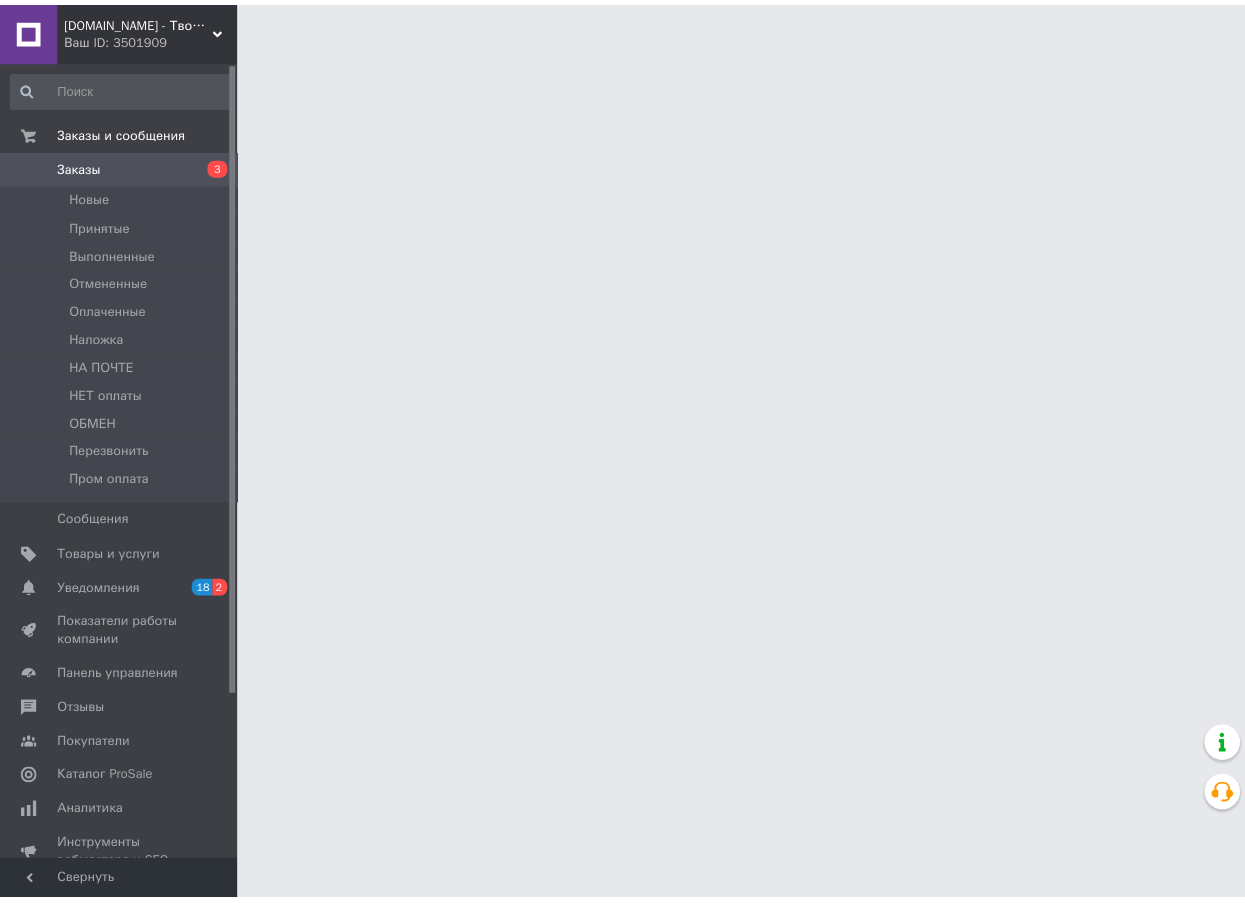scroll, scrollTop: 0, scrollLeft: 0, axis: both 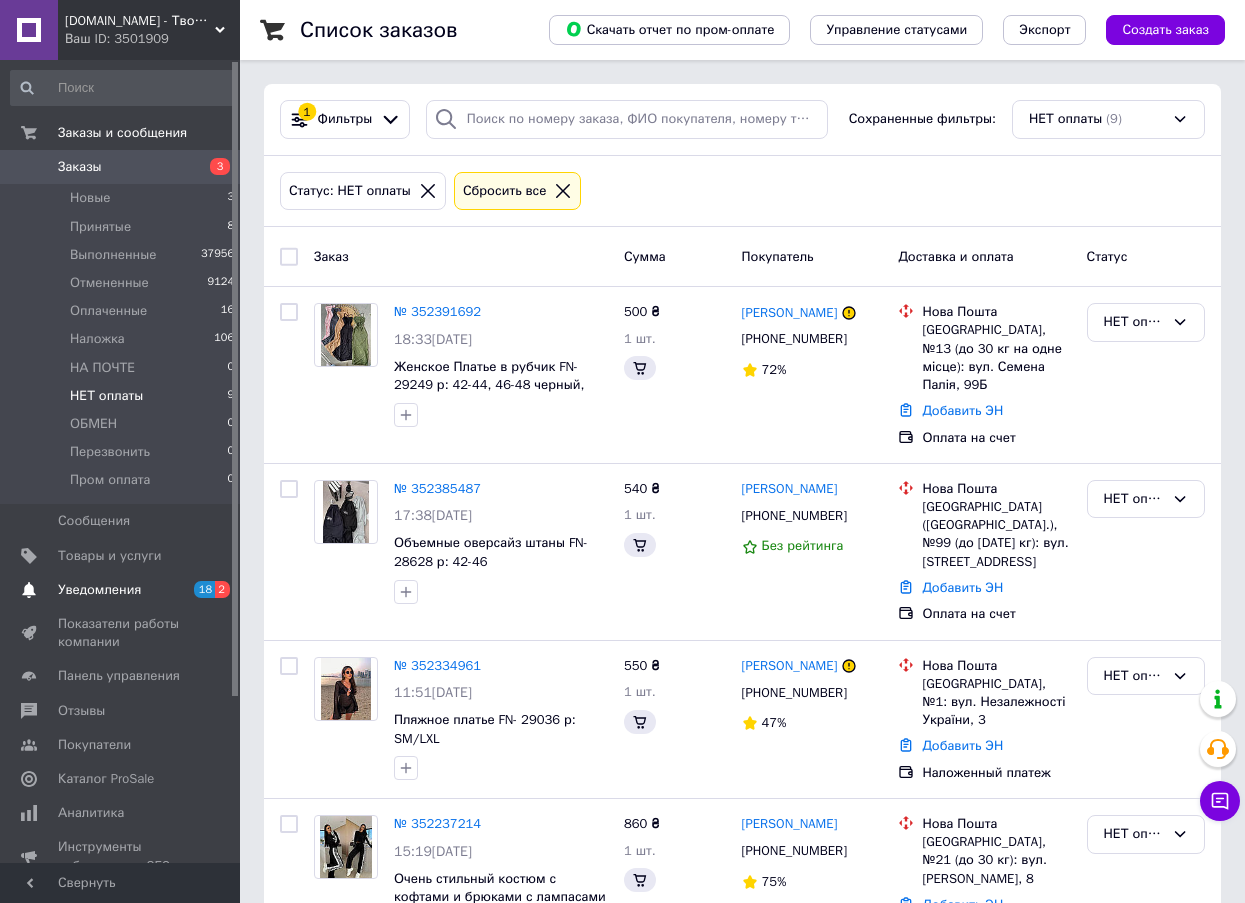 click on "Уведомления 18 2" at bounding box center (123, 590) 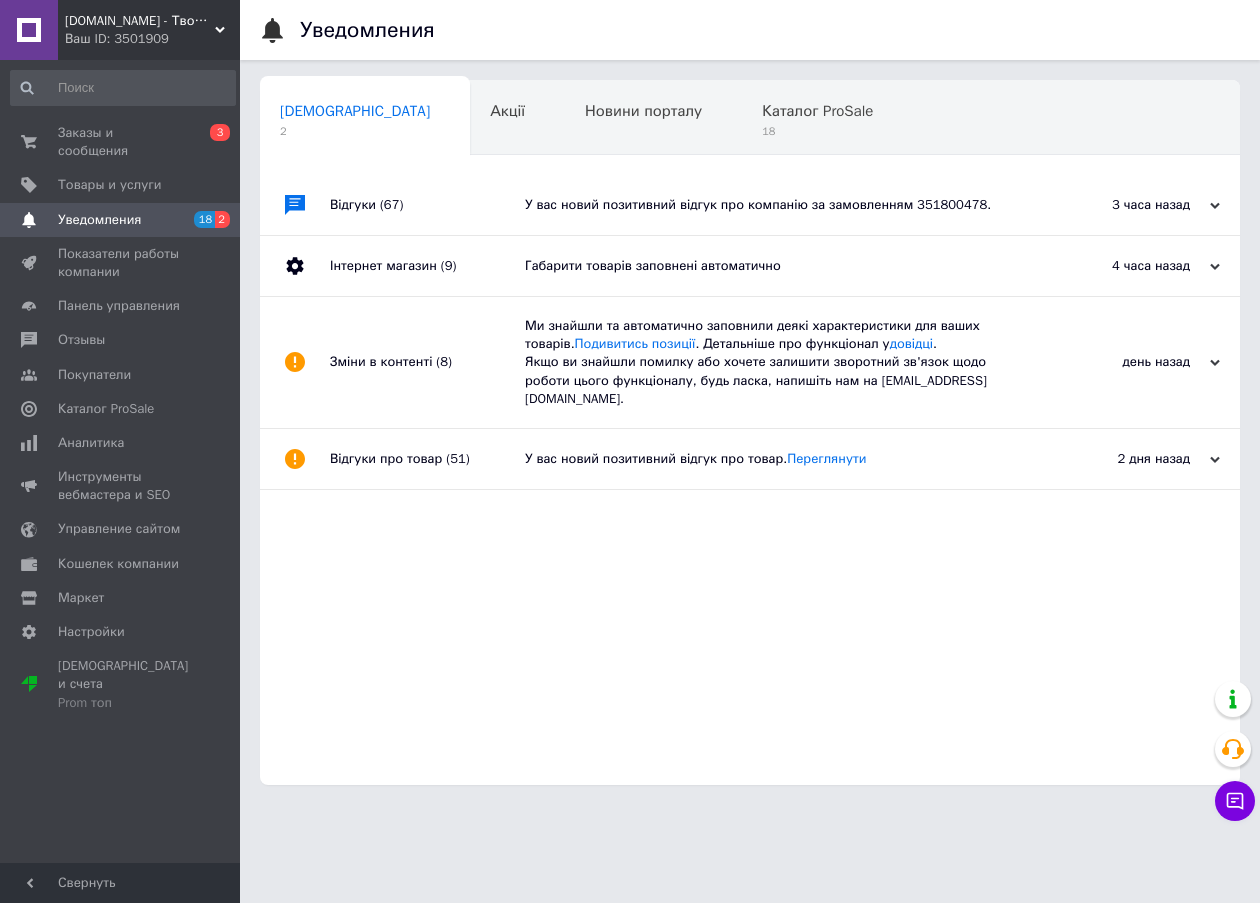 click on "Габарити товарів заповнені автоматично" at bounding box center [772, 266] 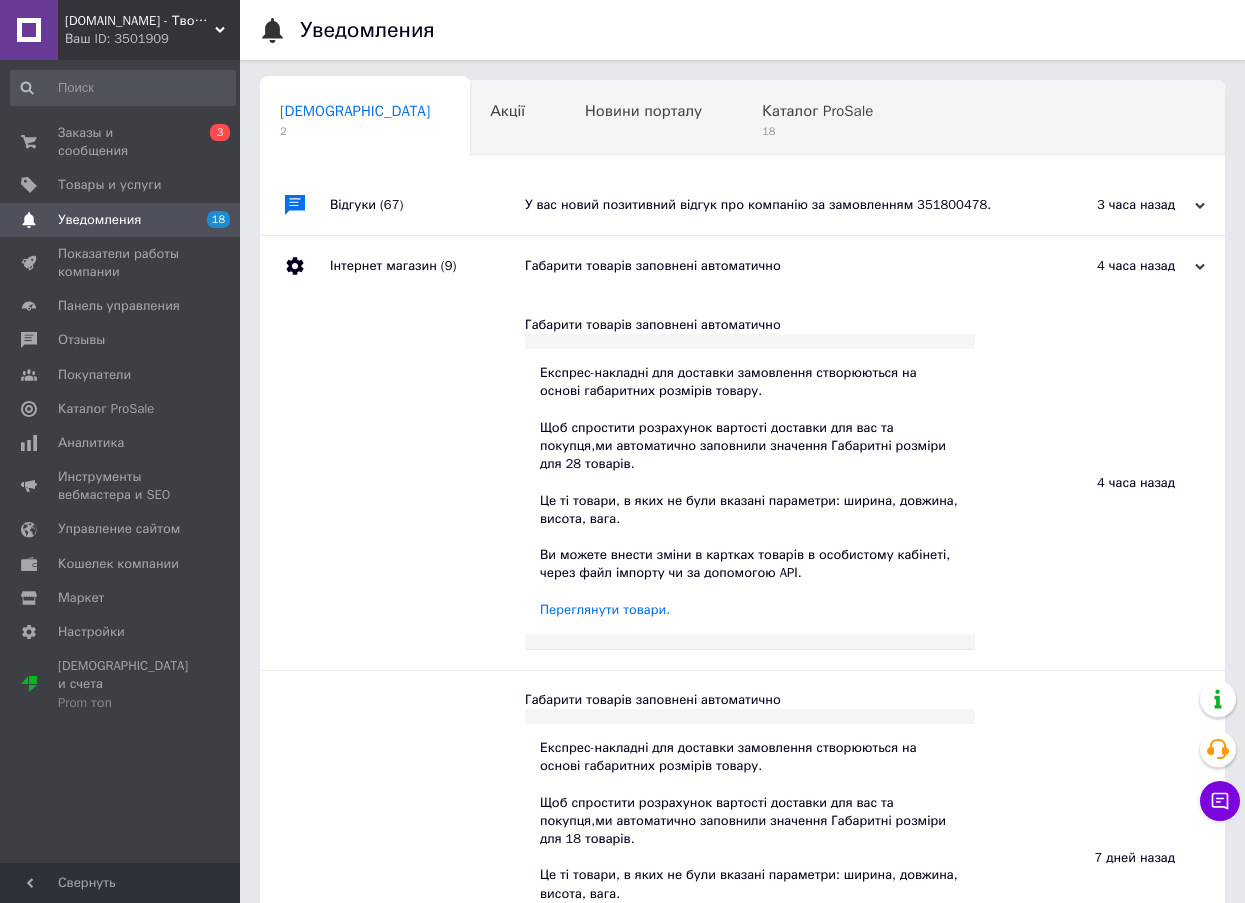 click on "У вас новий позитивний відгук про компанію за замовленням 351800478." at bounding box center (765, 205) 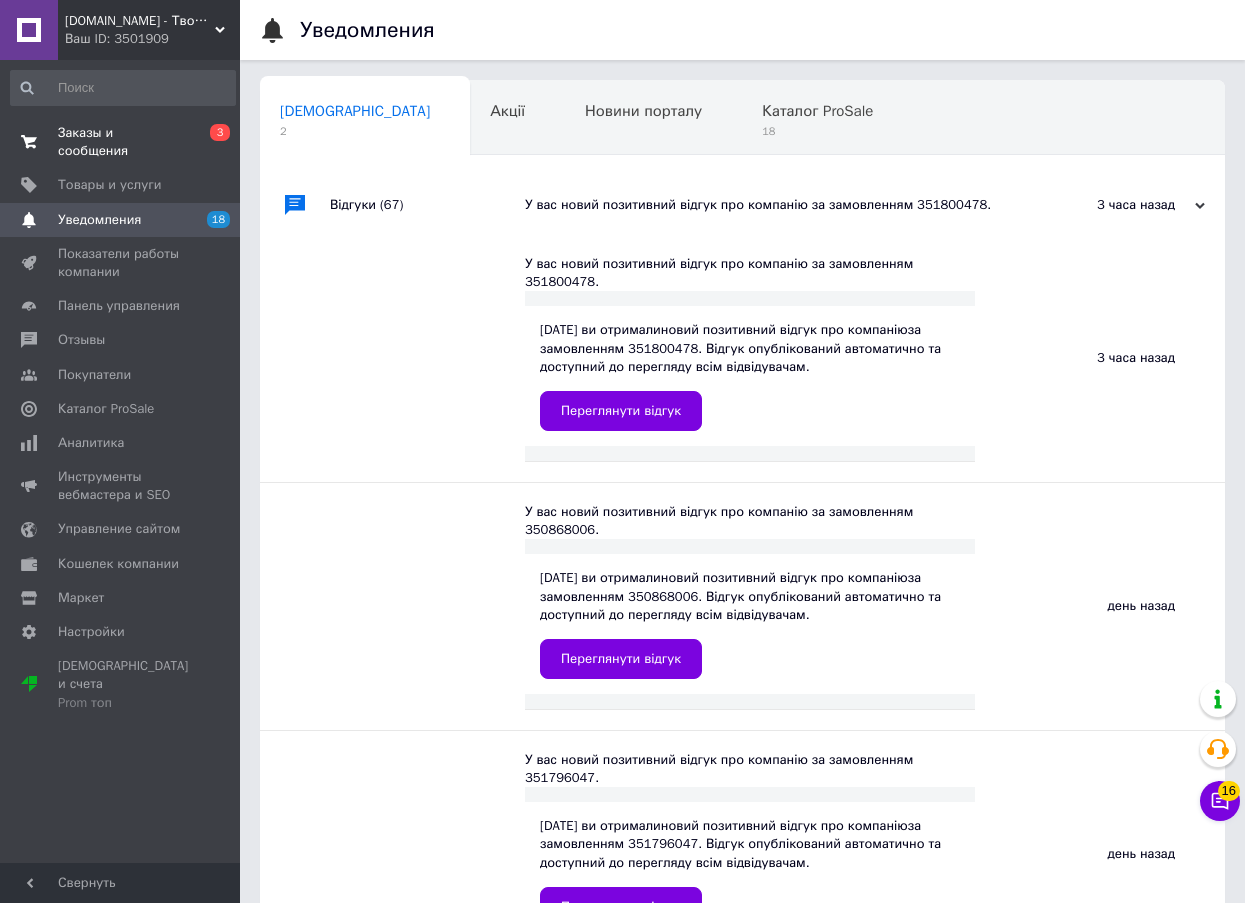 click on "Заказы и сообщения" at bounding box center [121, 142] 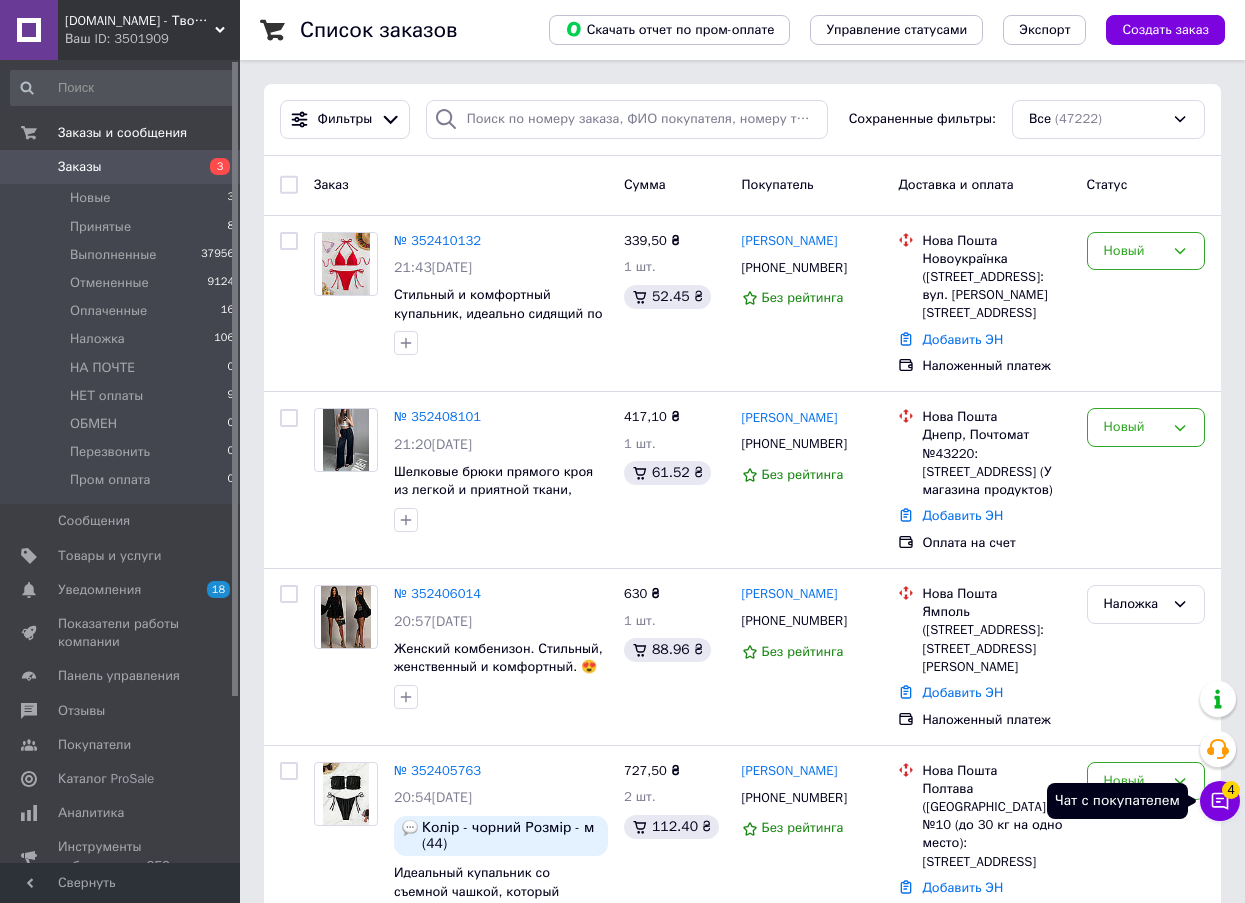click 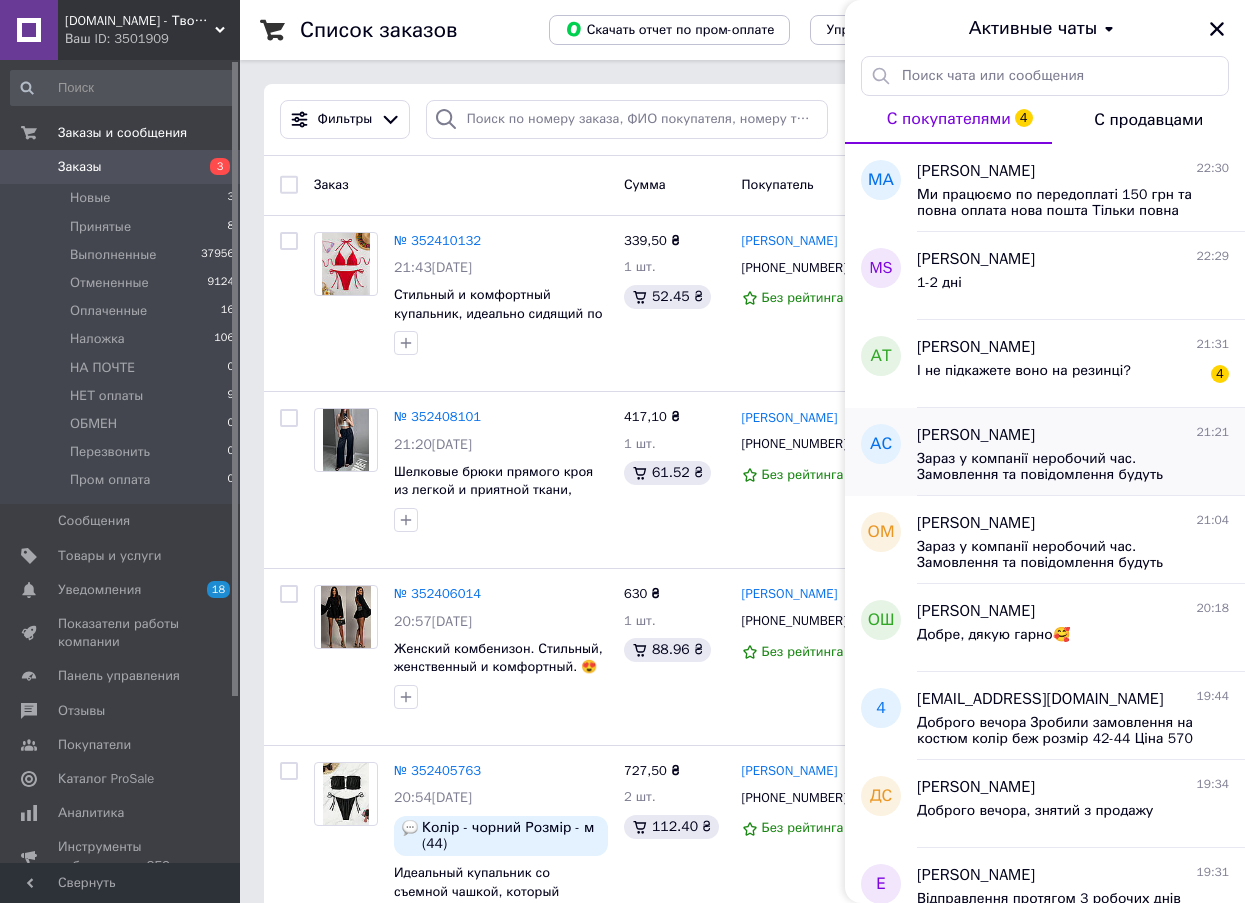 click on "Алина Салата 21:21" at bounding box center (1073, 435) 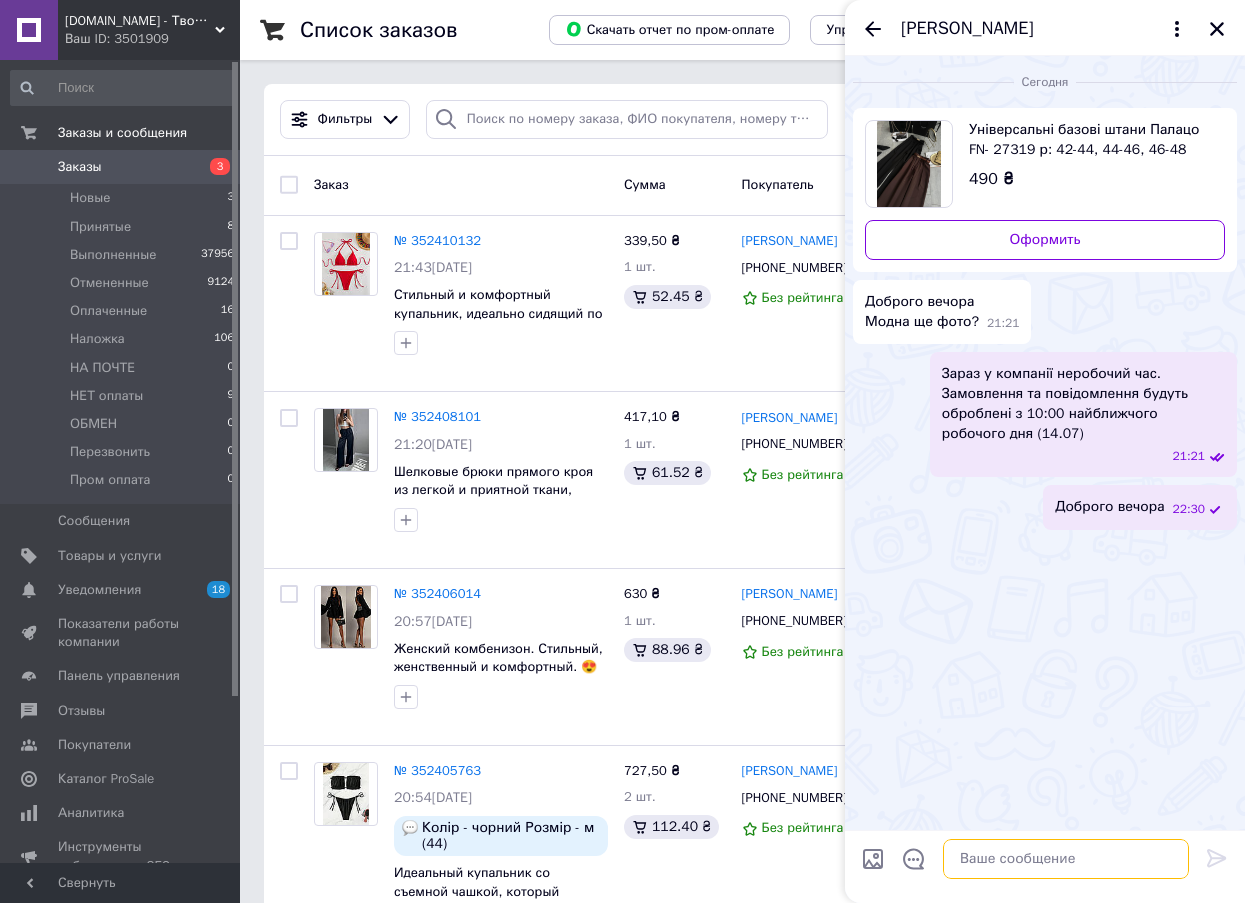 click at bounding box center [1066, 859] 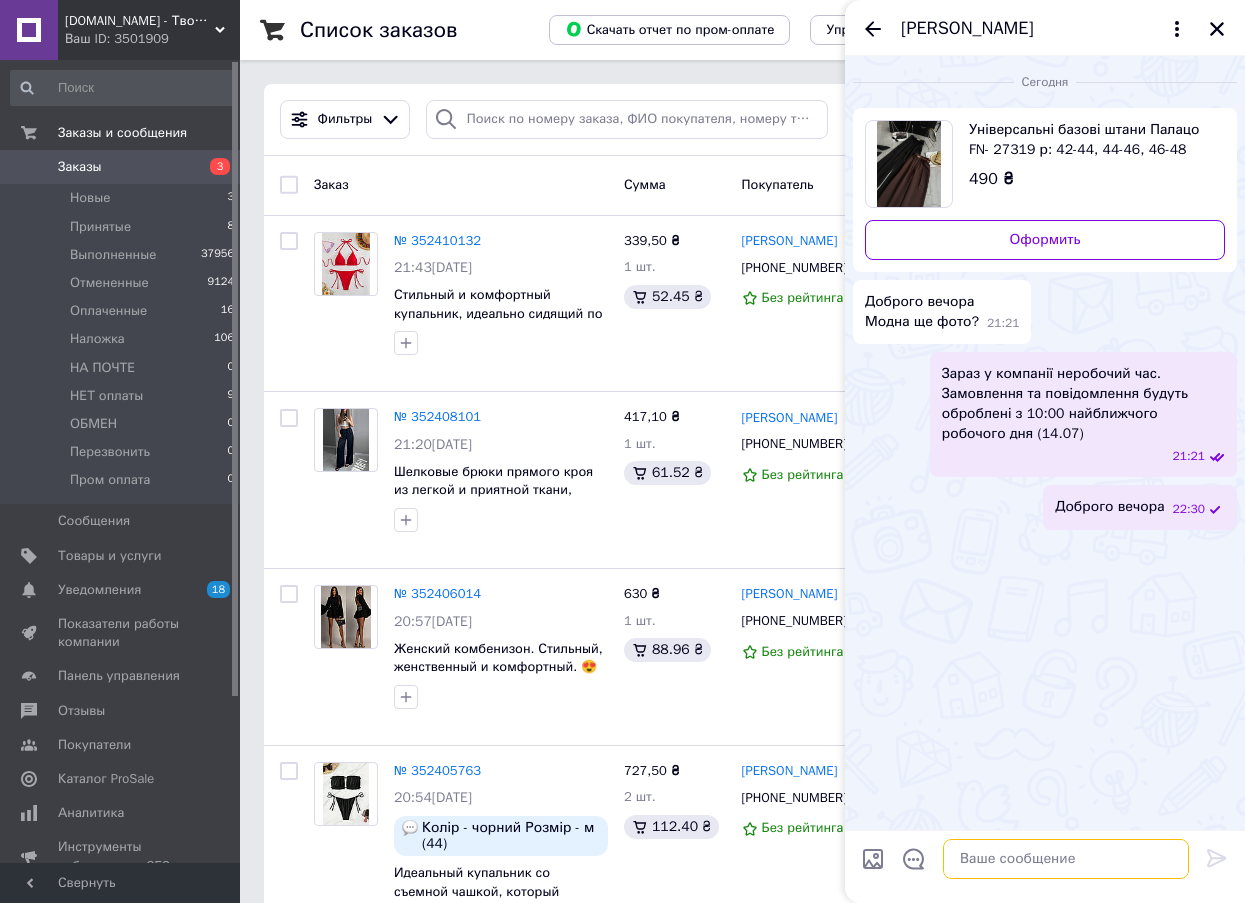 paste on "https://7star.com.ua/p2489232494-universalnye-bazovye-shtany.html" 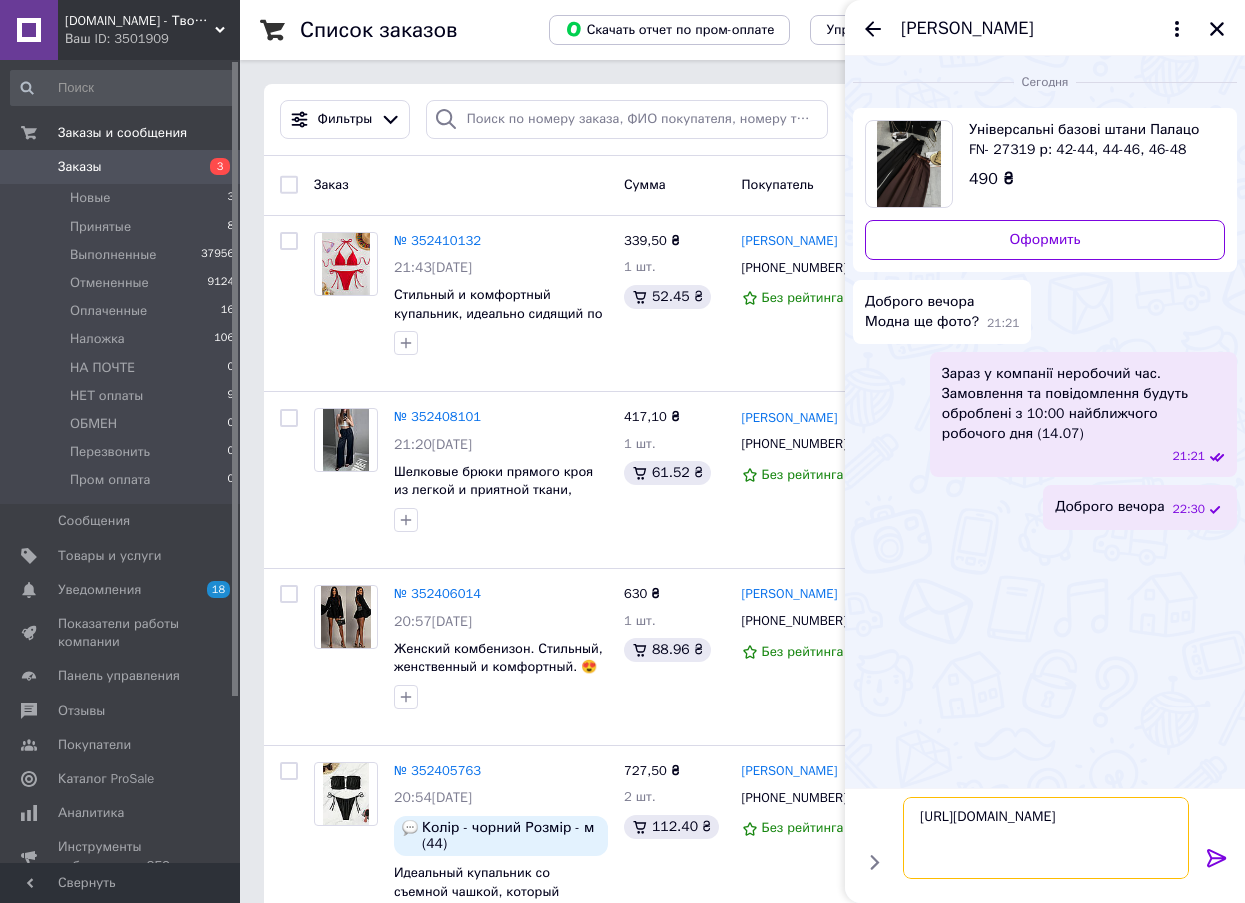 type 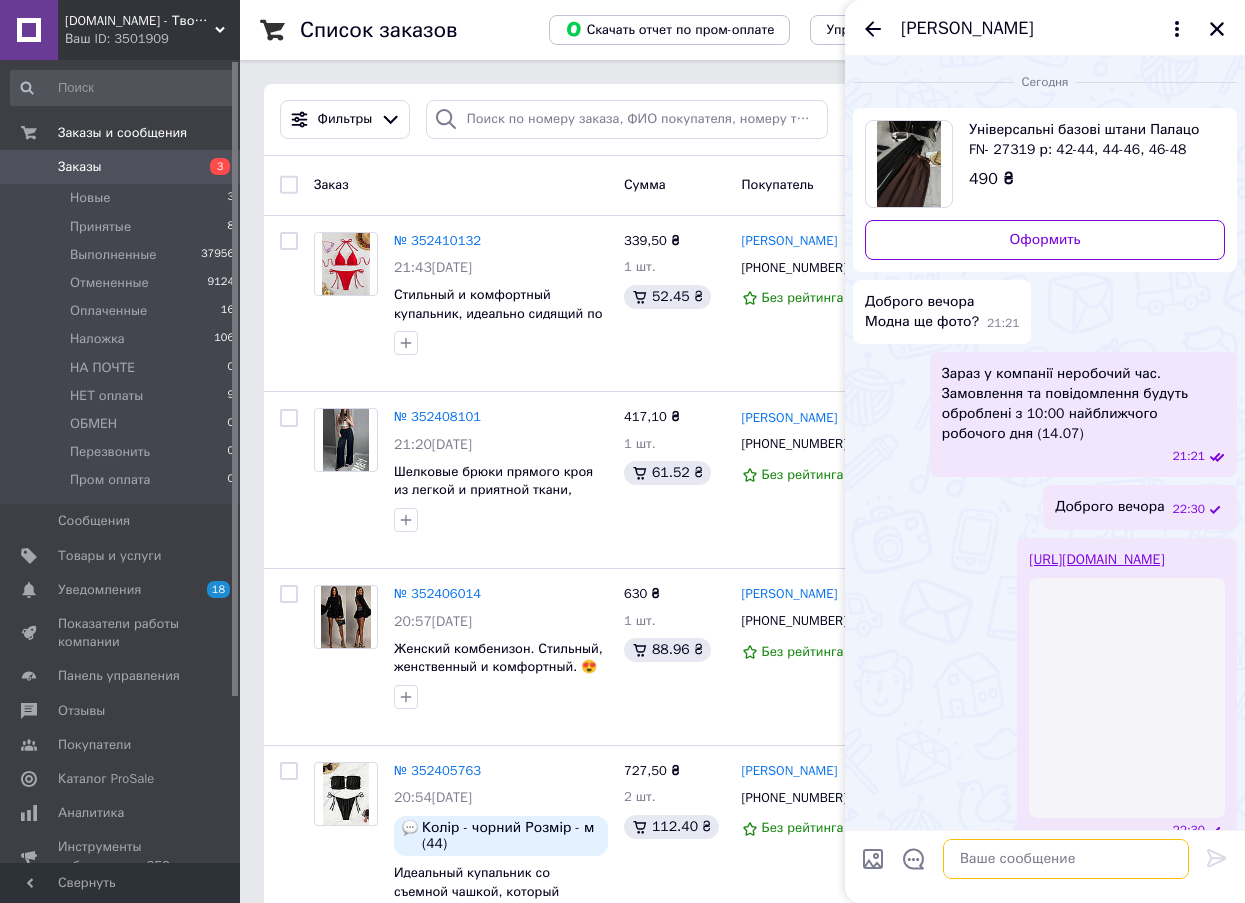scroll, scrollTop: 49, scrollLeft: 0, axis: vertical 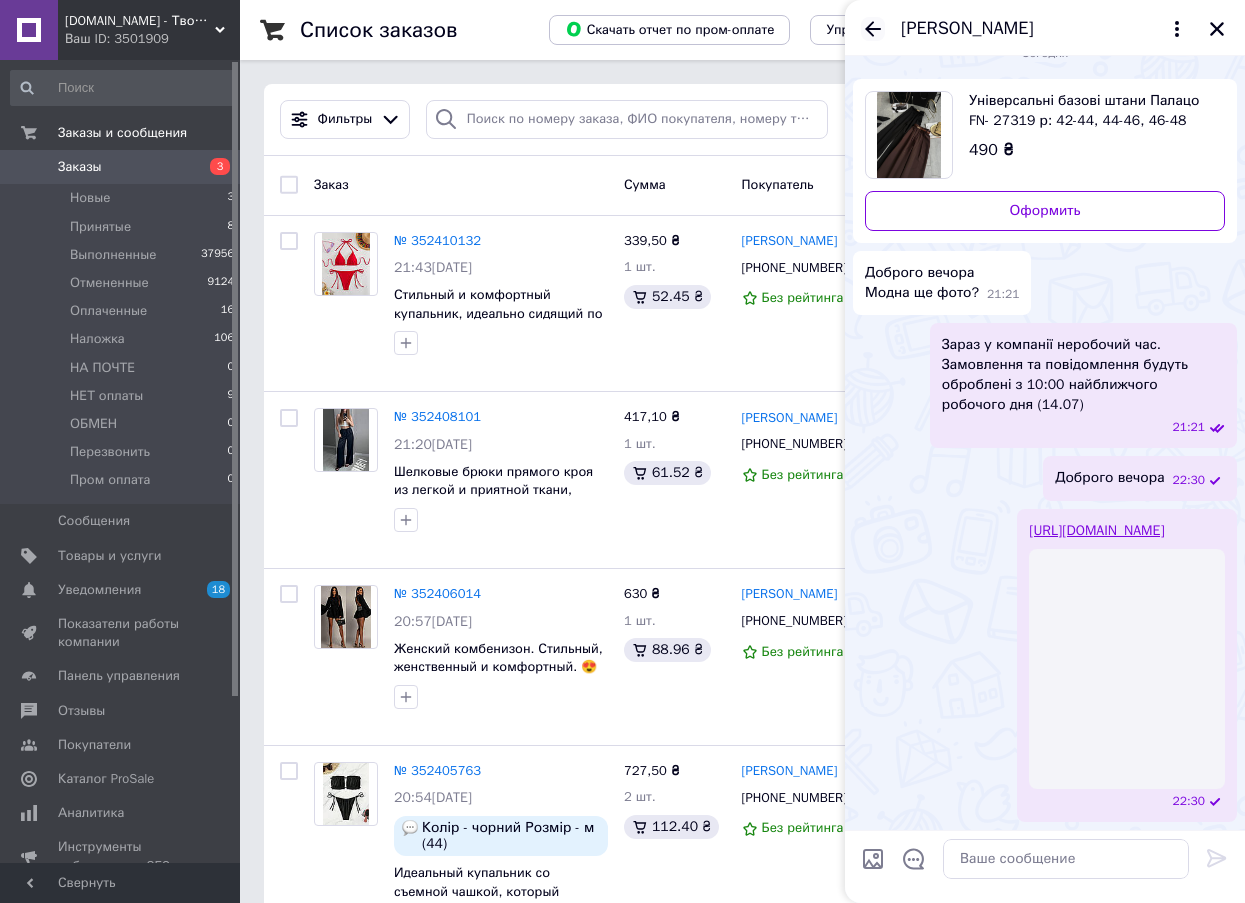 click 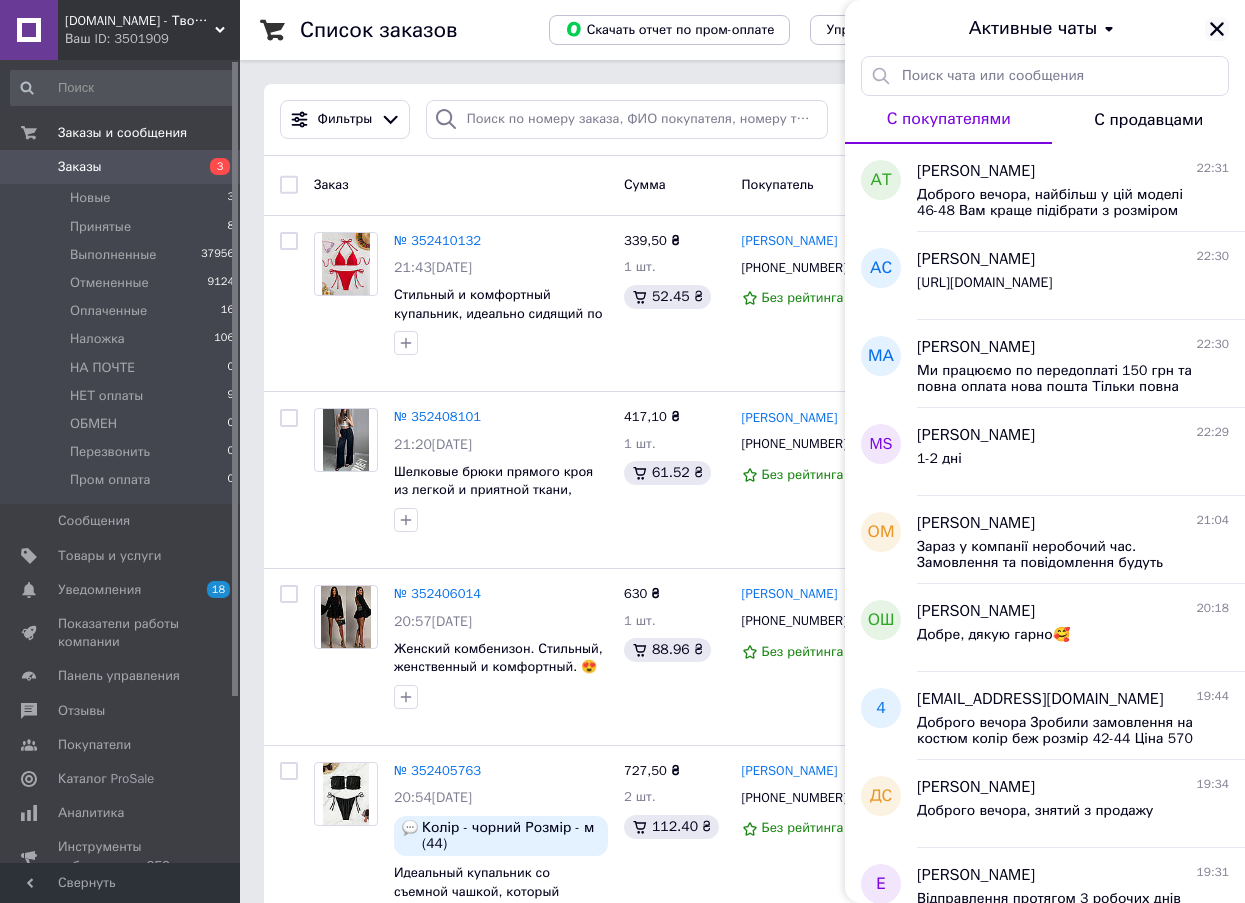 click 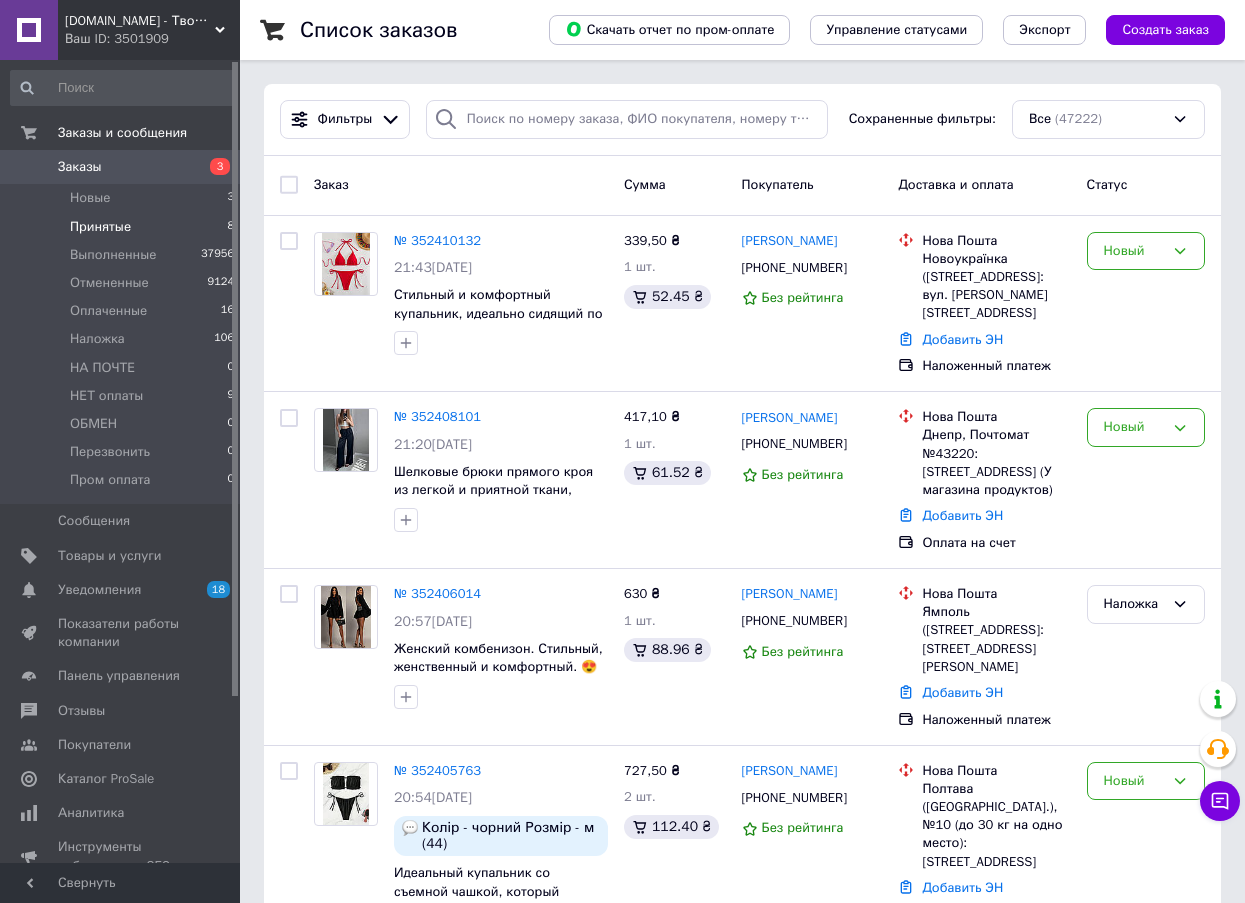 click on "Принятые 8" at bounding box center [123, 227] 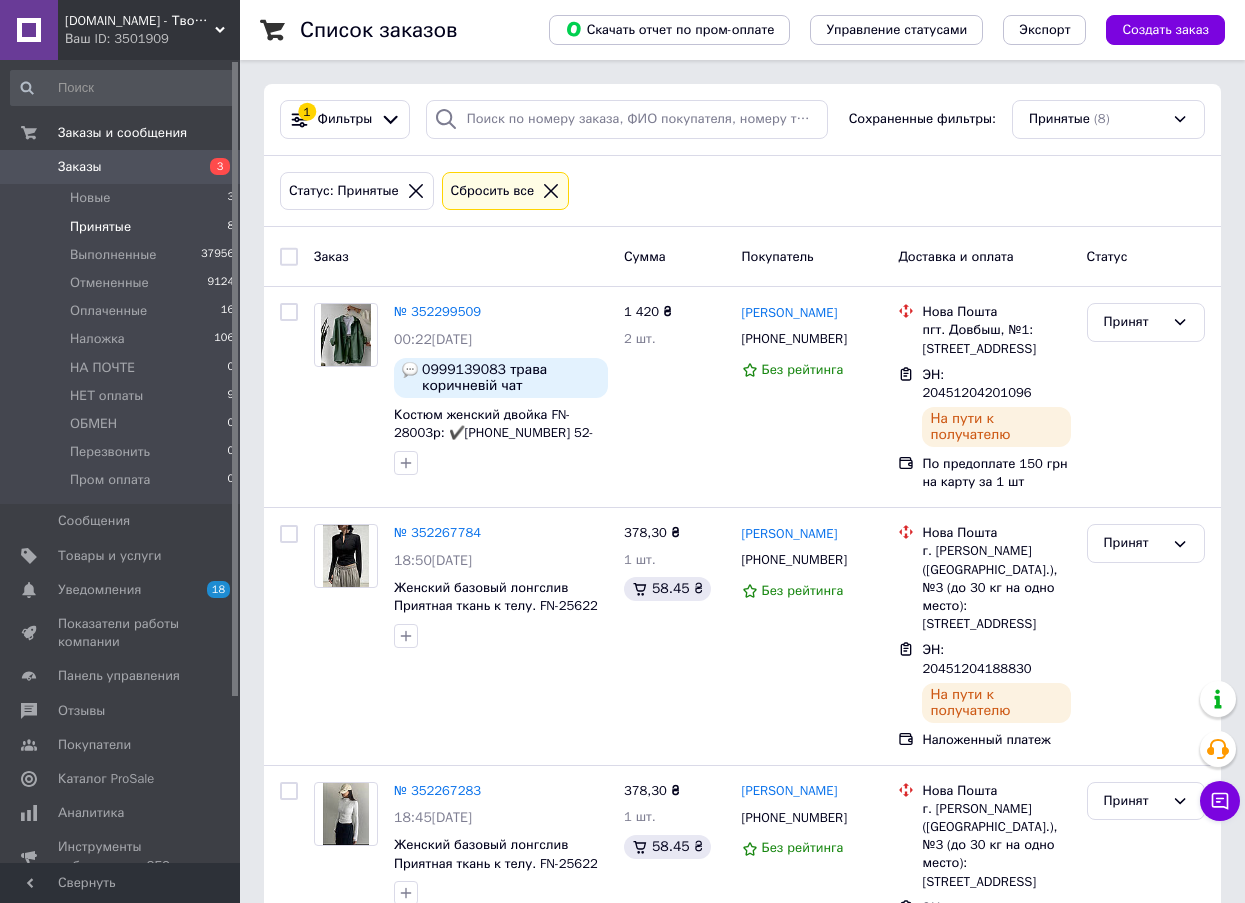 click at bounding box center (289, 257) 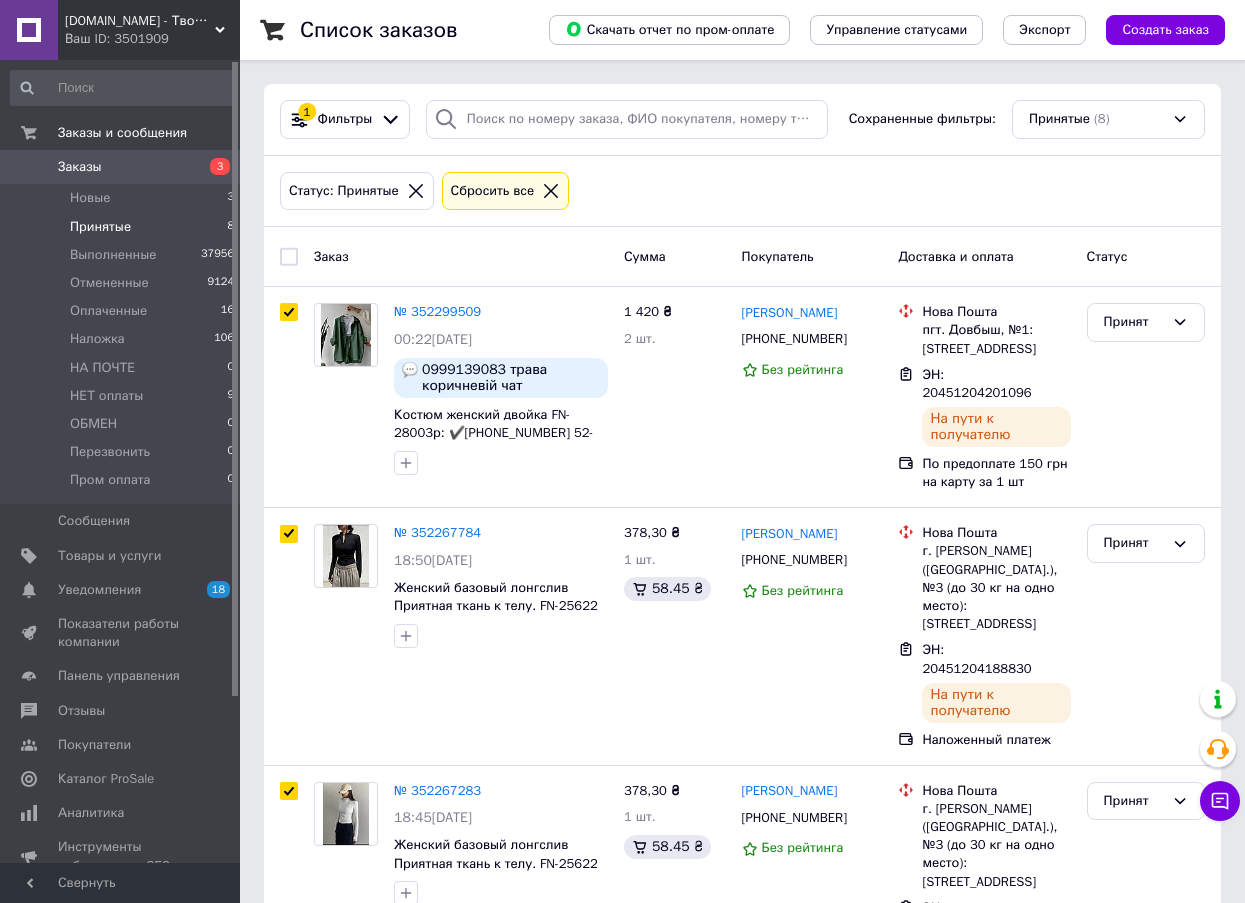 checkbox on "true" 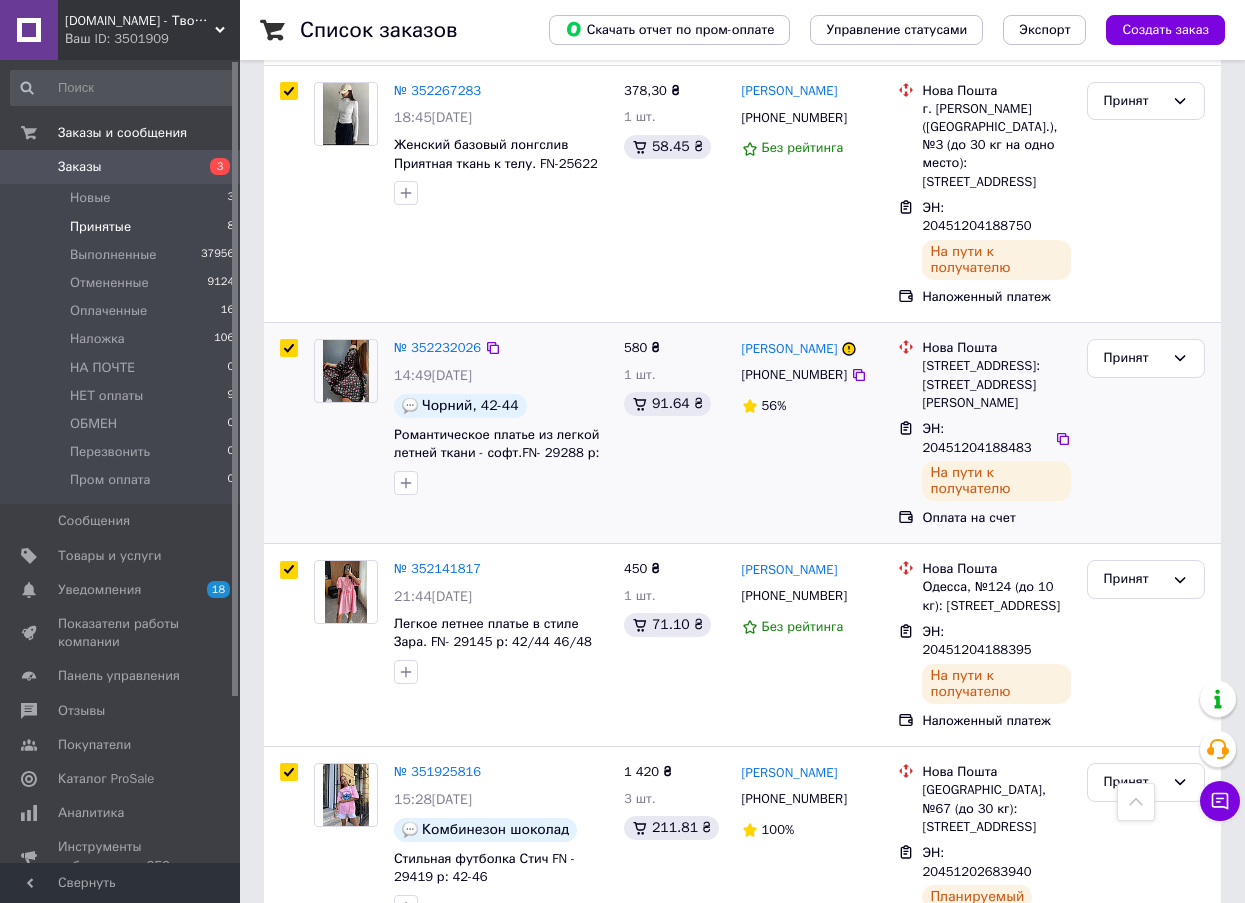scroll, scrollTop: 900, scrollLeft: 0, axis: vertical 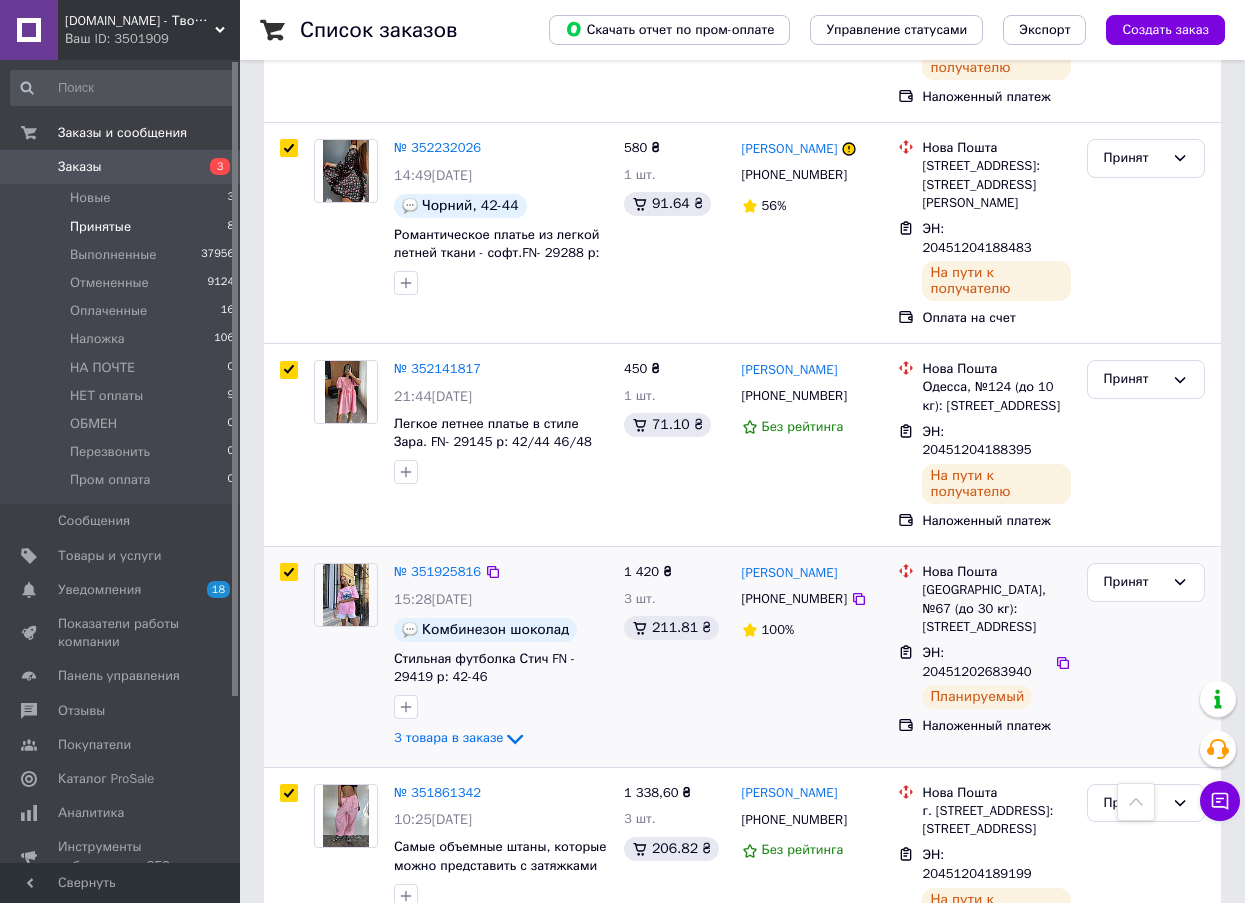 click at bounding box center (289, 572) 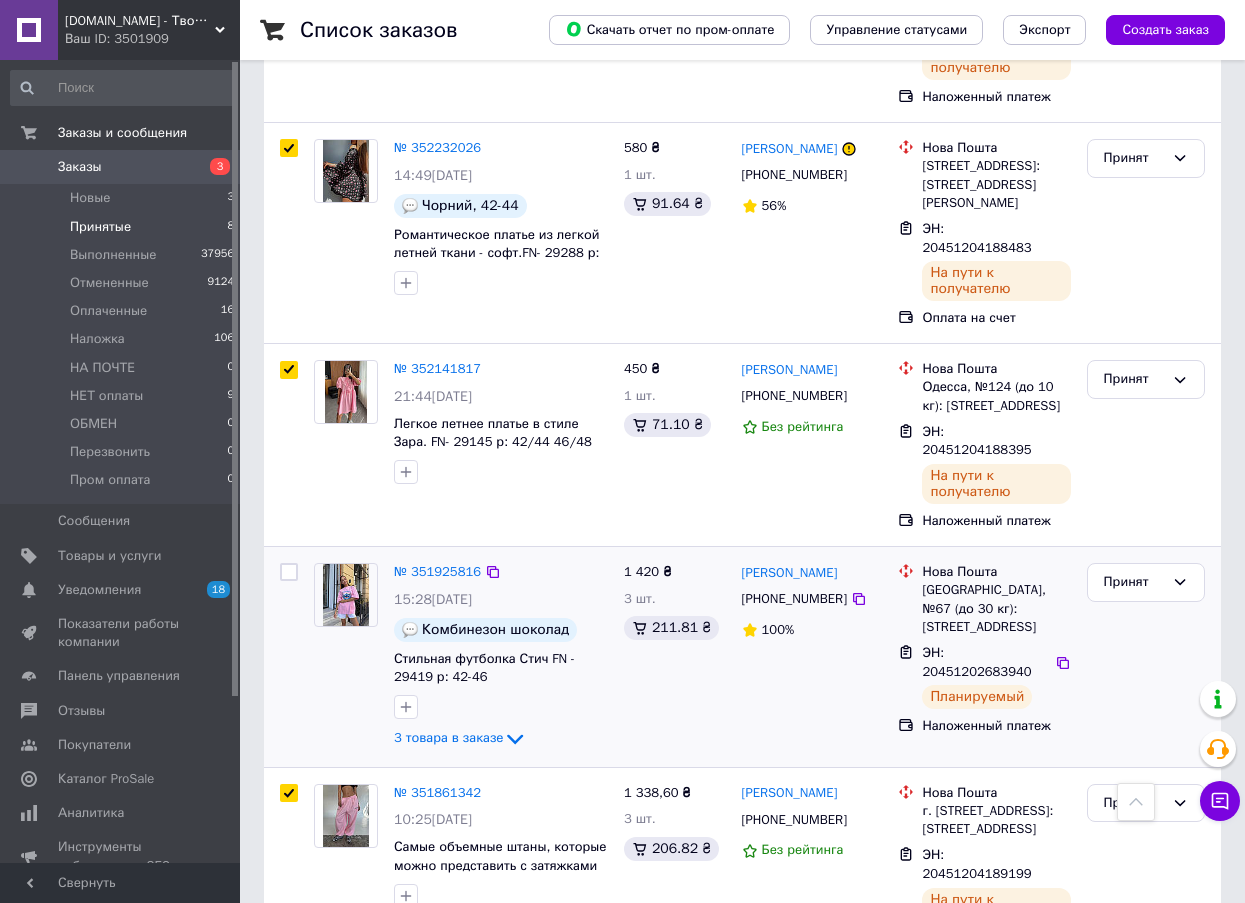checkbox on "false" 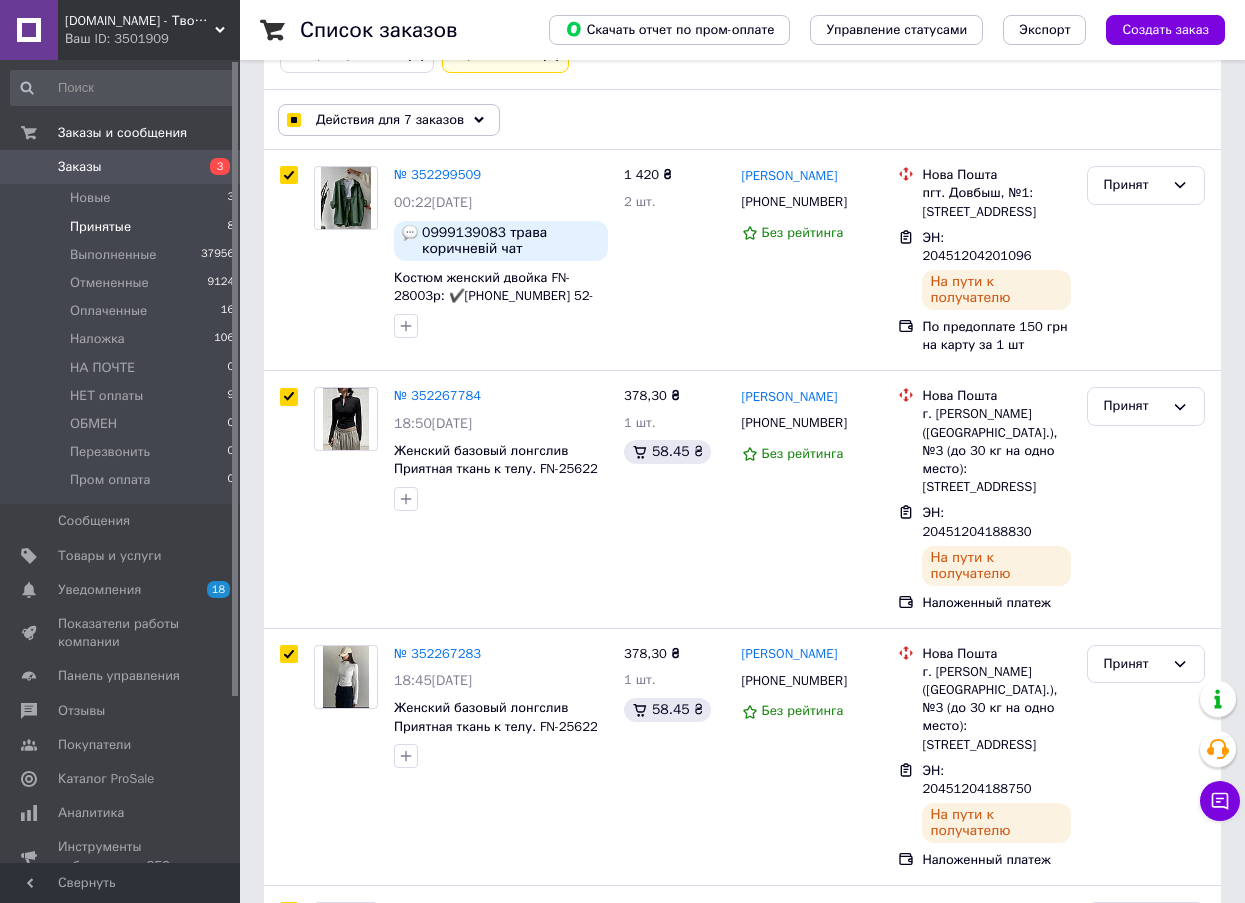 scroll, scrollTop: 0, scrollLeft: 0, axis: both 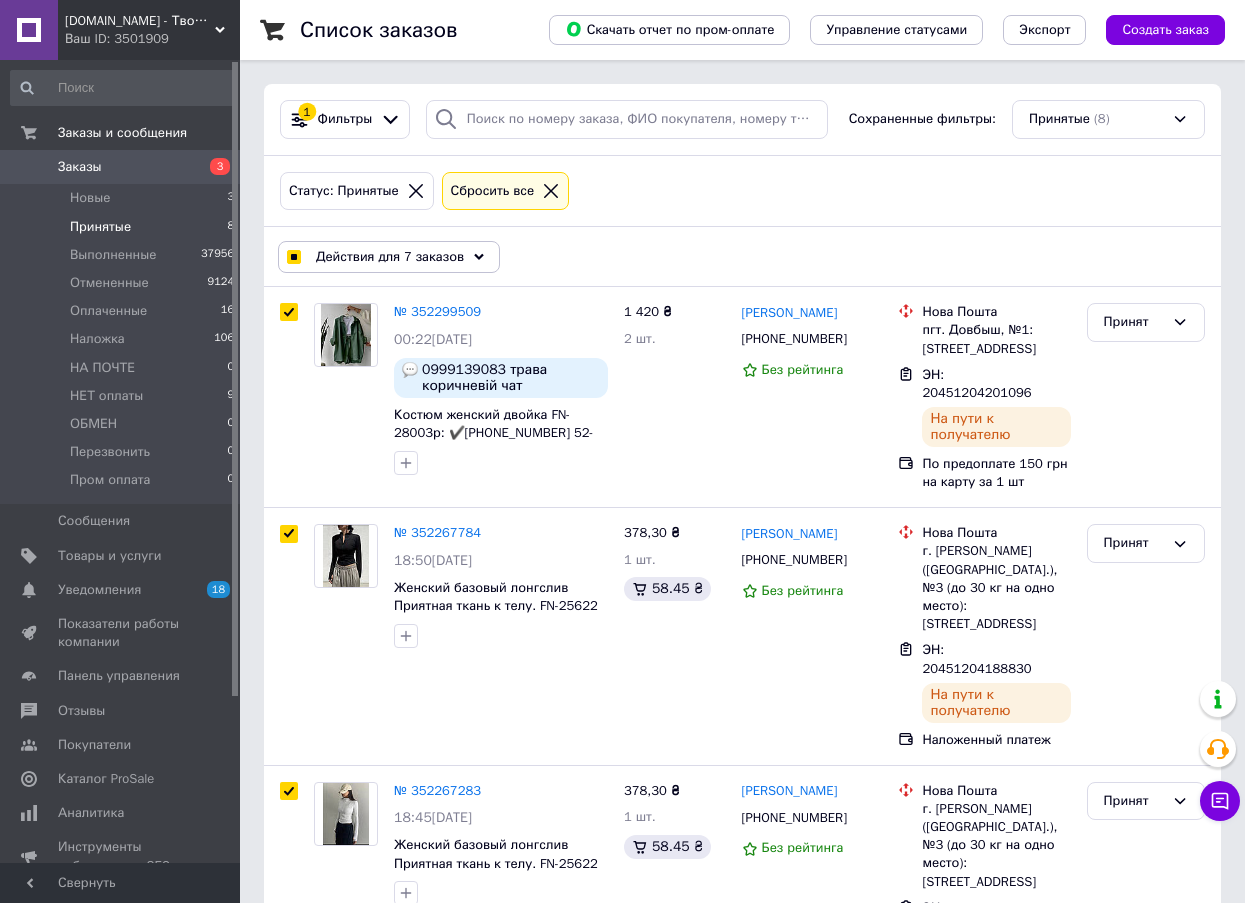 click on "Действия для 7 заказов" at bounding box center [389, 257] 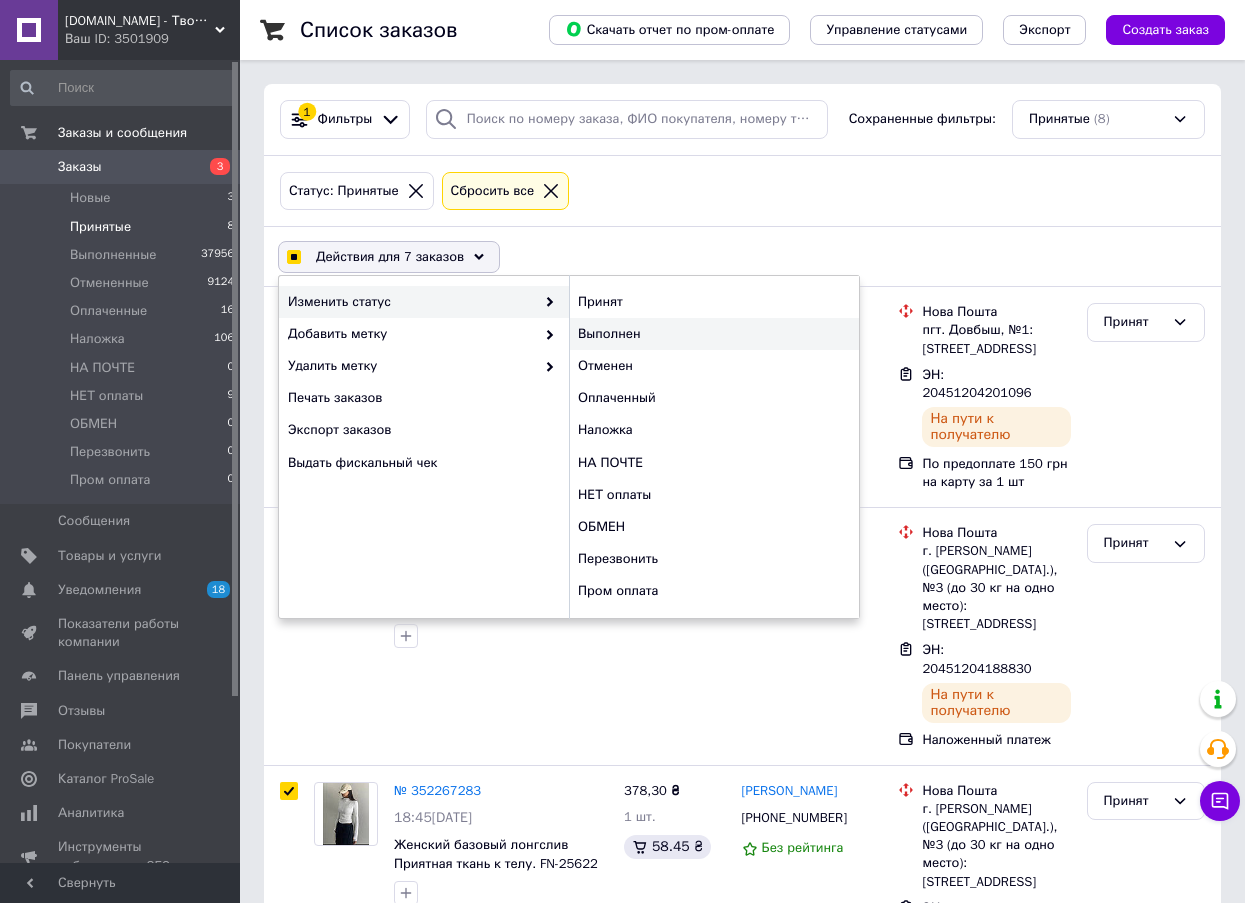 checkbox on "true" 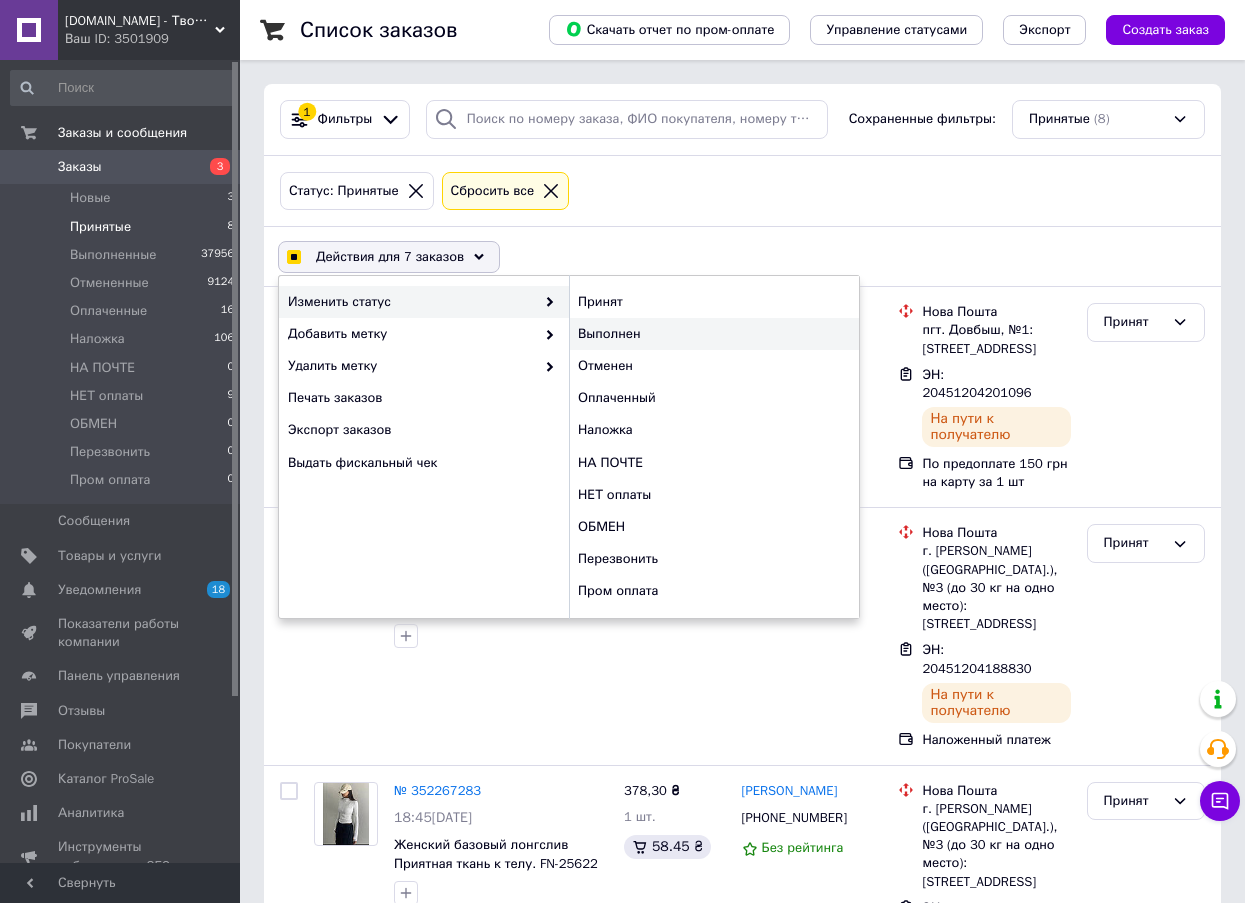 checkbox on "false" 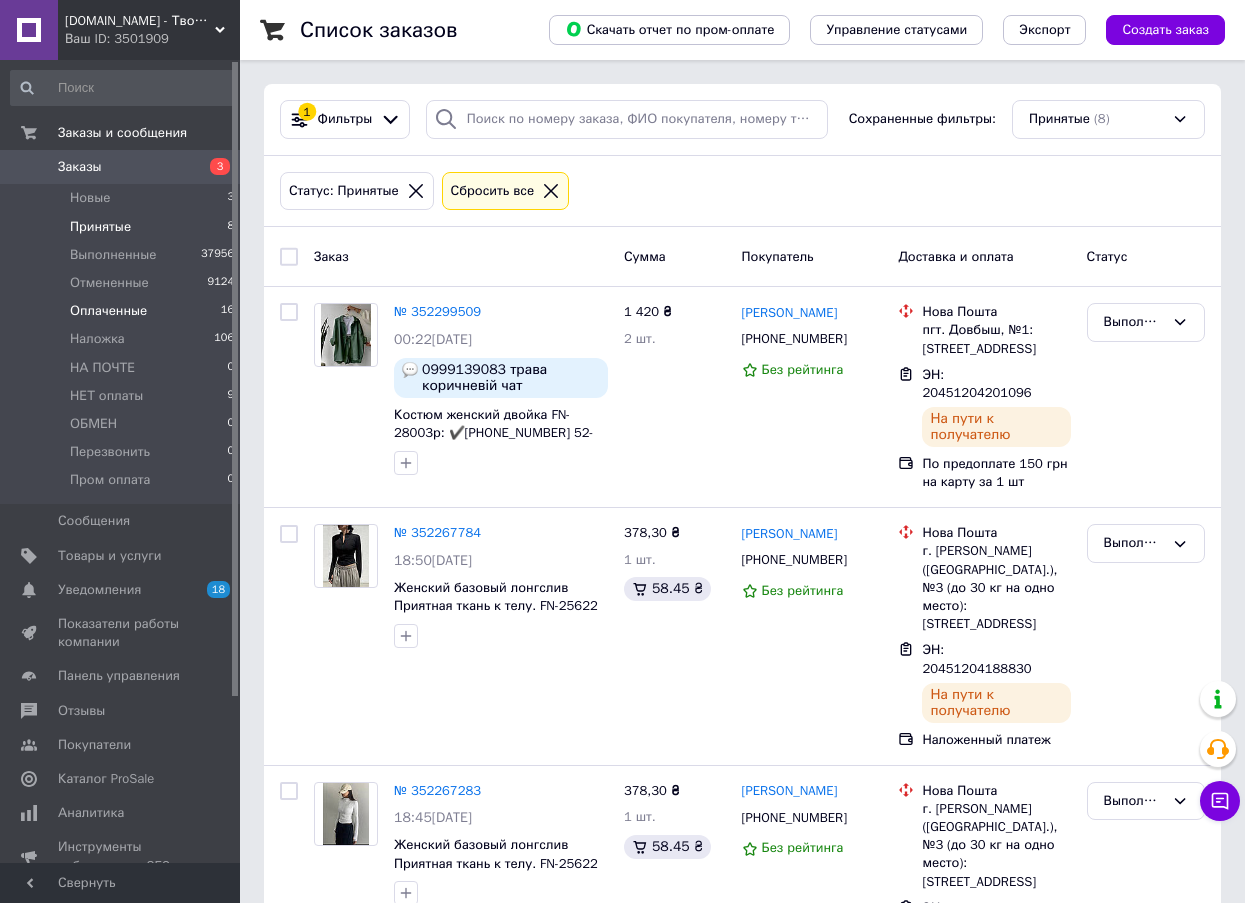 click on "Оплаченные" at bounding box center (108, 311) 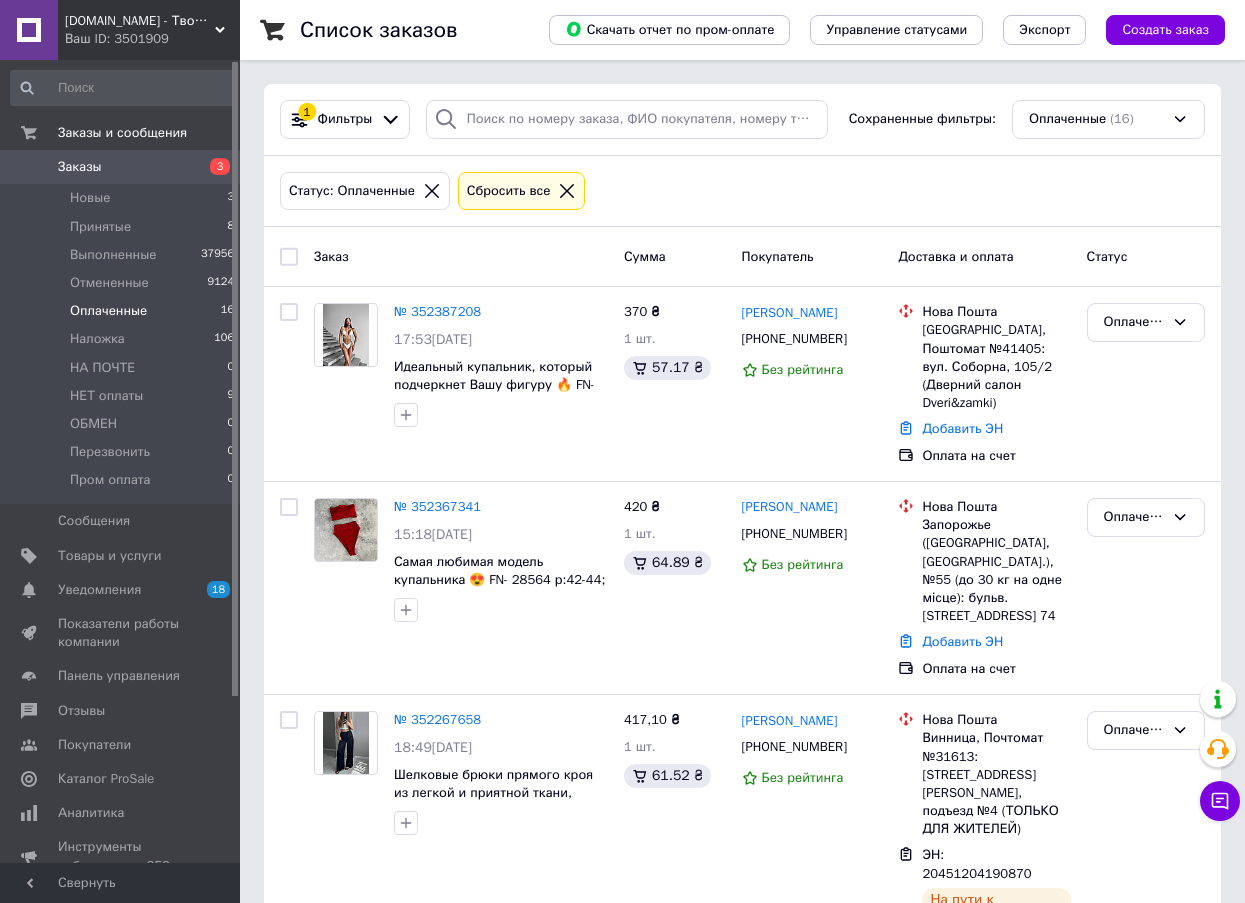 click at bounding box center (289, 257) 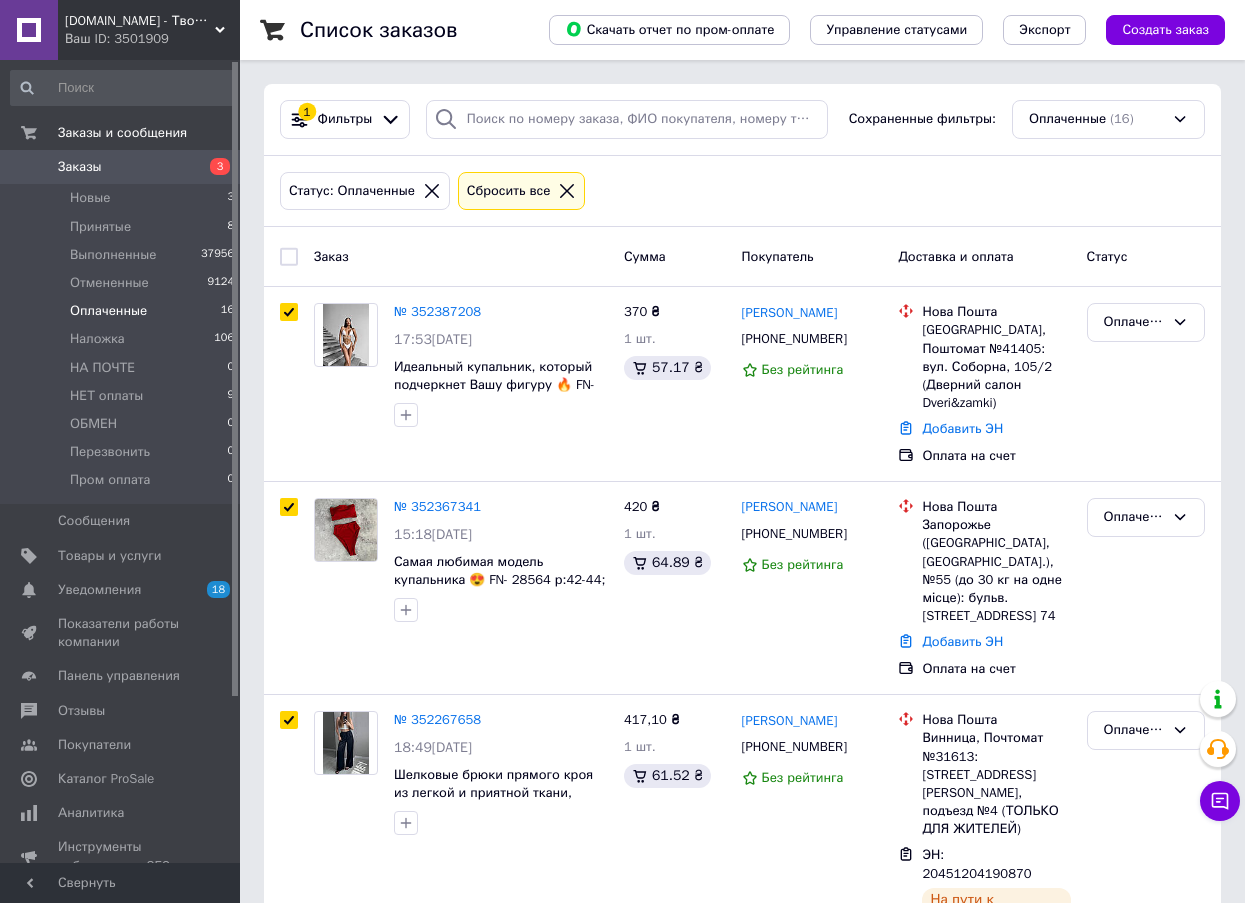 checkbox on "true" 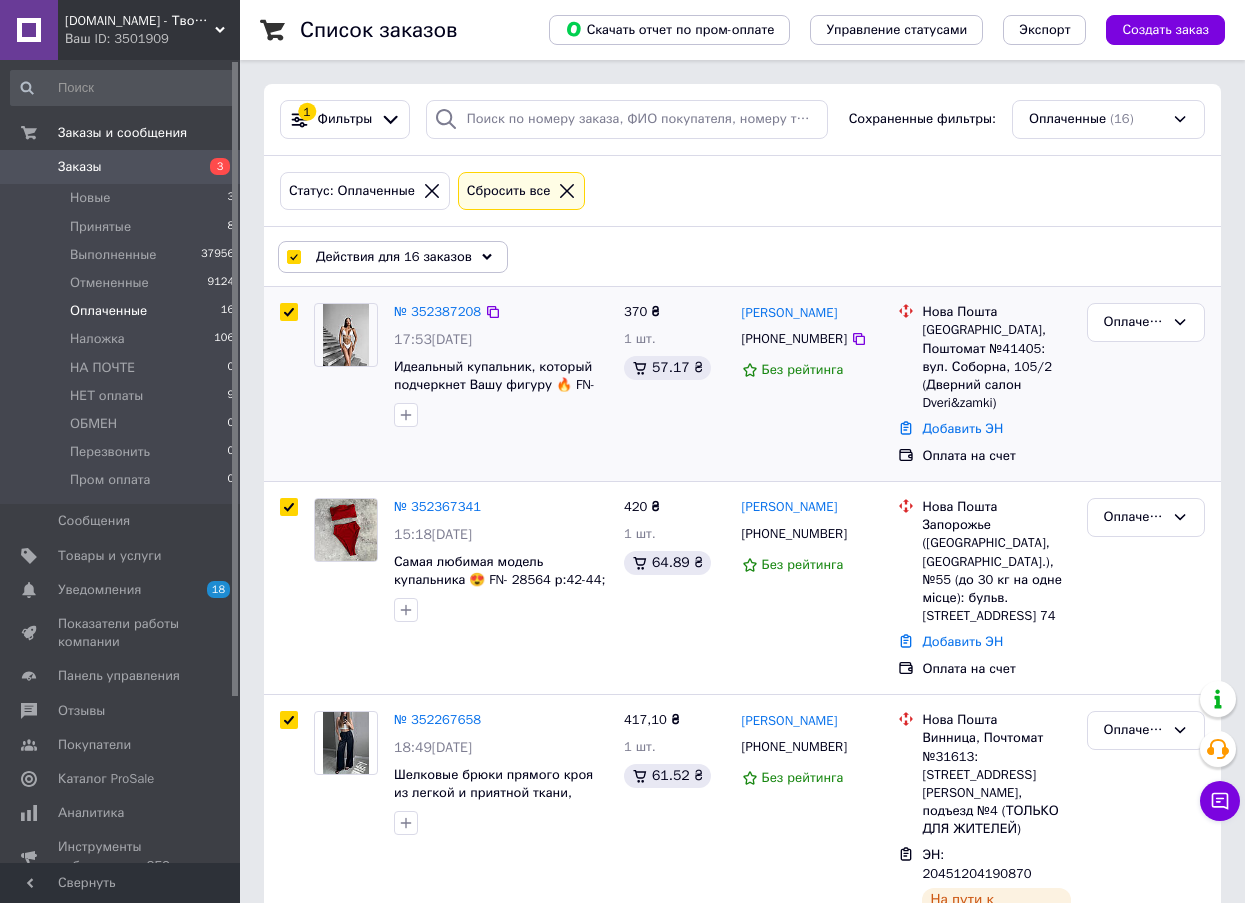 click at bounding box center [289, 312] 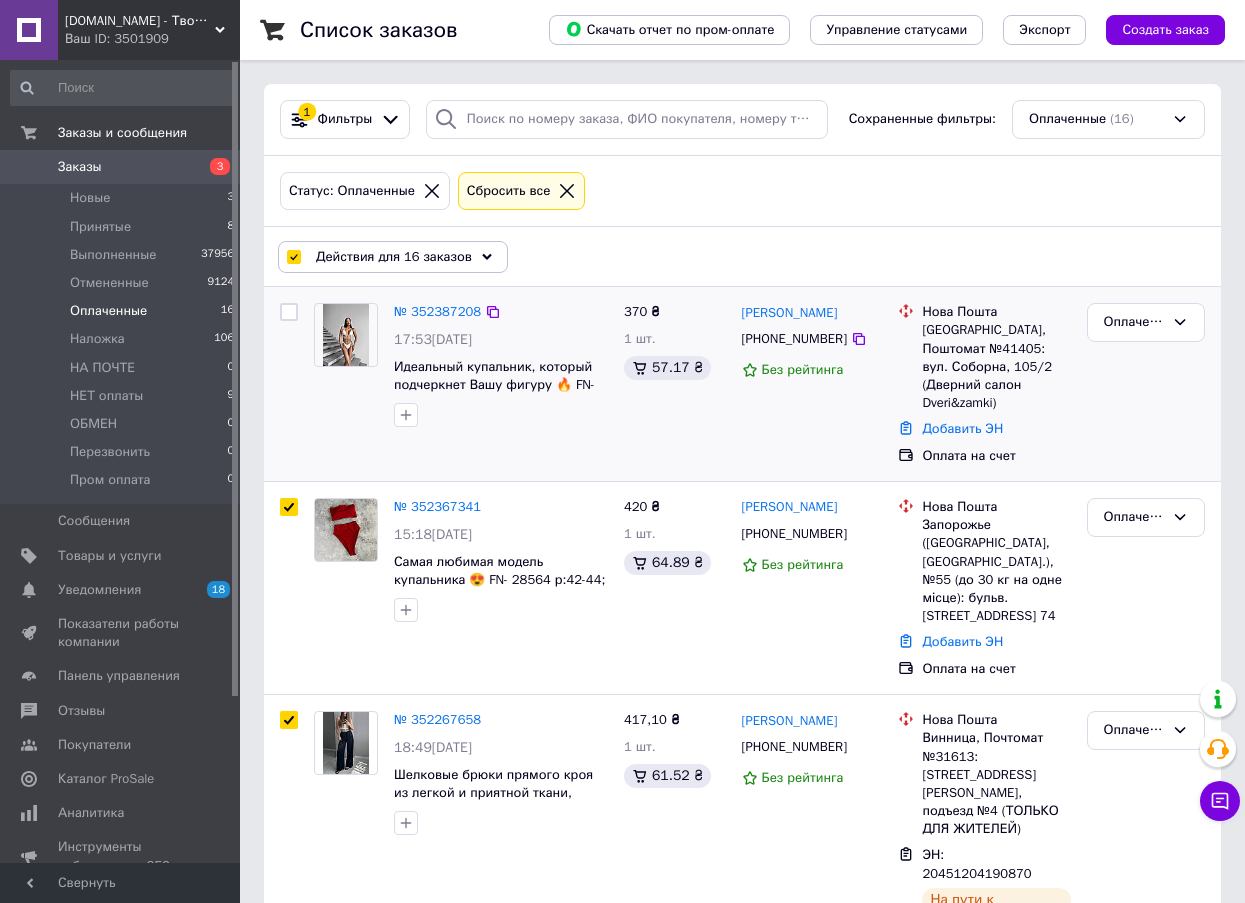 checkbox on "false" 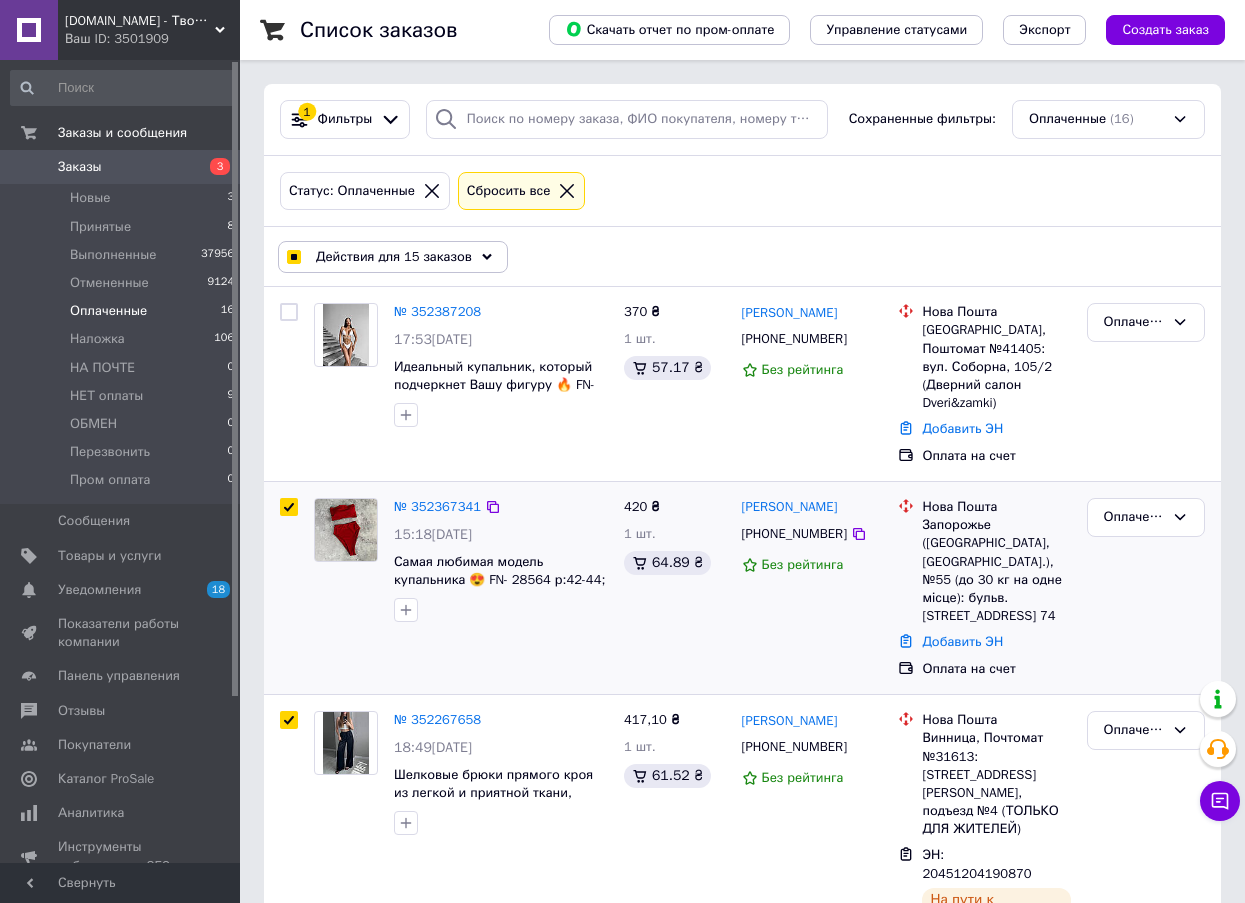 click at bounding box center (289, 507) 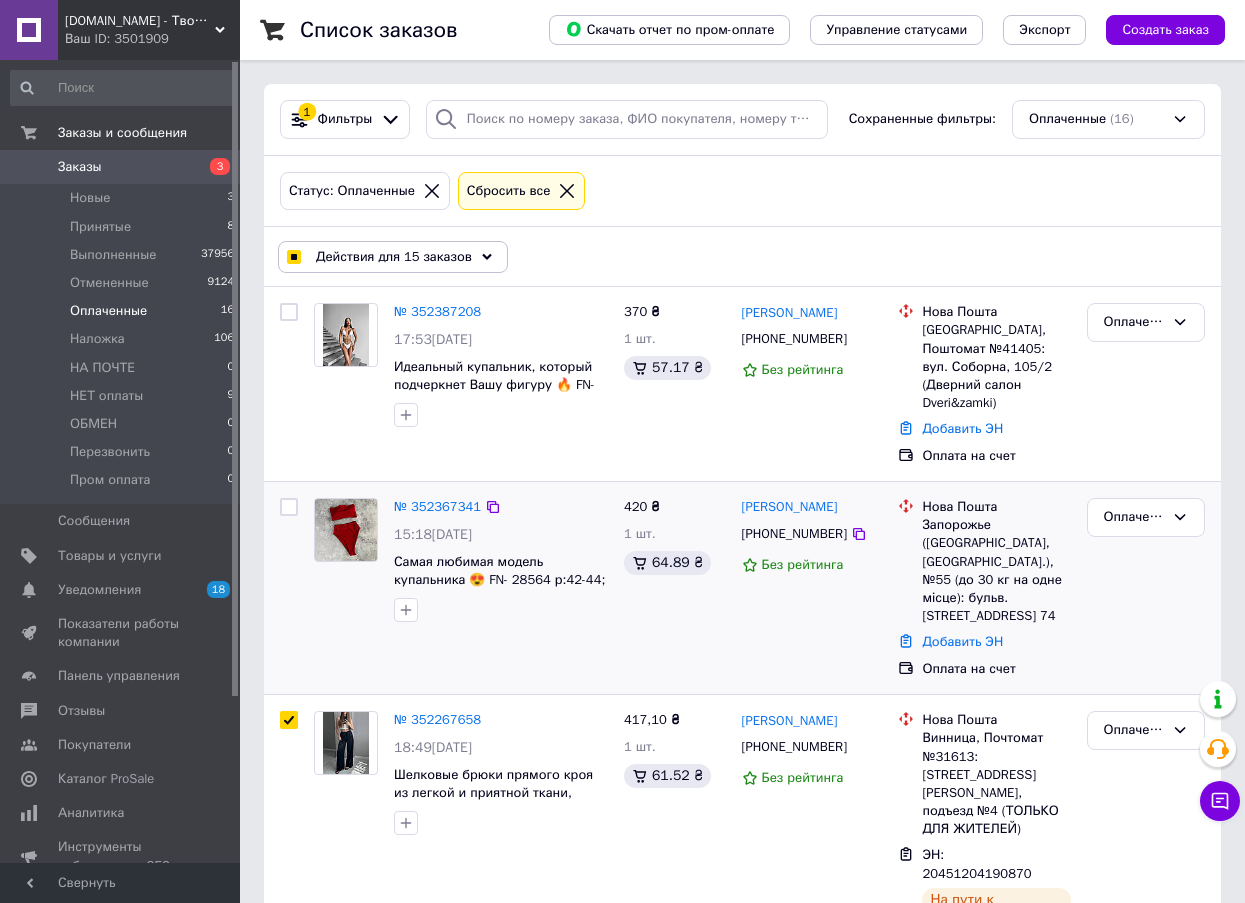 checkbox on "false" 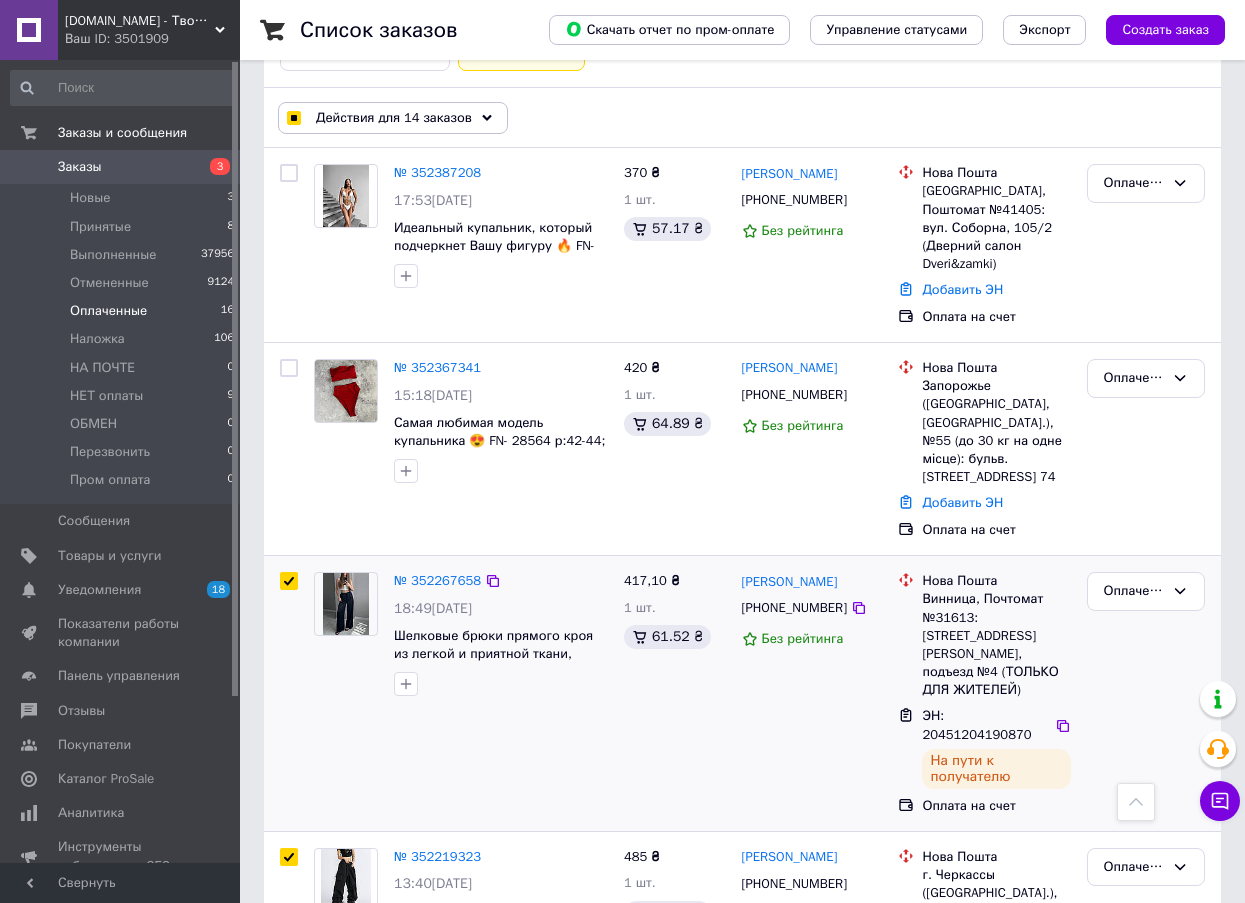 scroll, scrollTop: 0, scrollLeft: 0, axis: both 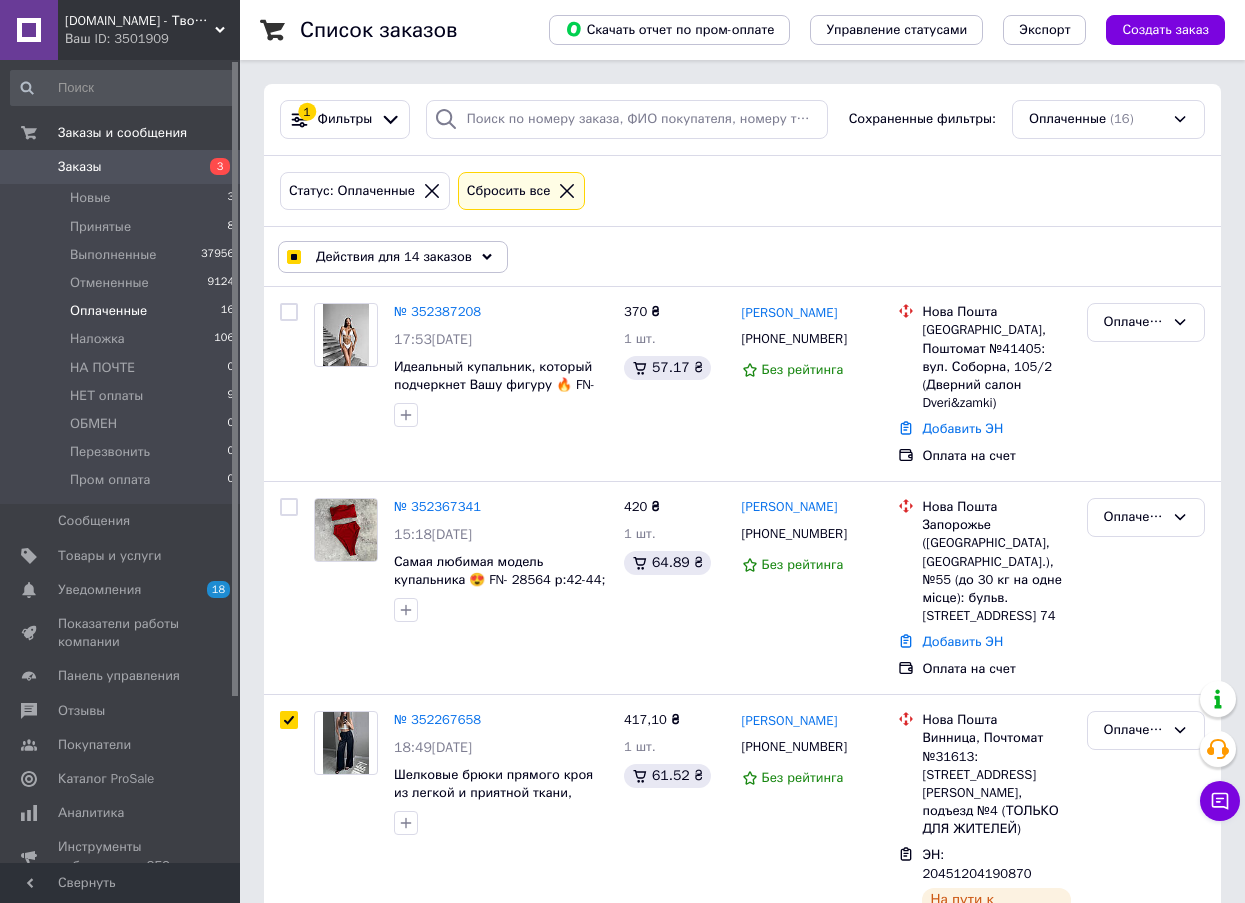 click on "Действия для 14 заказов" at bounding box center (394, 257) 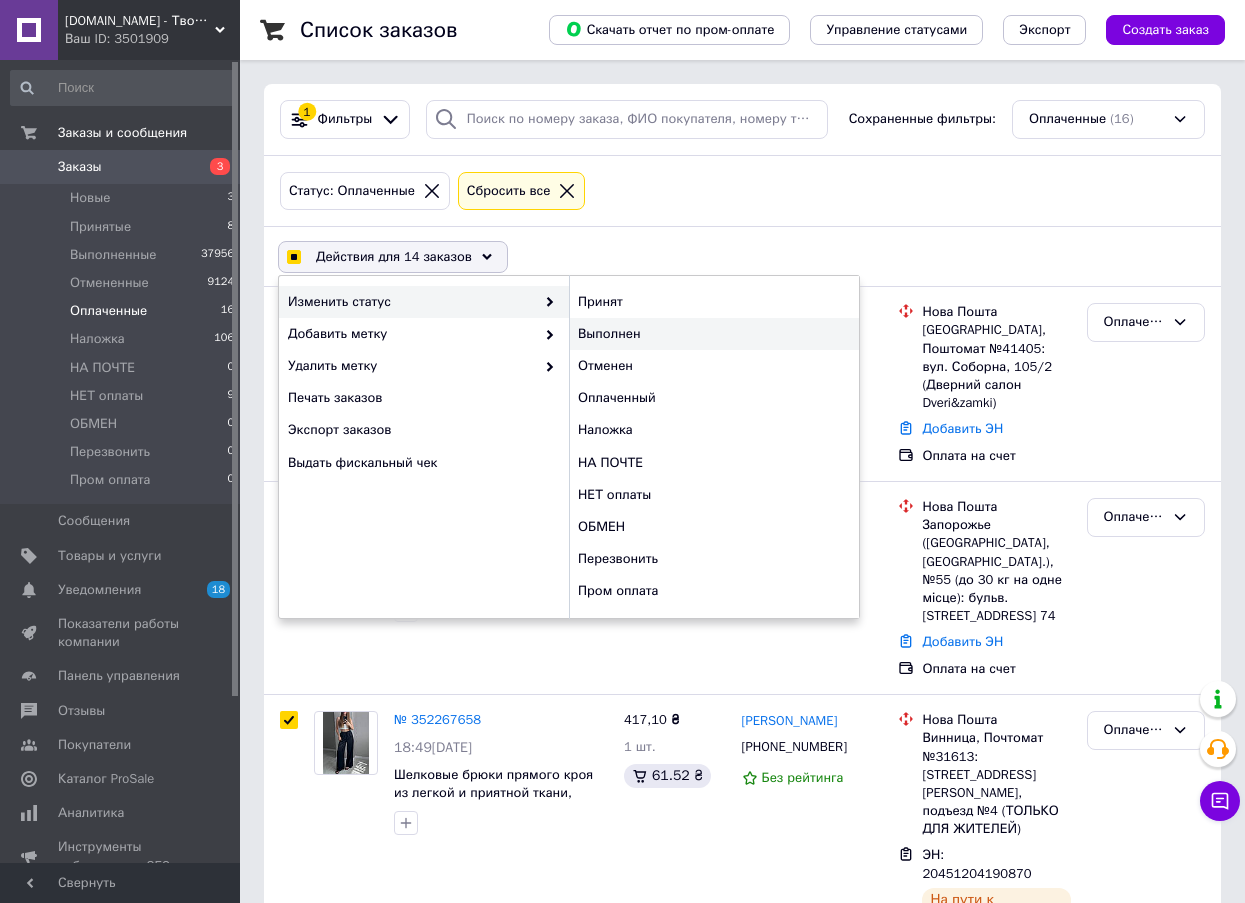 checkbox on "true" 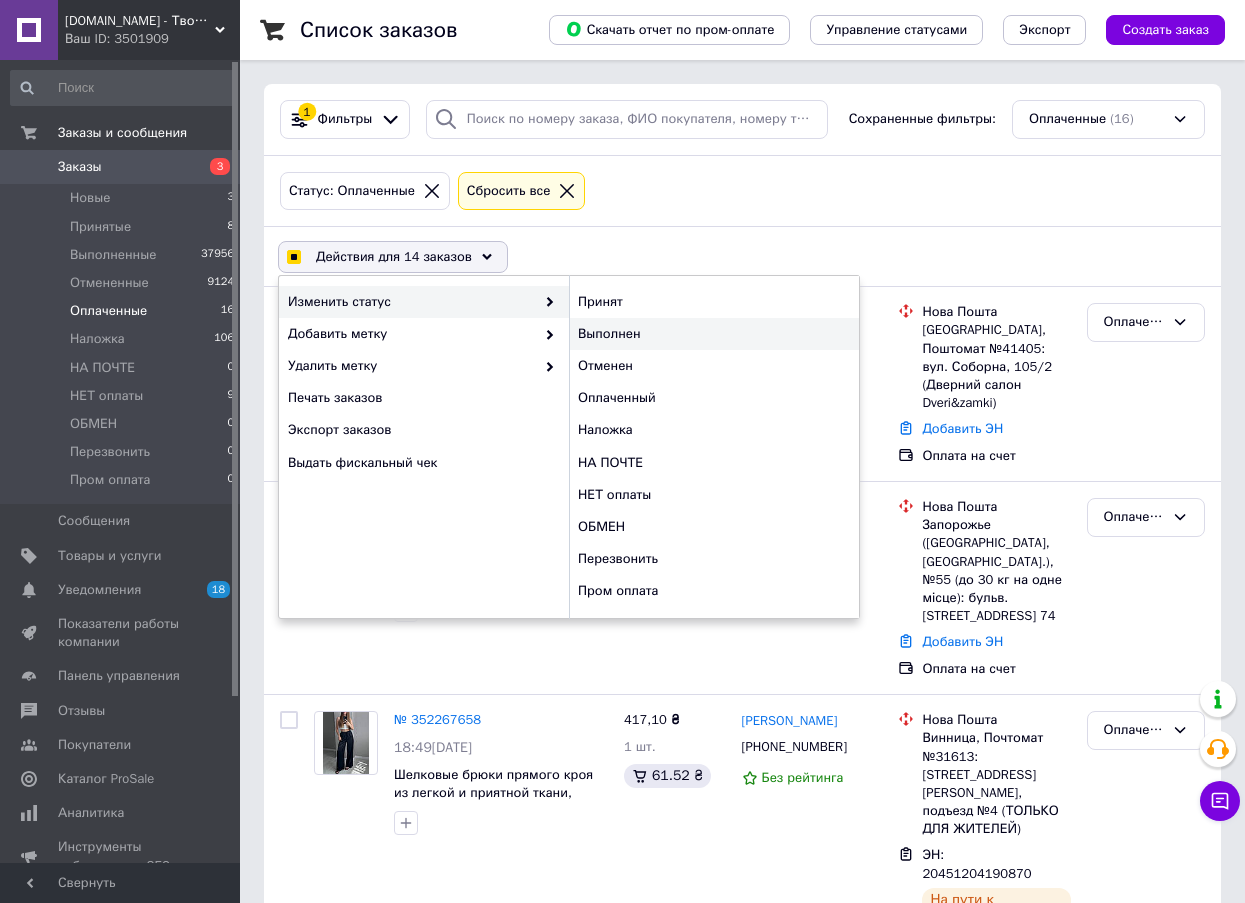 checkbox on "false" 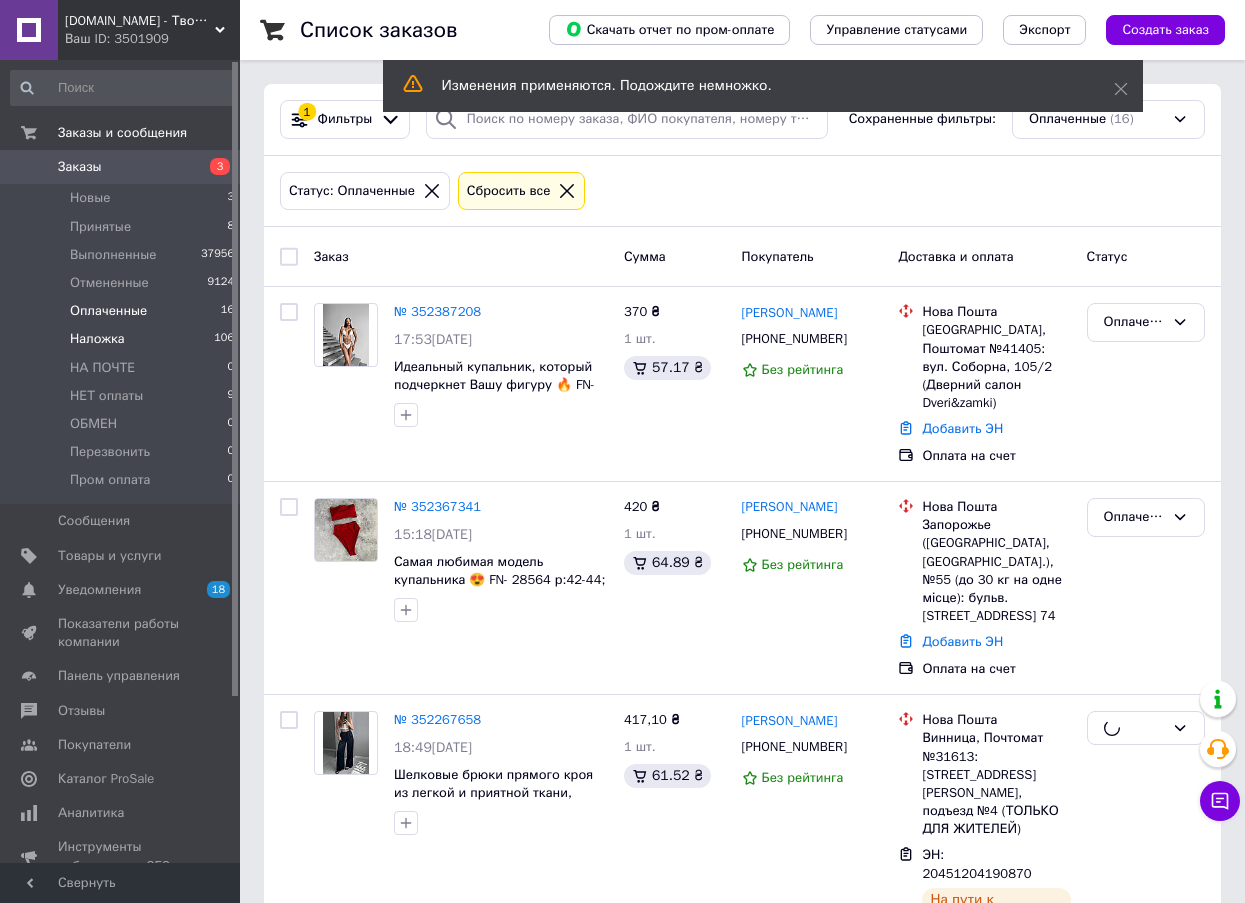click on "Наложка" at bounding box center (97, 339) 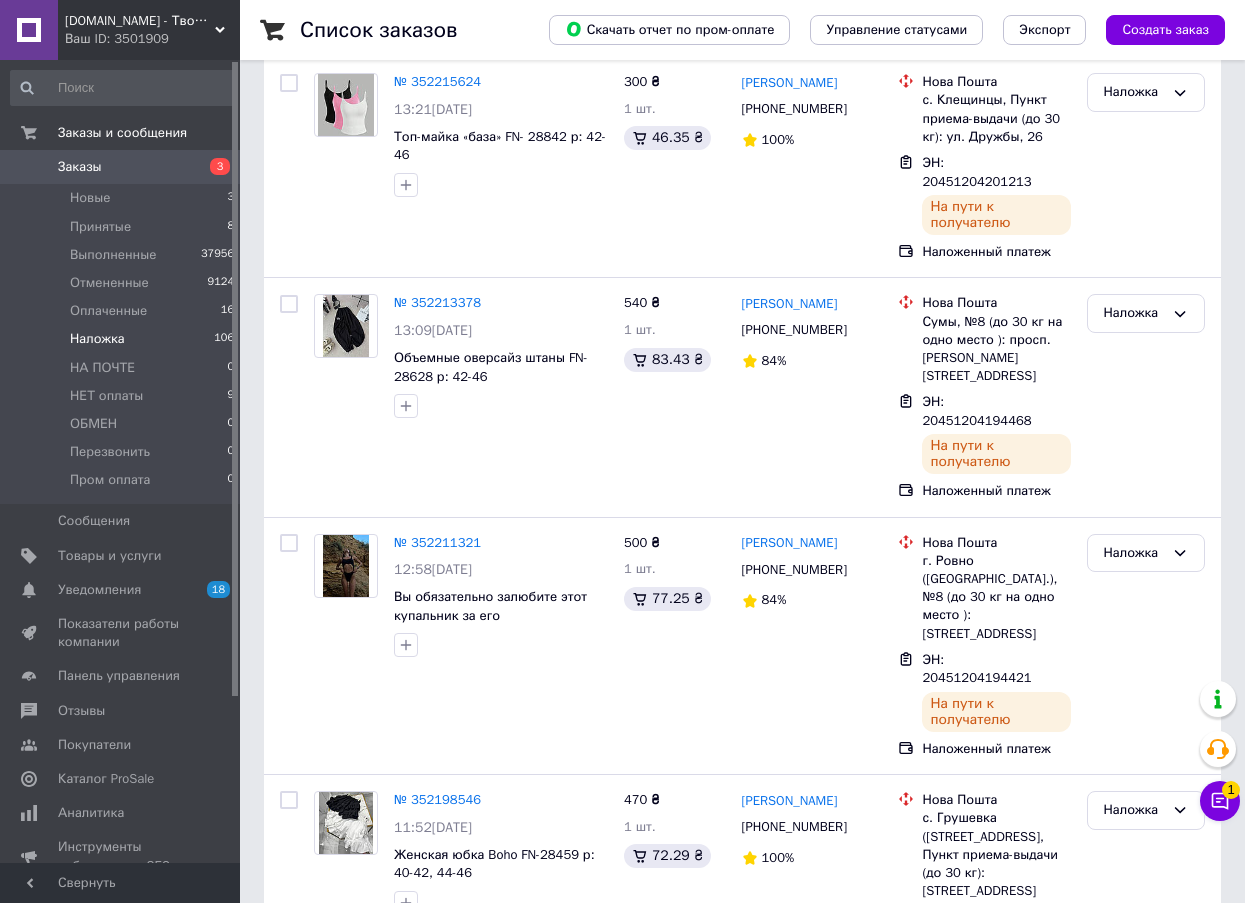 scroll, scrollTop: 20259, scrollLeft: 0, axis: vertical 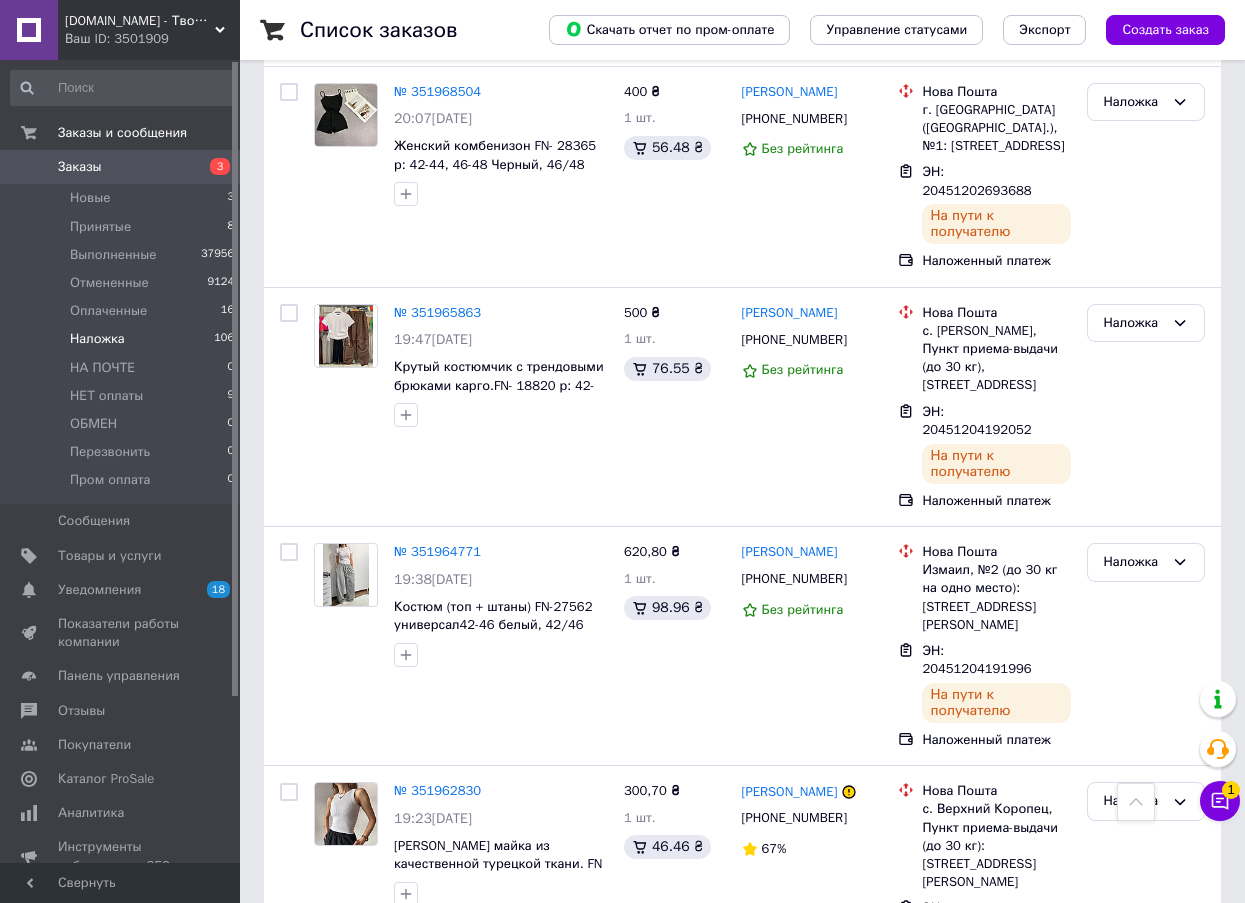 click on "2" at bounding box center (327, 2779) 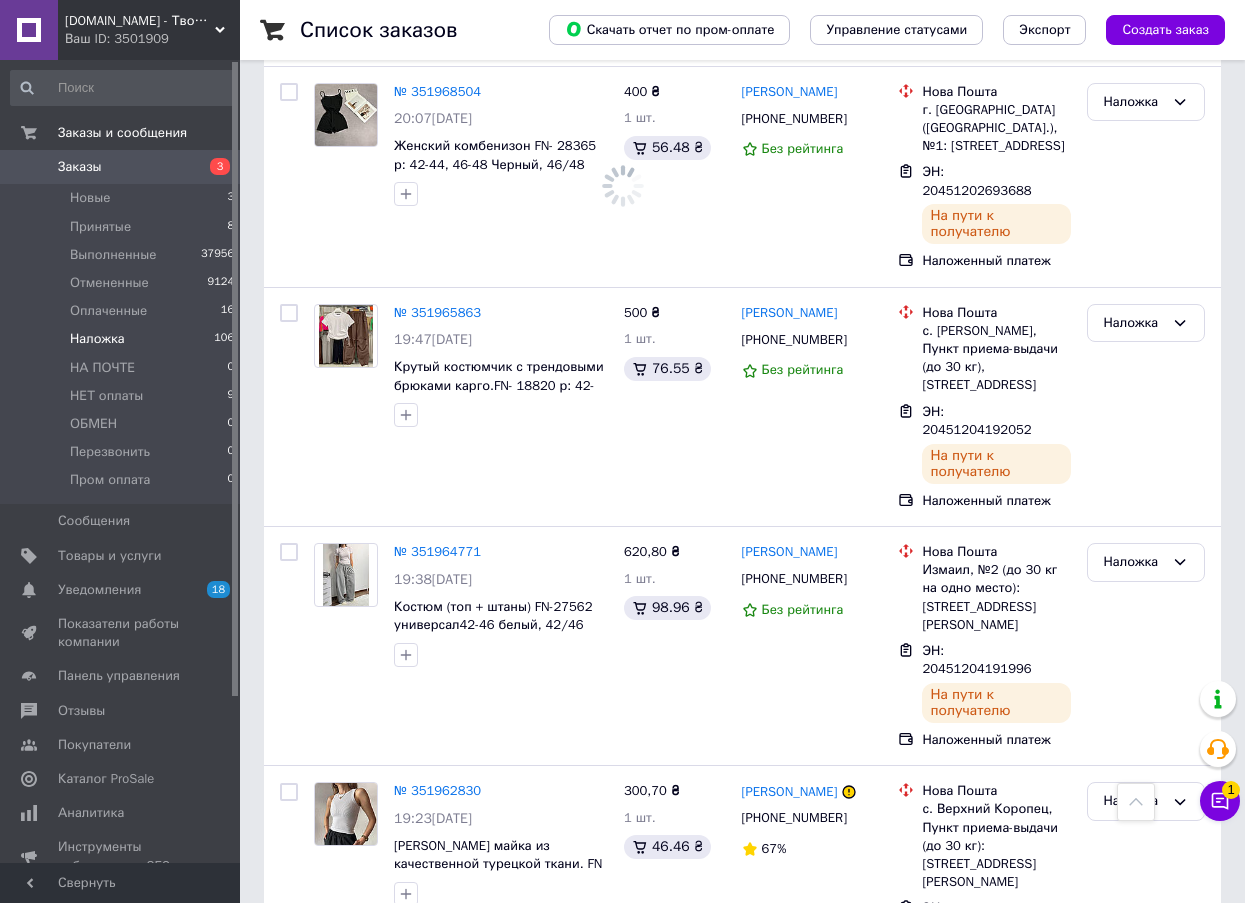 scroll, scrollTop: 0, scrollLeft: 0, axis: both 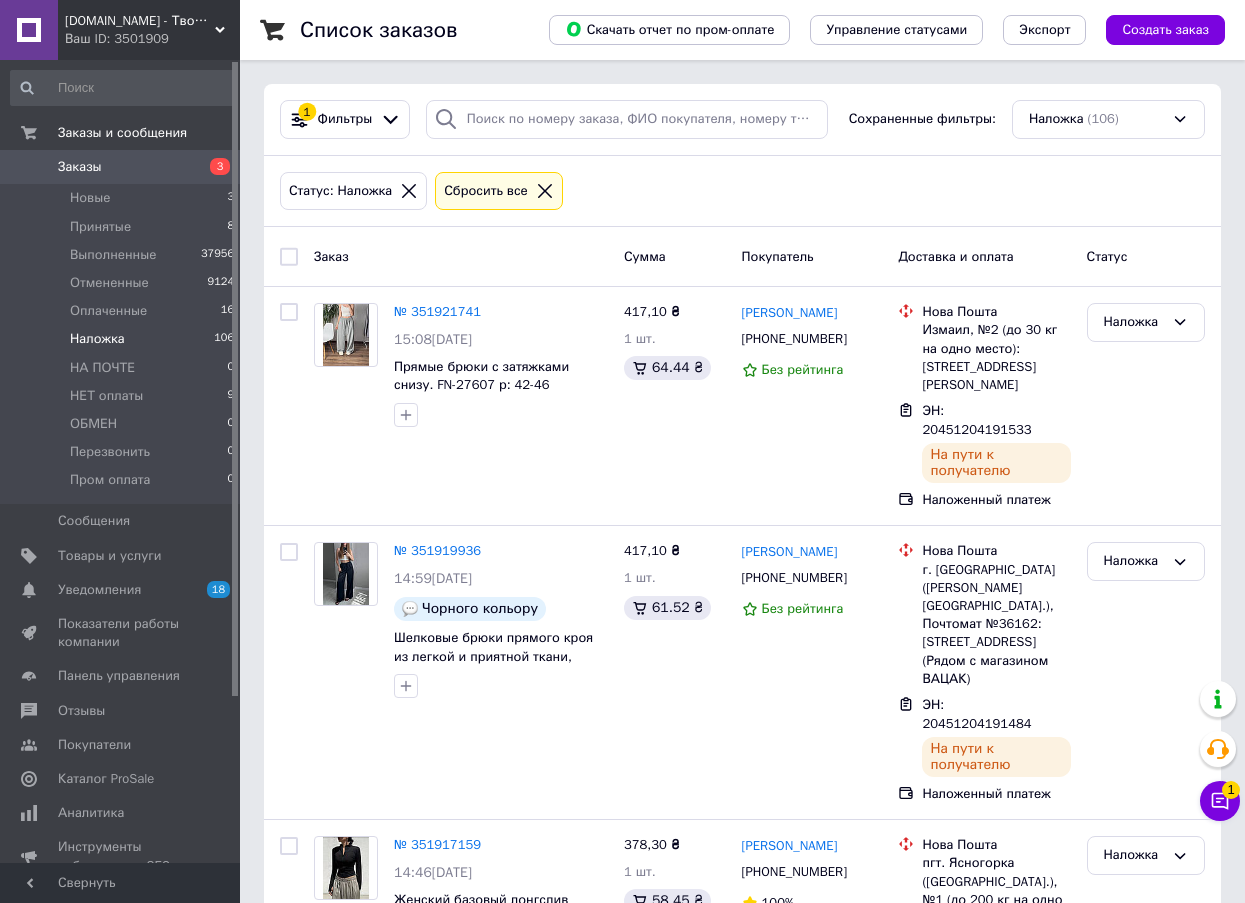 click at bounding box center [289, 257] 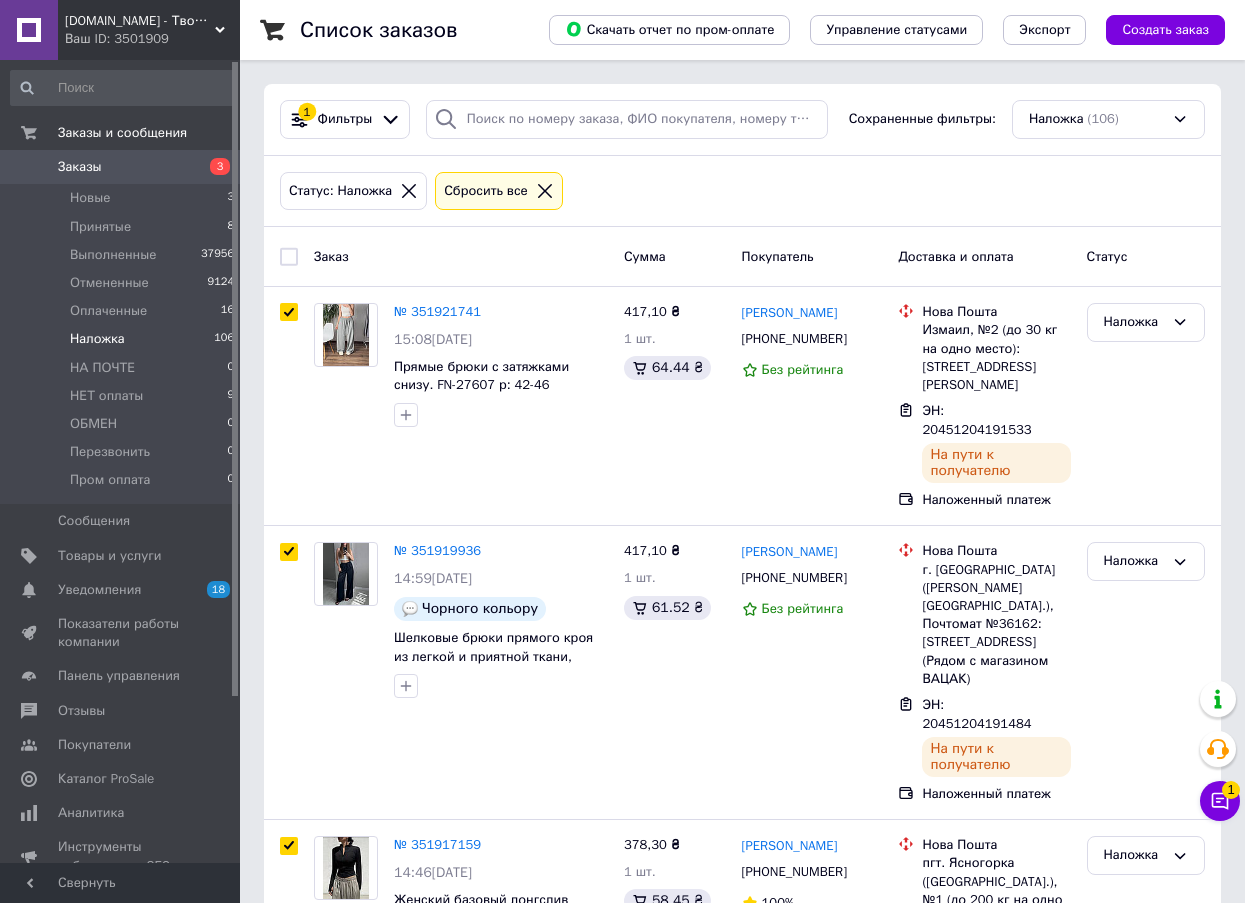 checkbox on "true" 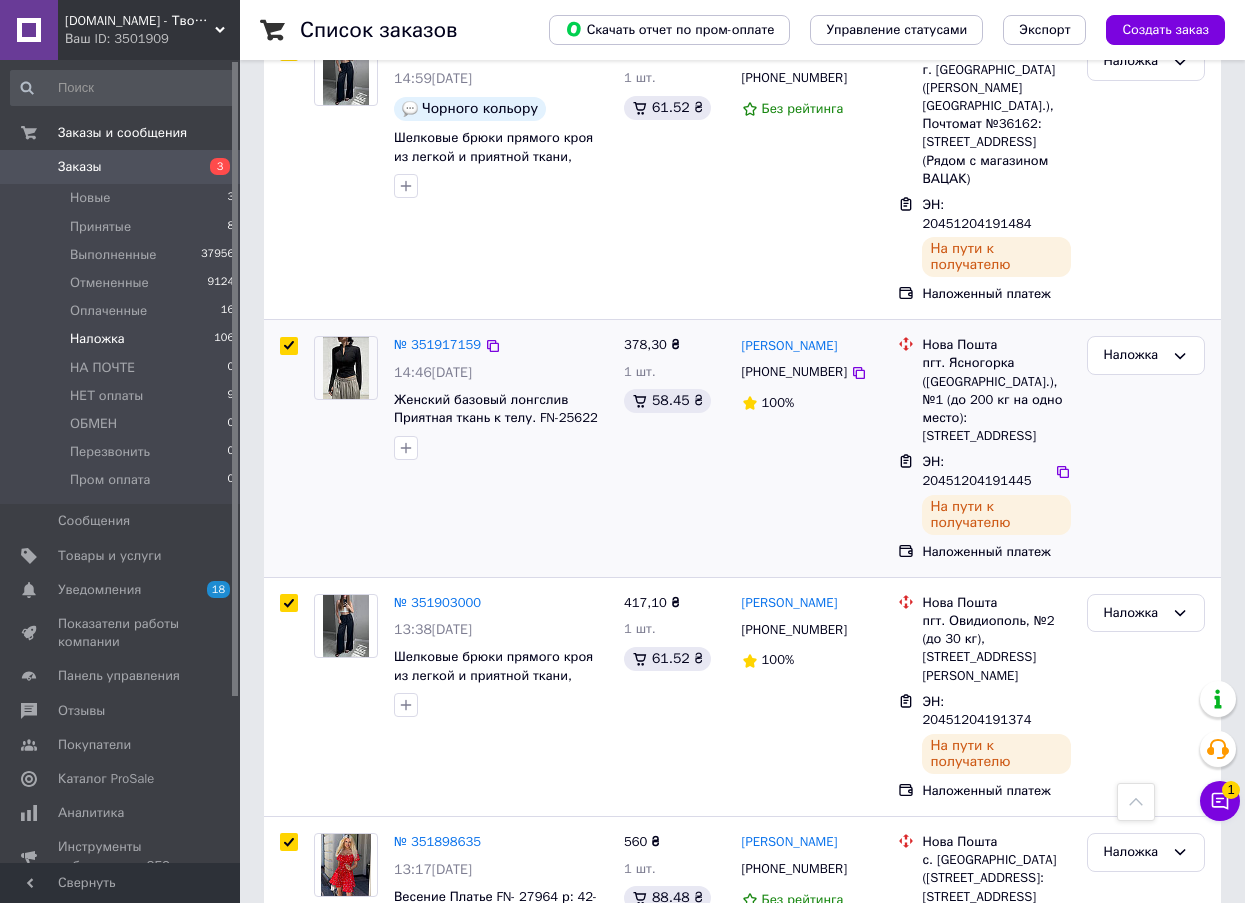 scroll, scrollTop: 778, scrollLeft: 0, axis: vertical 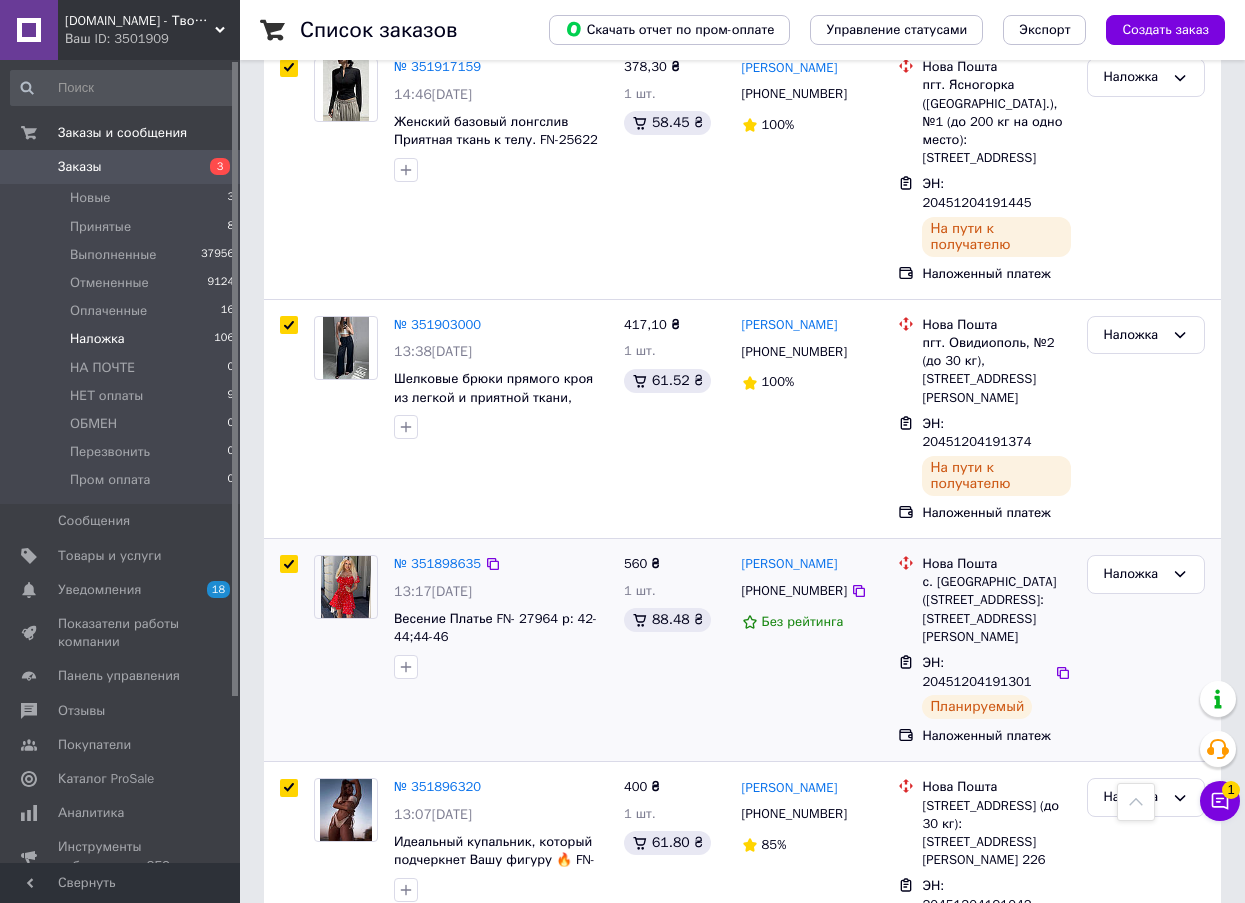 click at bounding box center [289, 564] 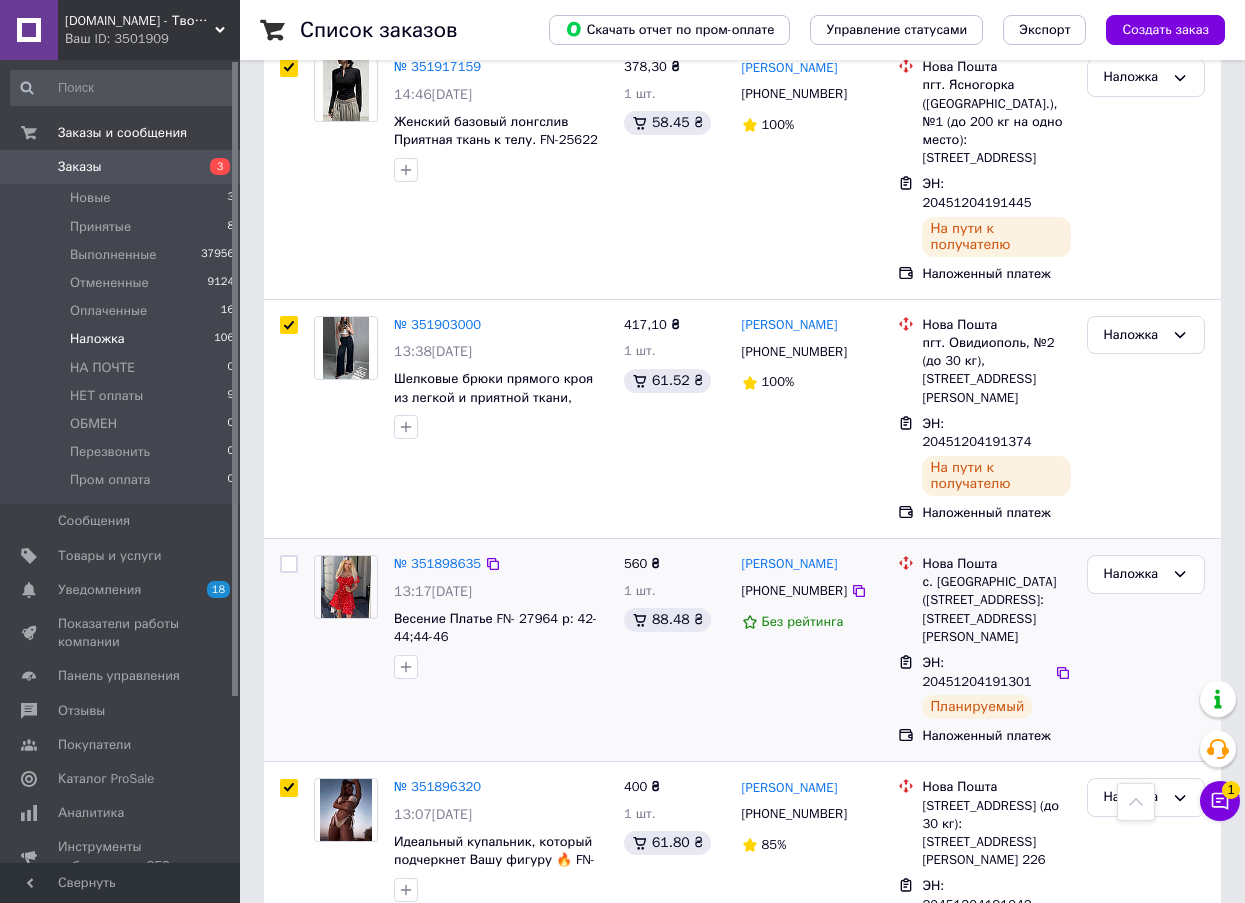 checkbox on "false" 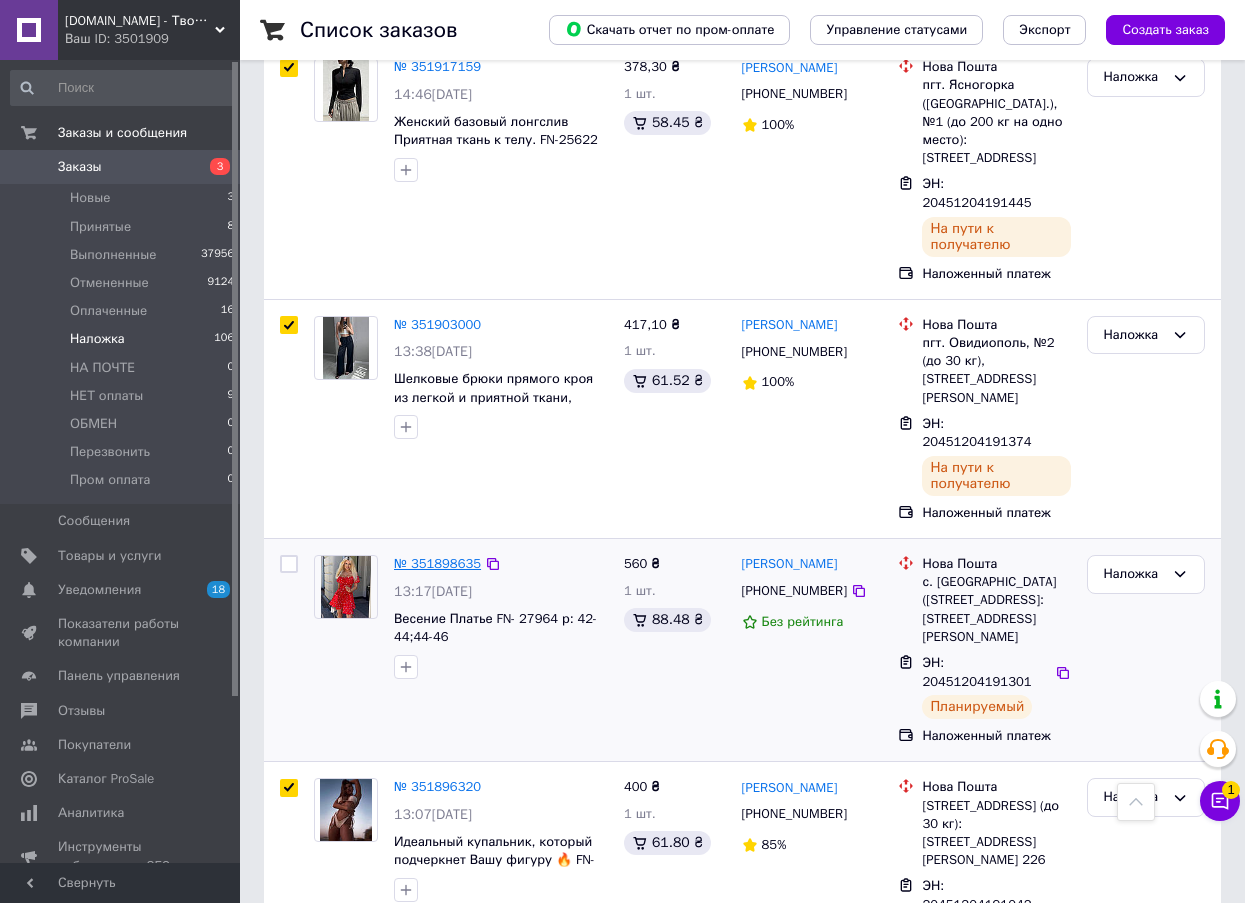 click on "№ 351898635" at bounding box center (437, 563) 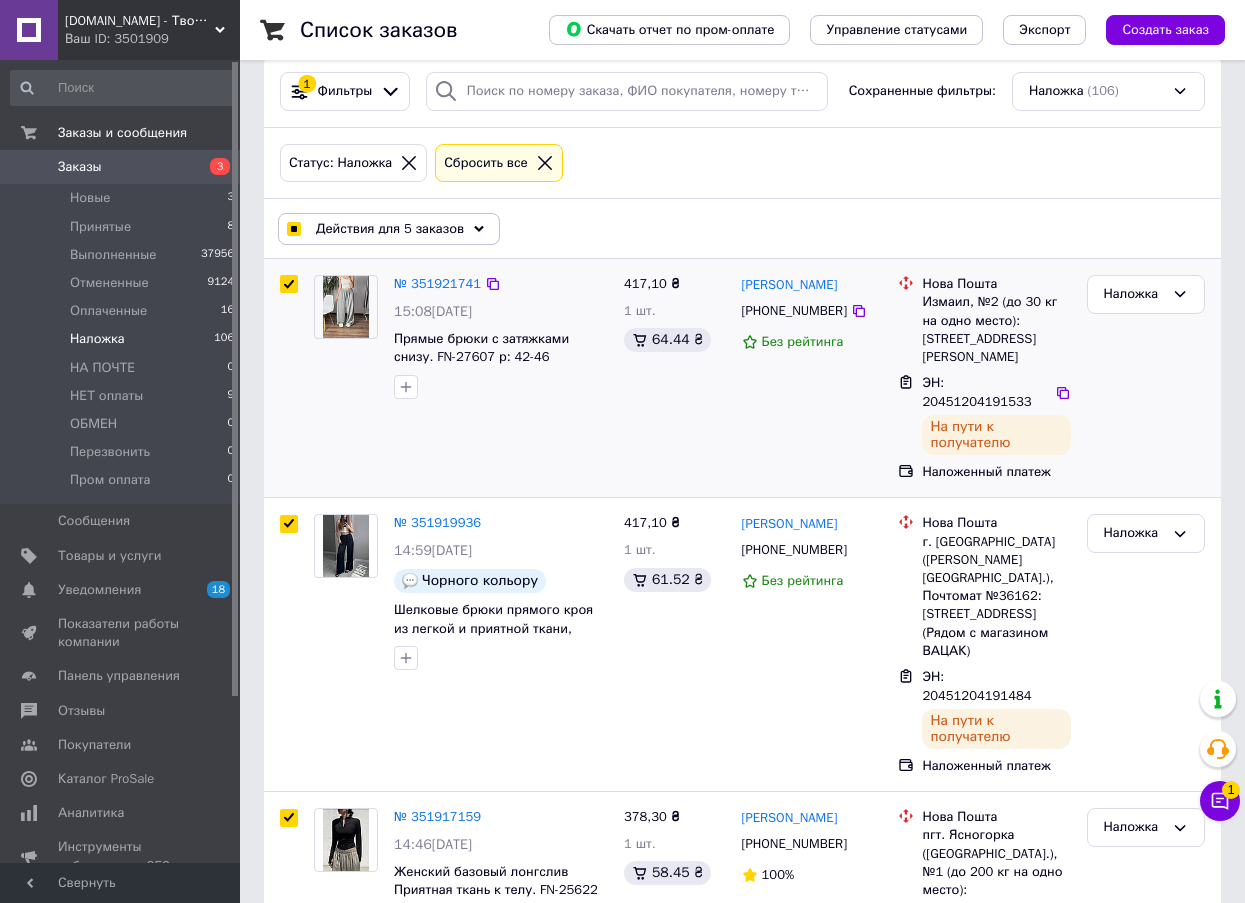 scroll, scrollTop: 0, scrollLeft: 0, axis: both 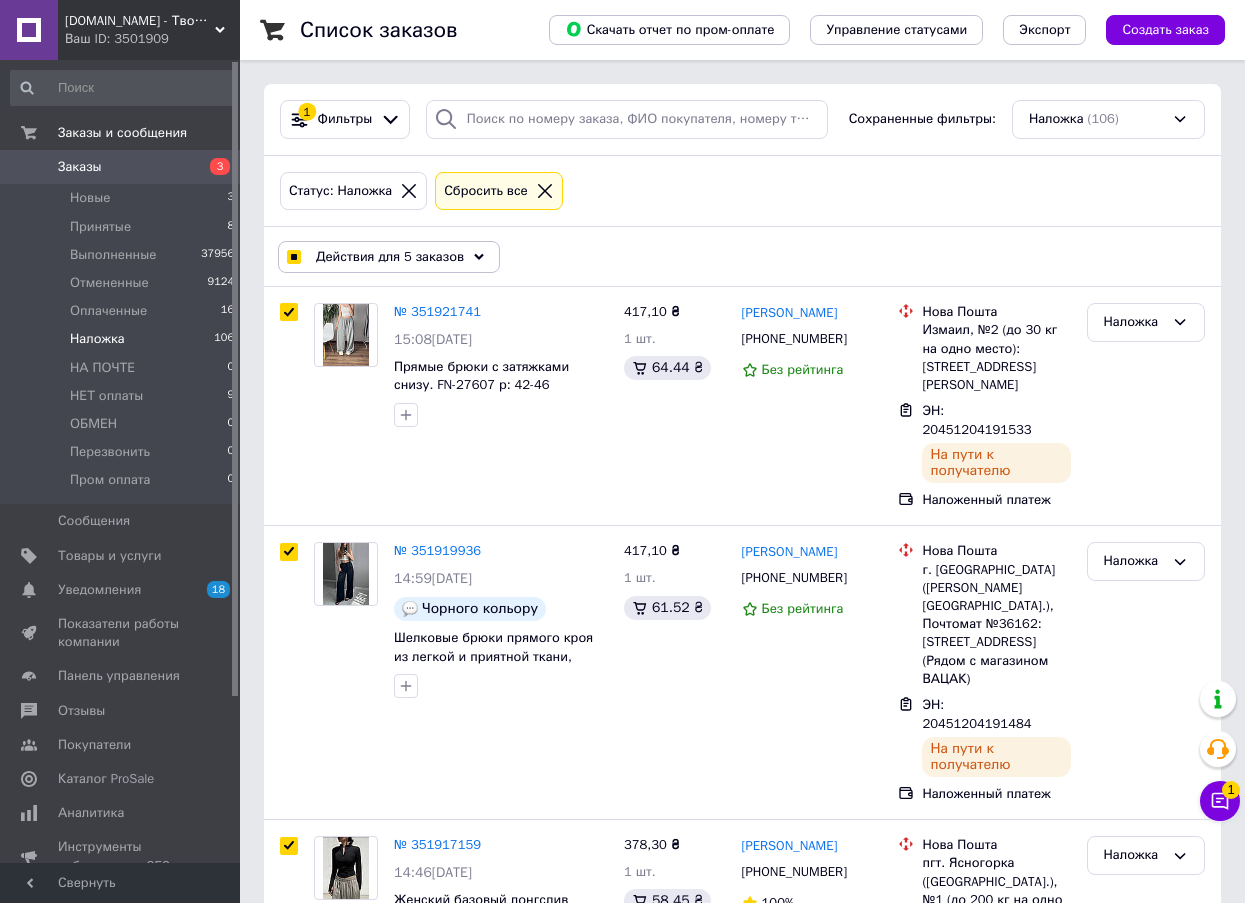 click on "Действия для 5 заказов" at bounding box center [390, 257] 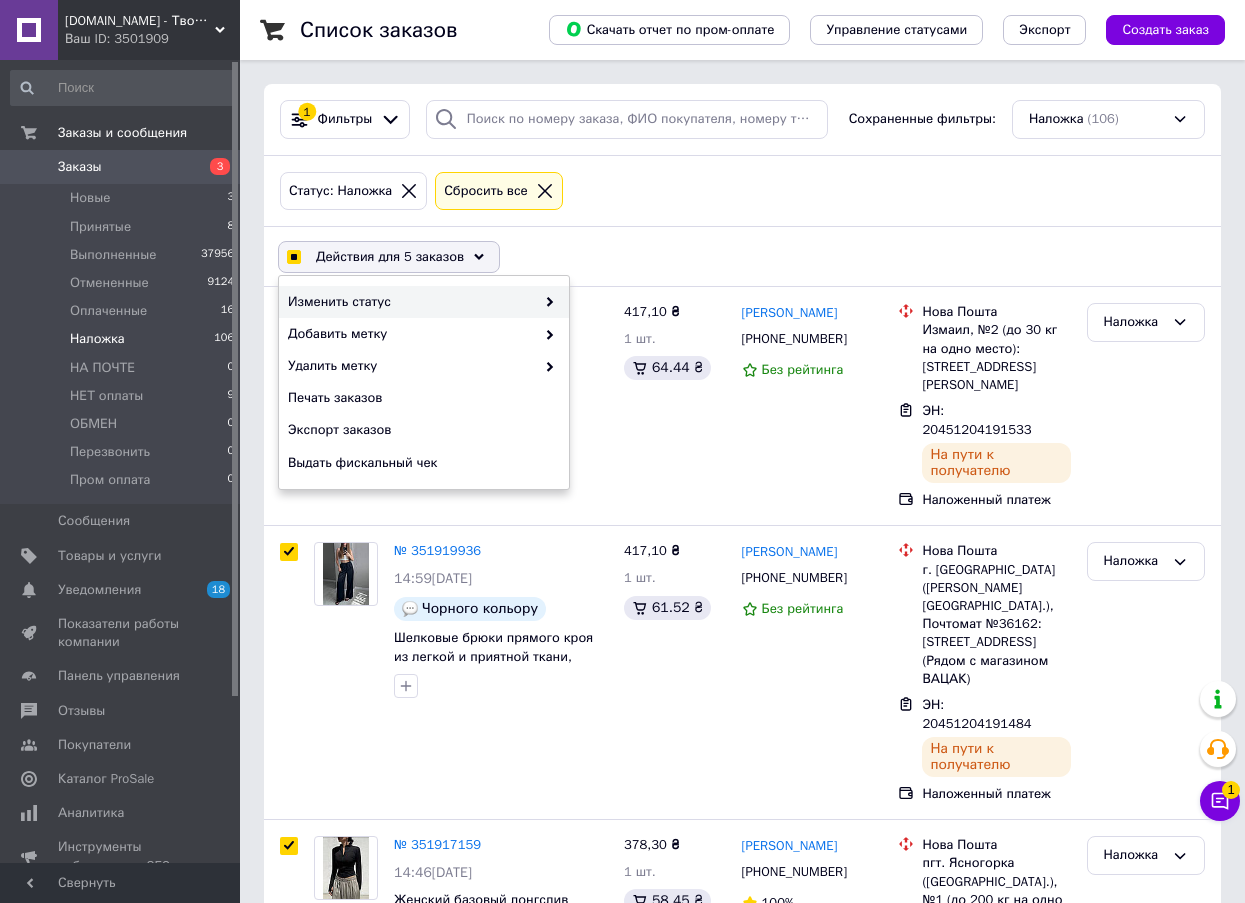 checkbox on "true" 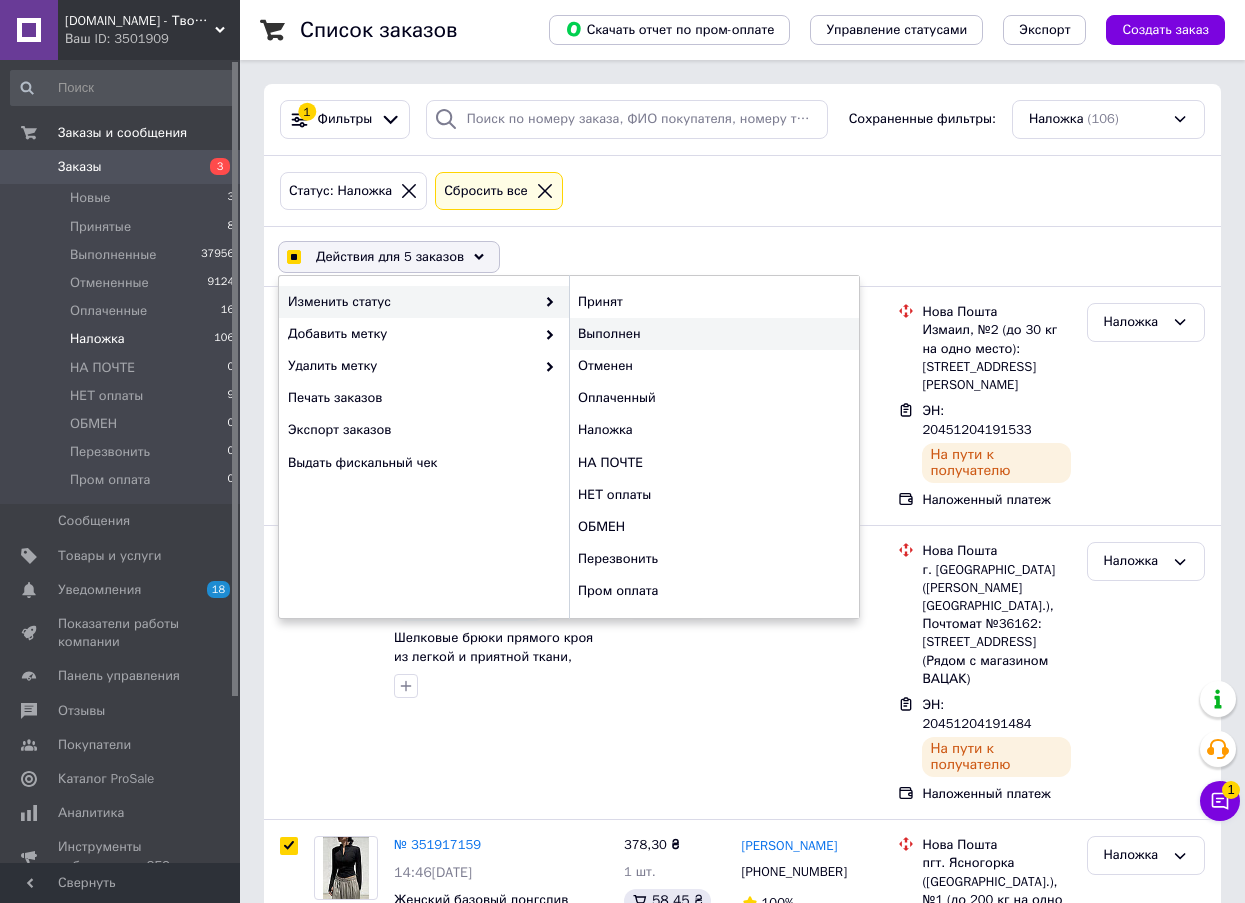 click on "Выполнен" at bounding box center [714, 334] 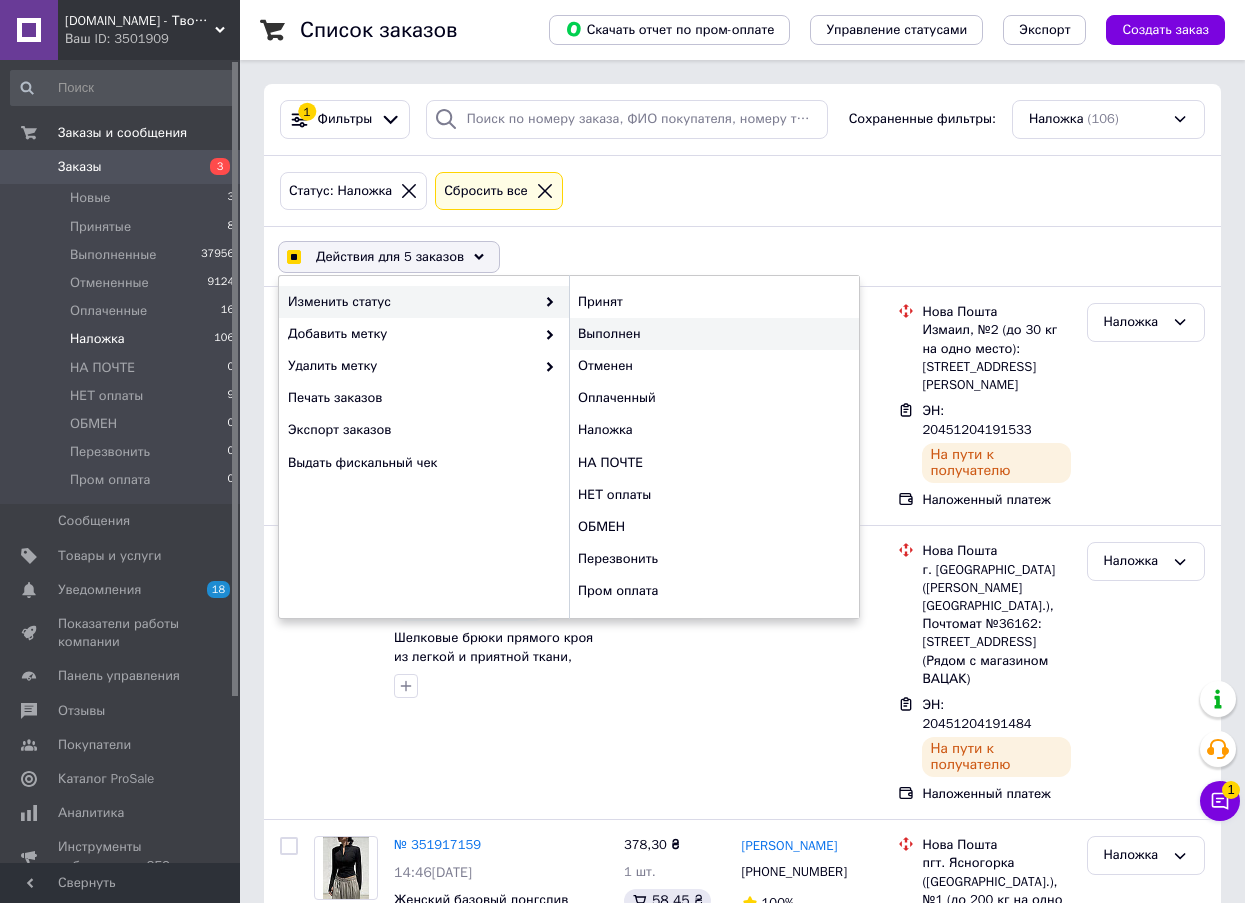 checkbox on "false" 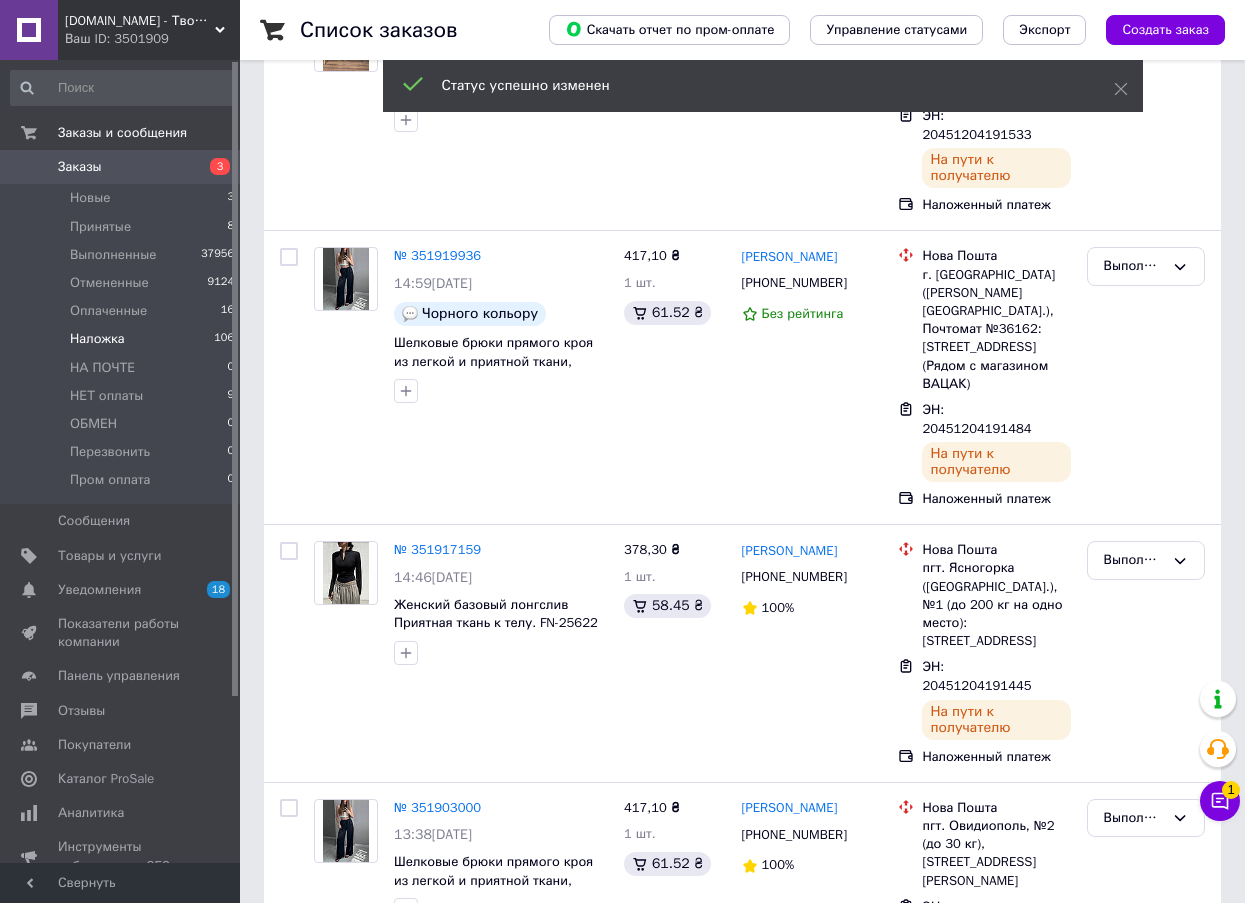 scroll, scrollTop: 778, scrollLeft: 0, axis: vertical 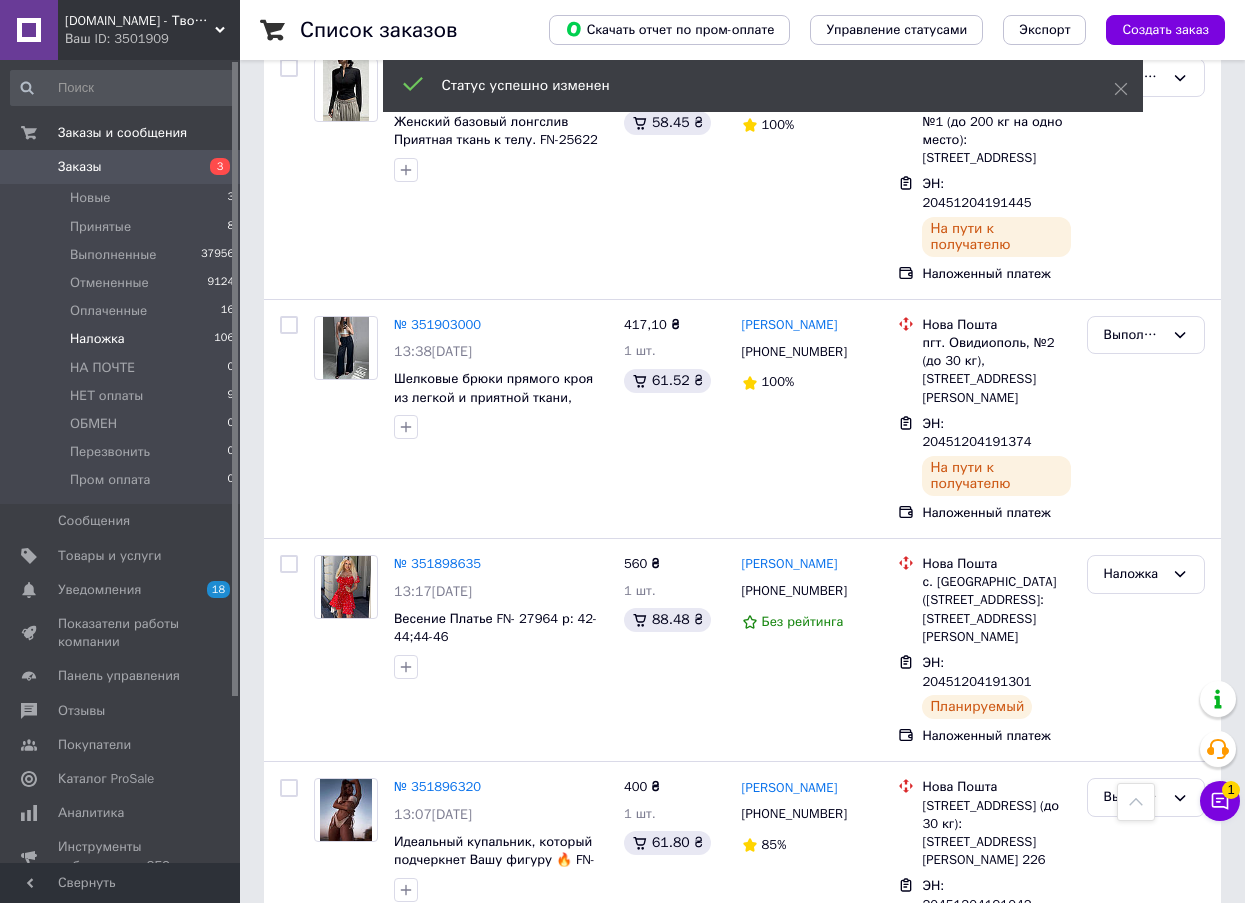 click on "1" at bounding box center [415, 1046] 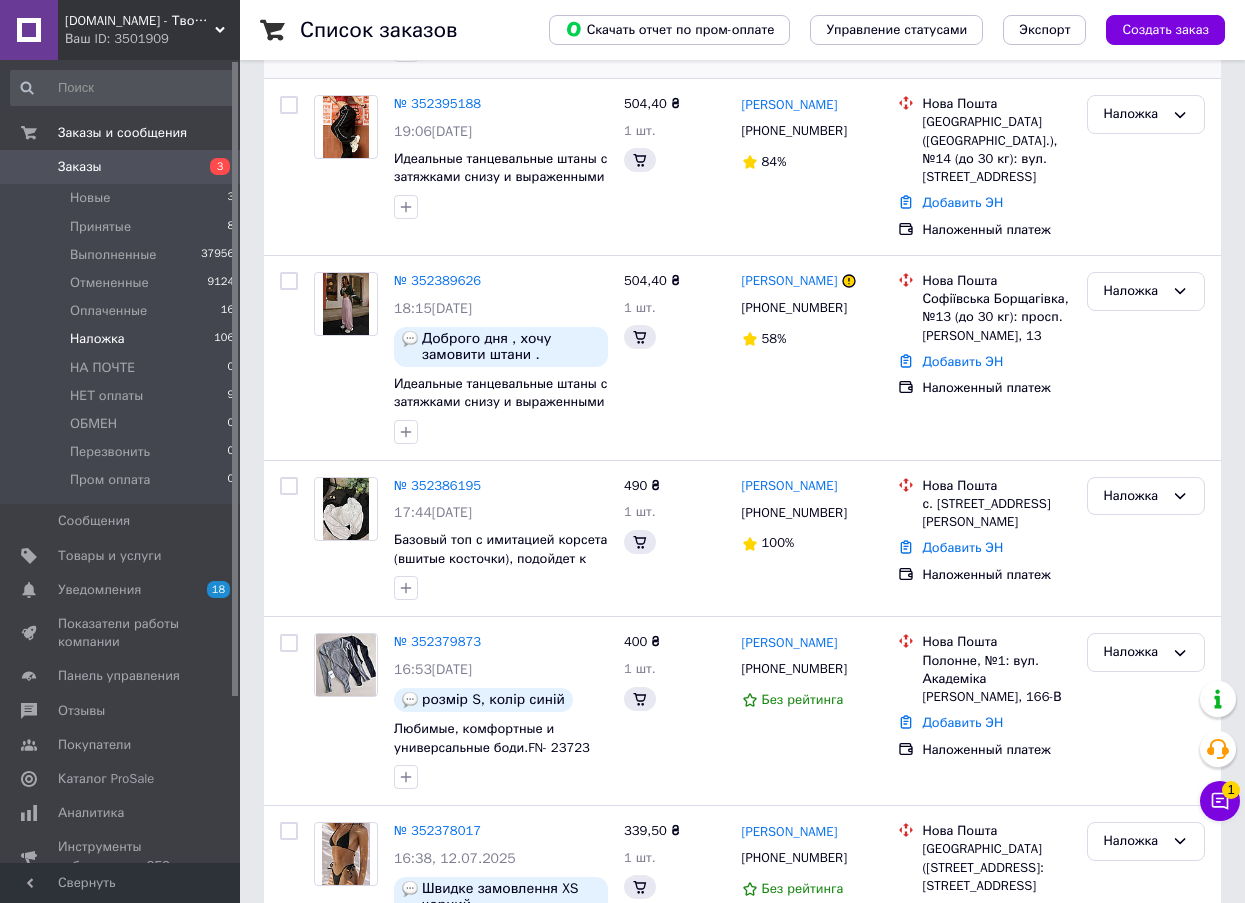 scroll, scrollTop: 0, scrollLeft: 0, axis: both 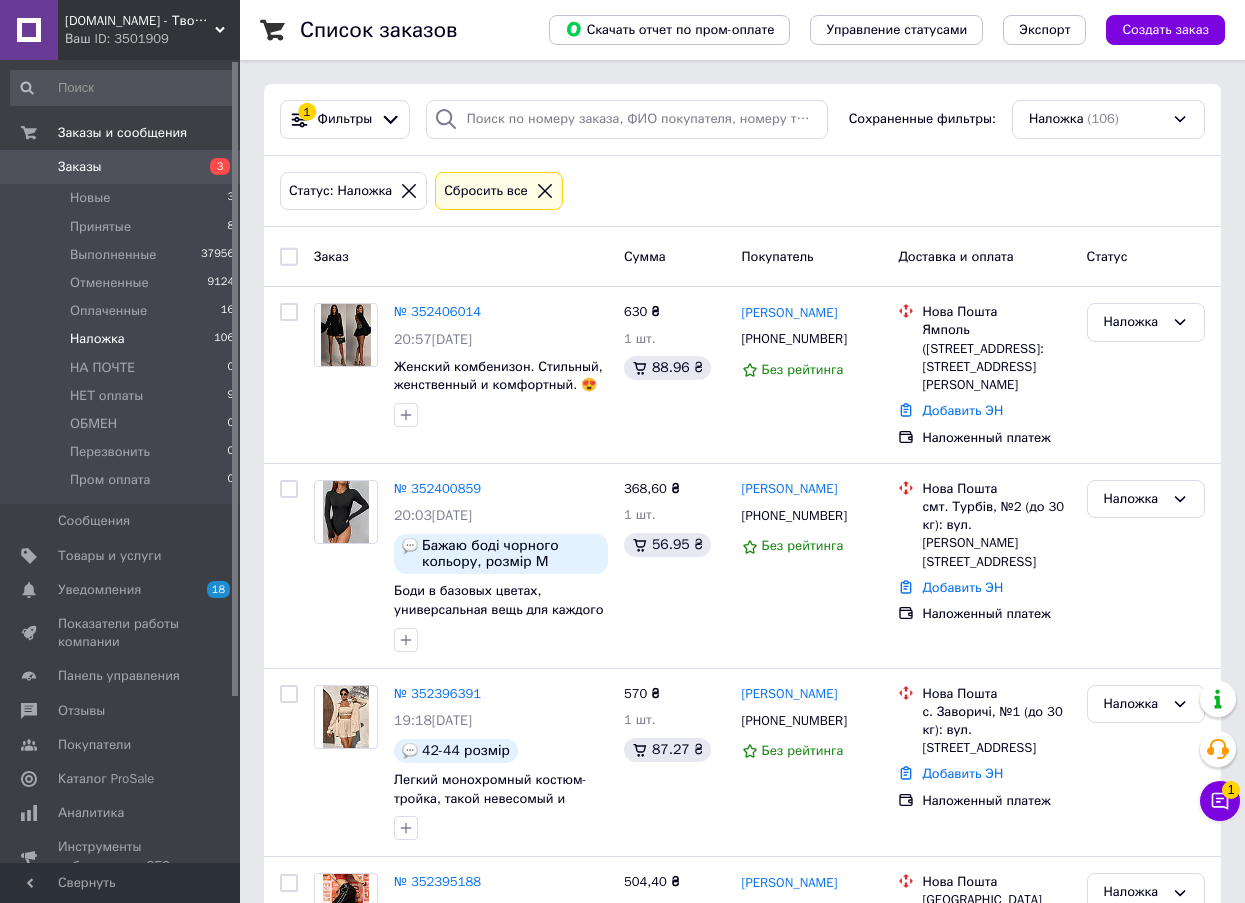 click at bounding box center [289, 257] 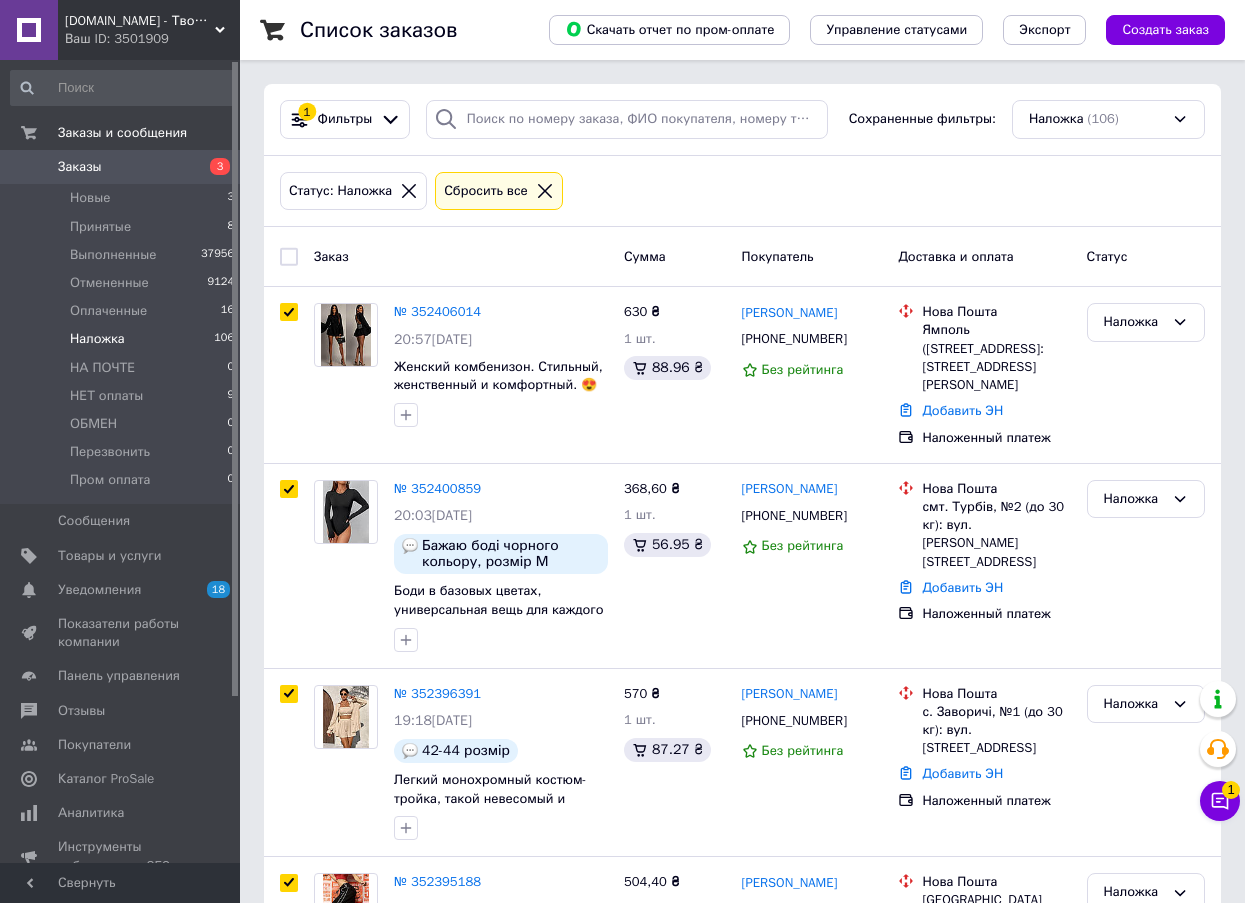 checkbox on "true" 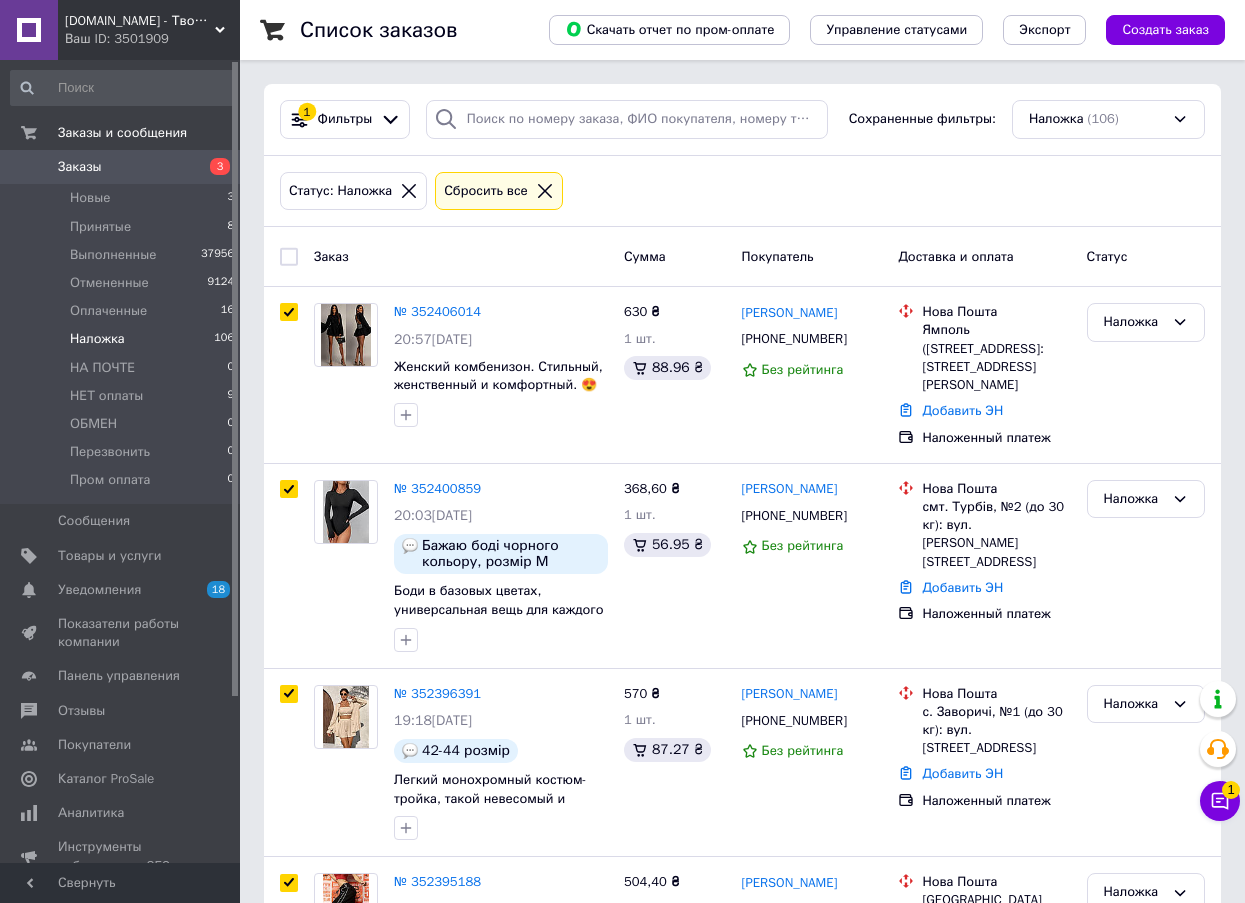 checkbox on "true" 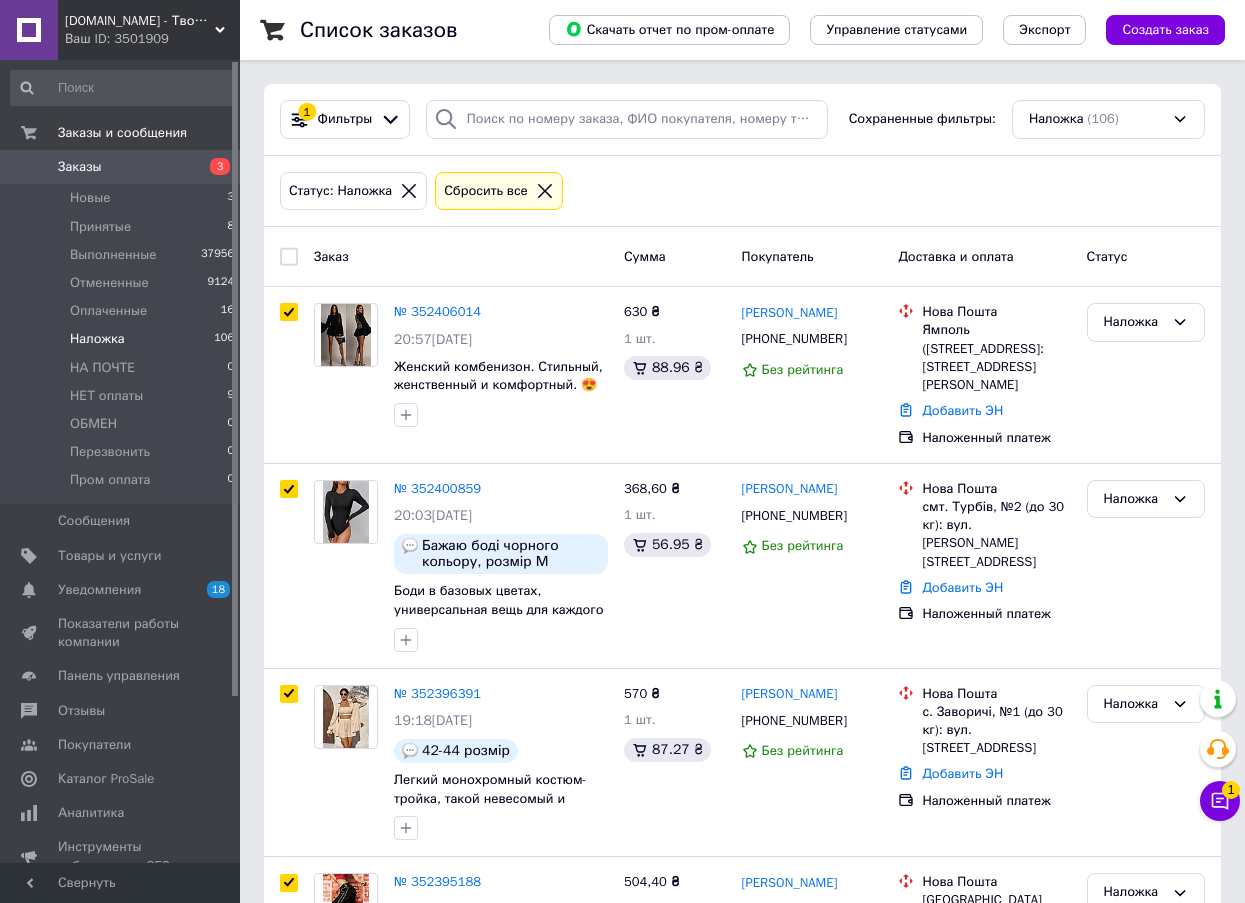checkbox on "true" 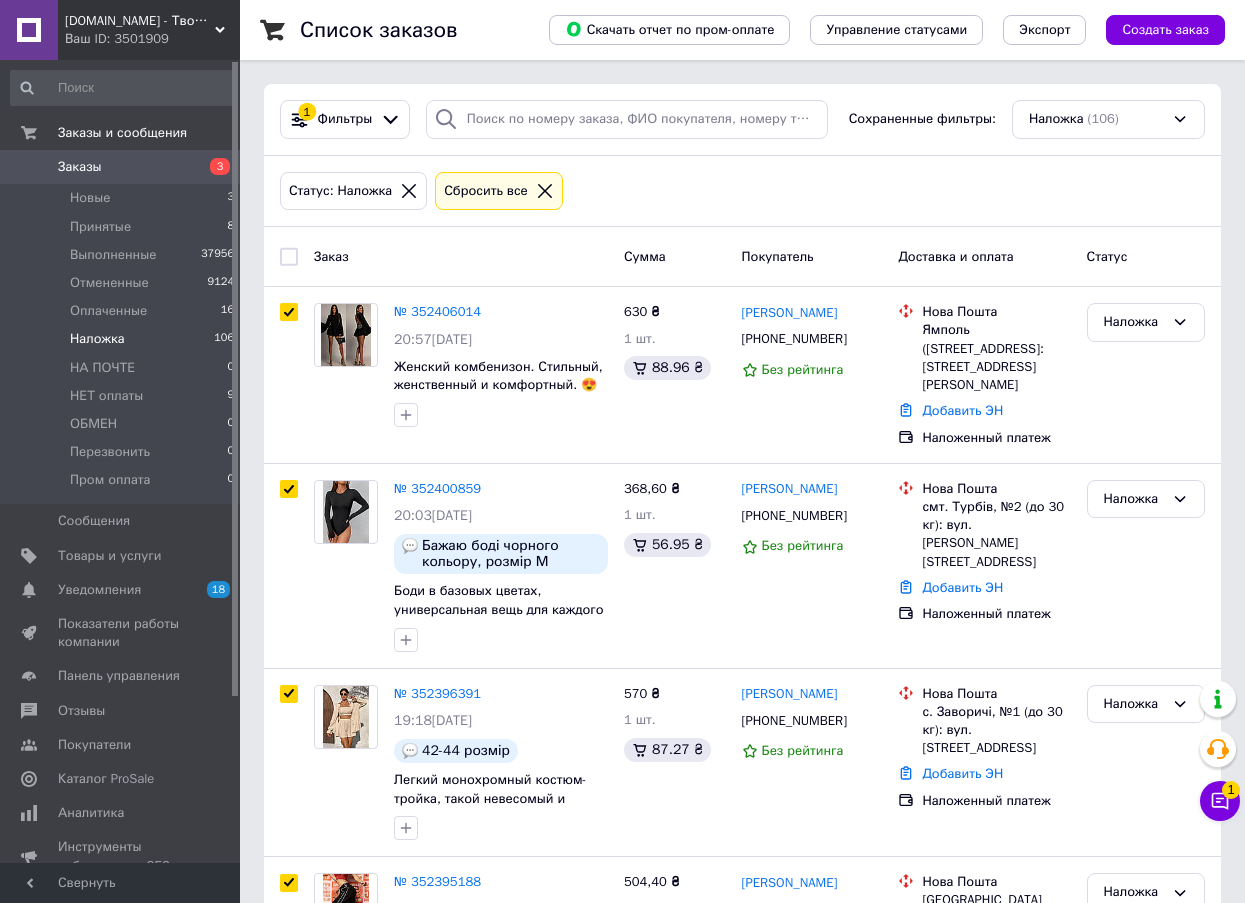 checkbox on "true" 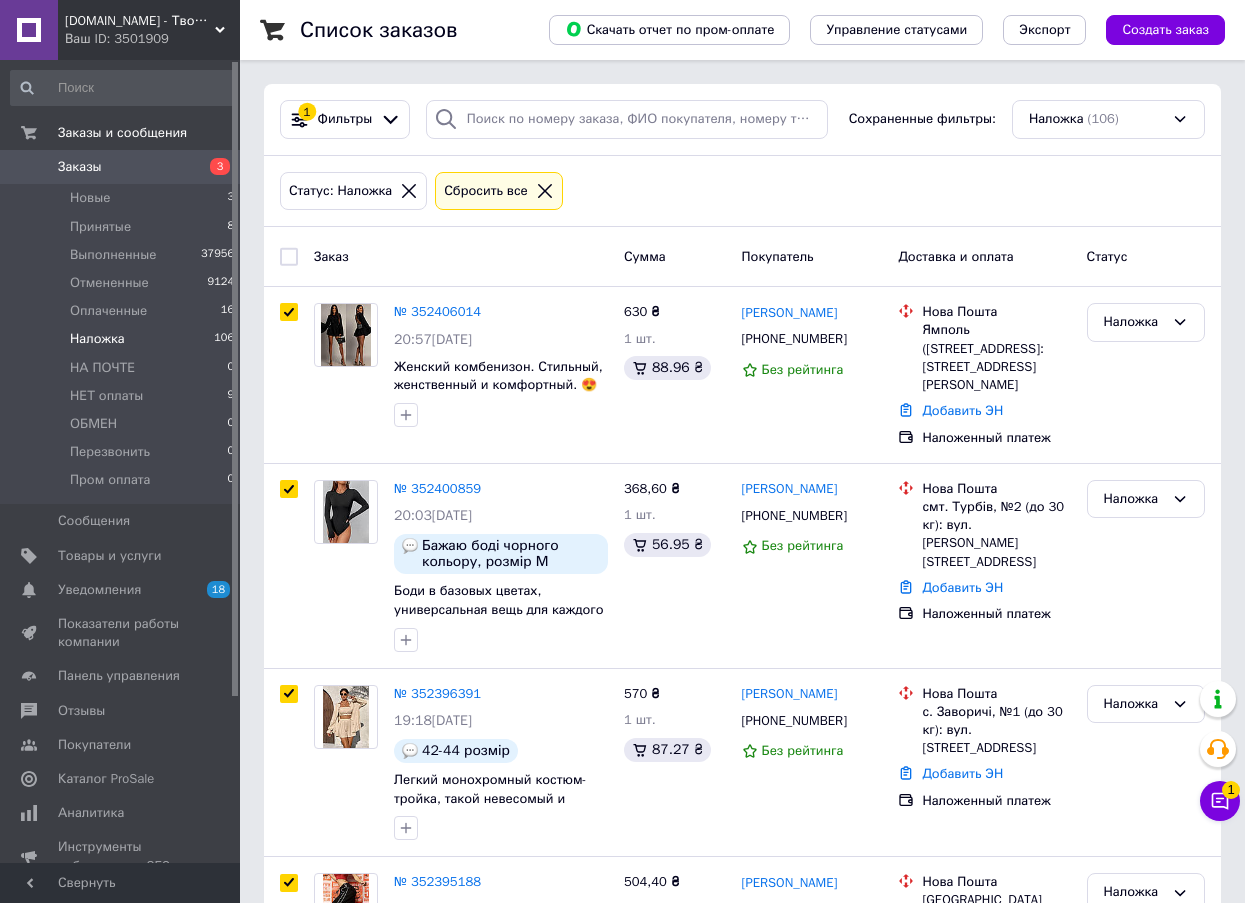 checkbox on "true" 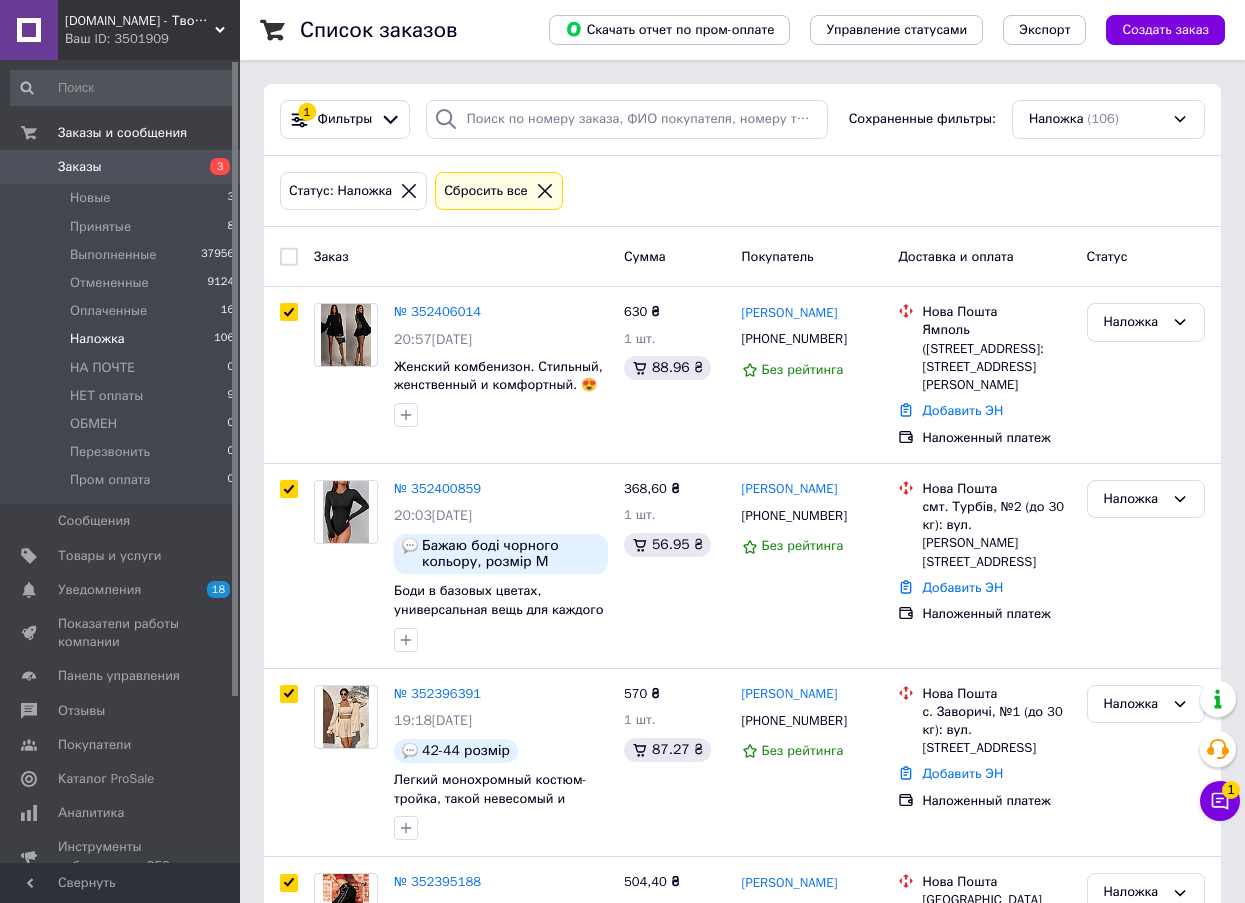 checkbox on "true" 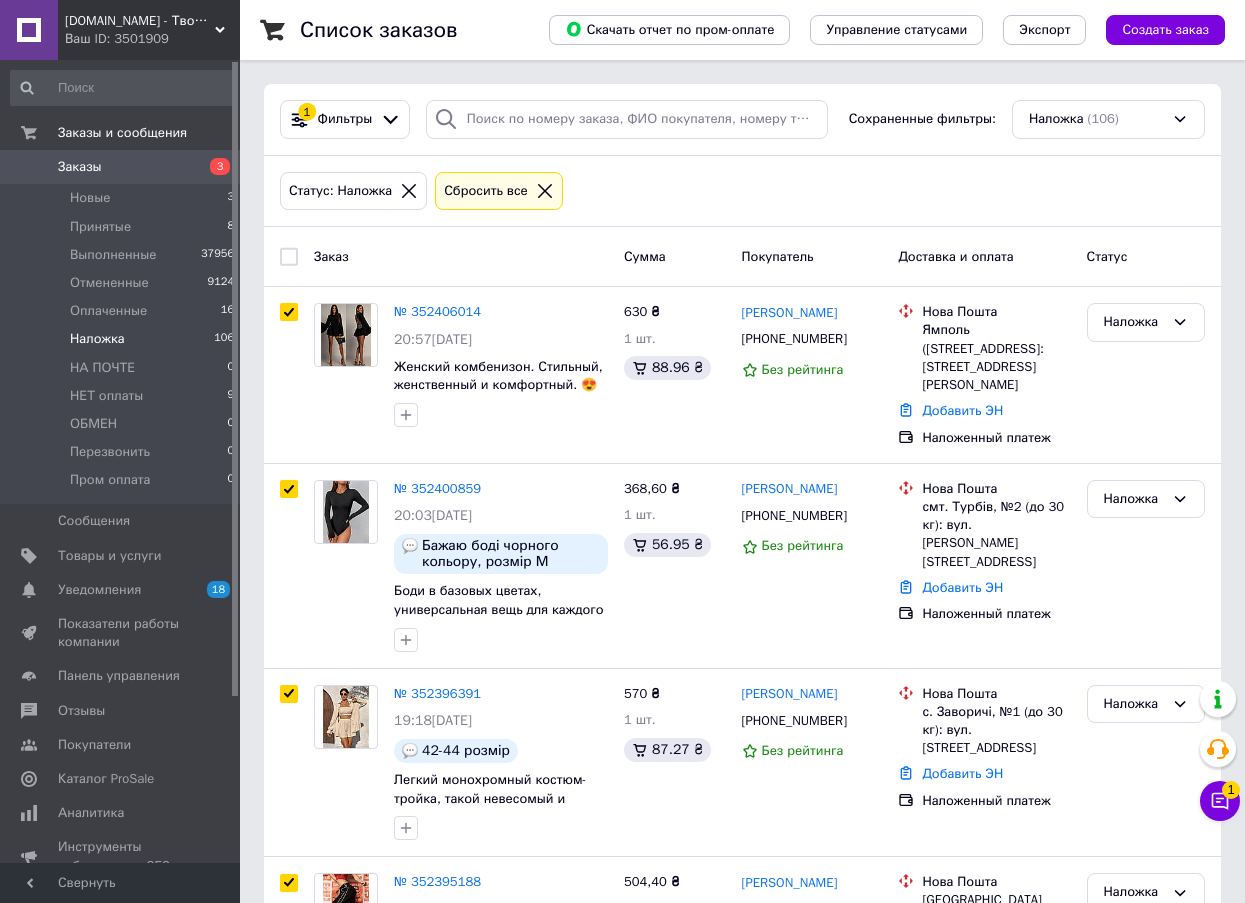 checkbox on "true" 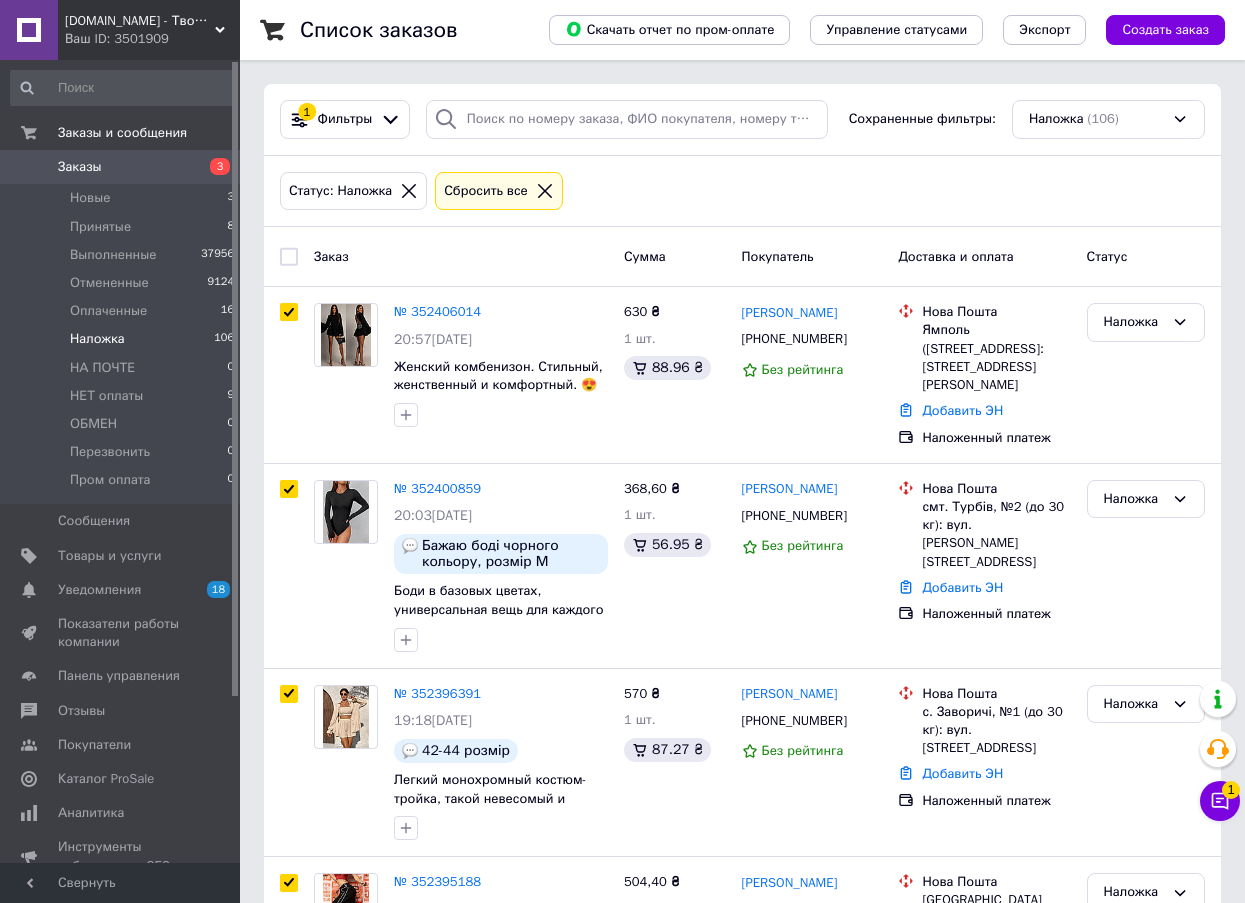 checkbox on "true" 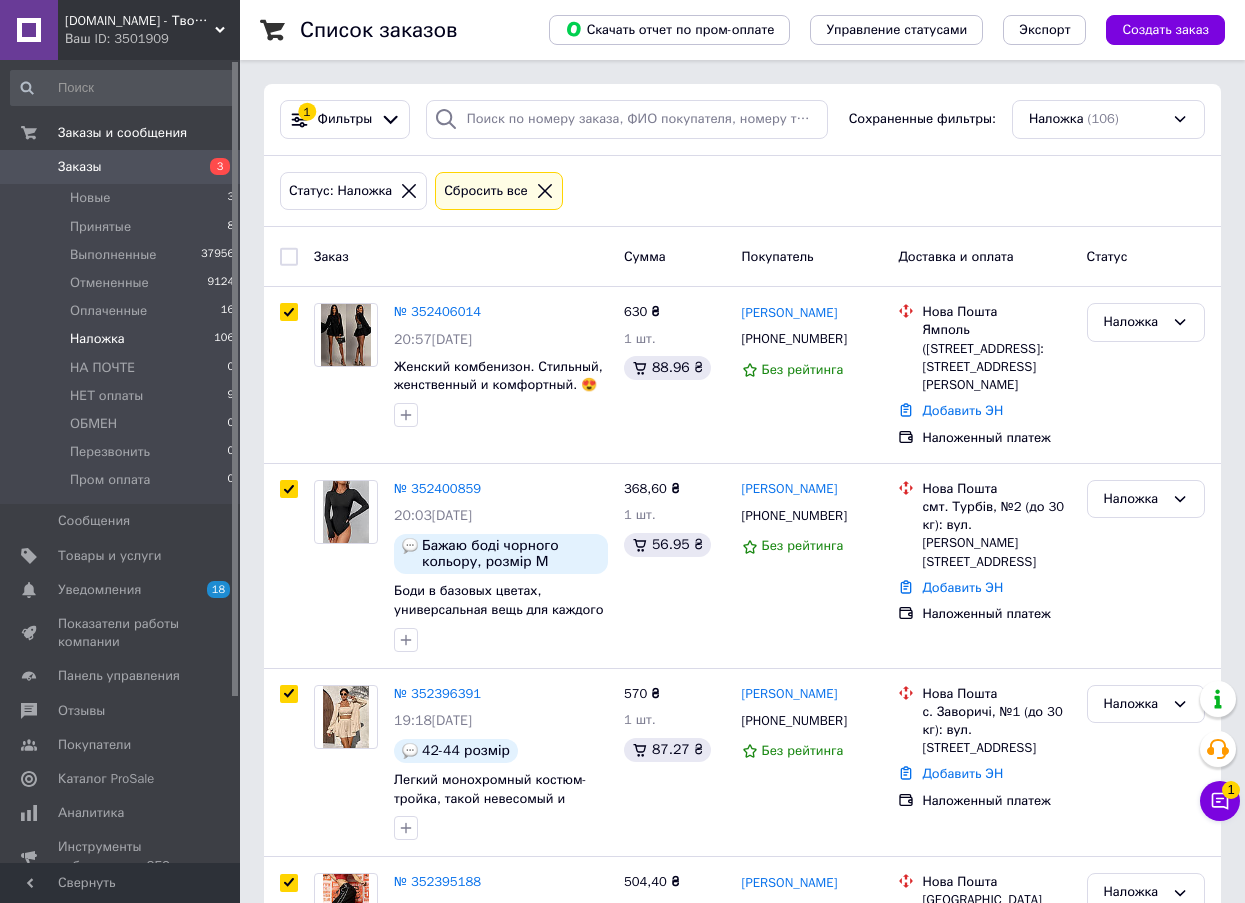 checkbox on "true" 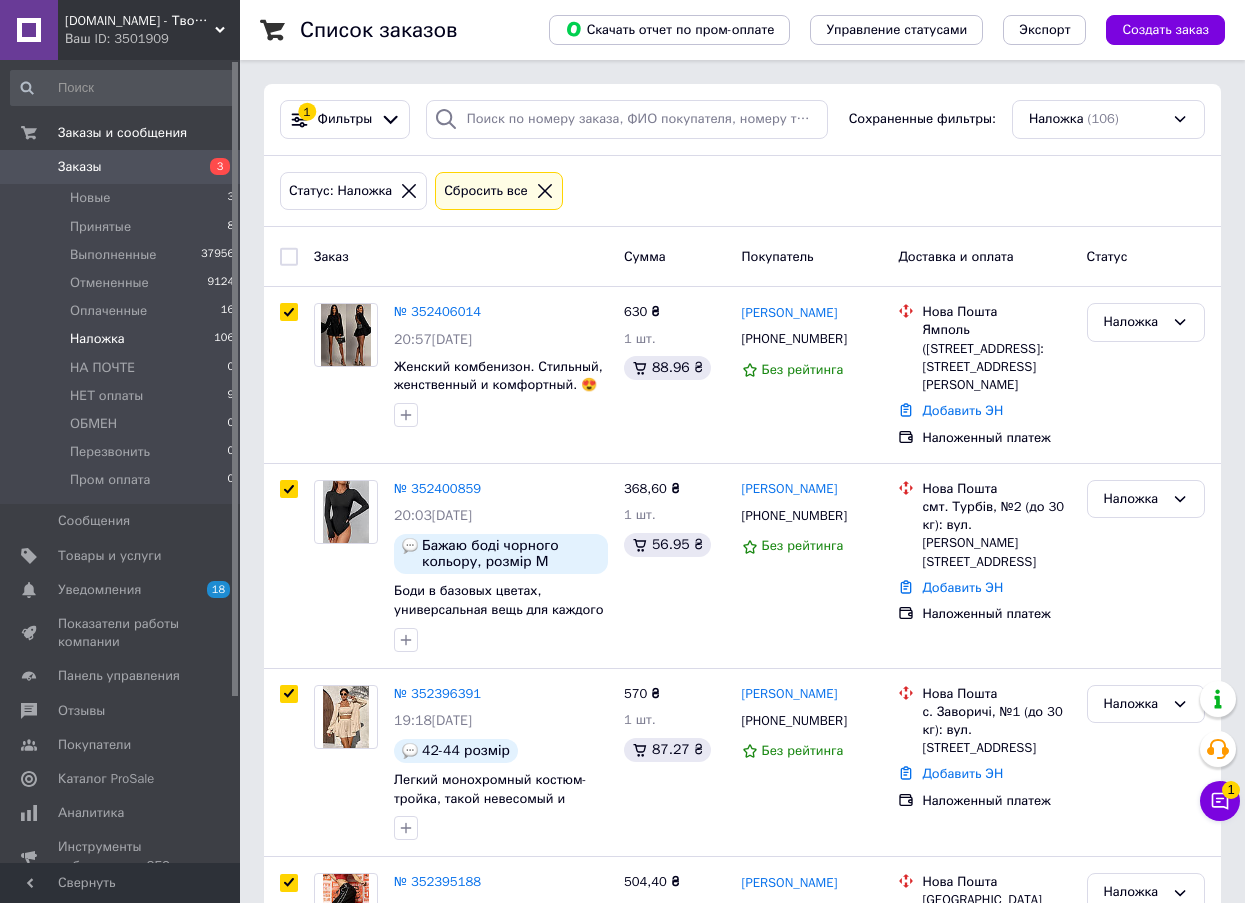 checkbox on "true" 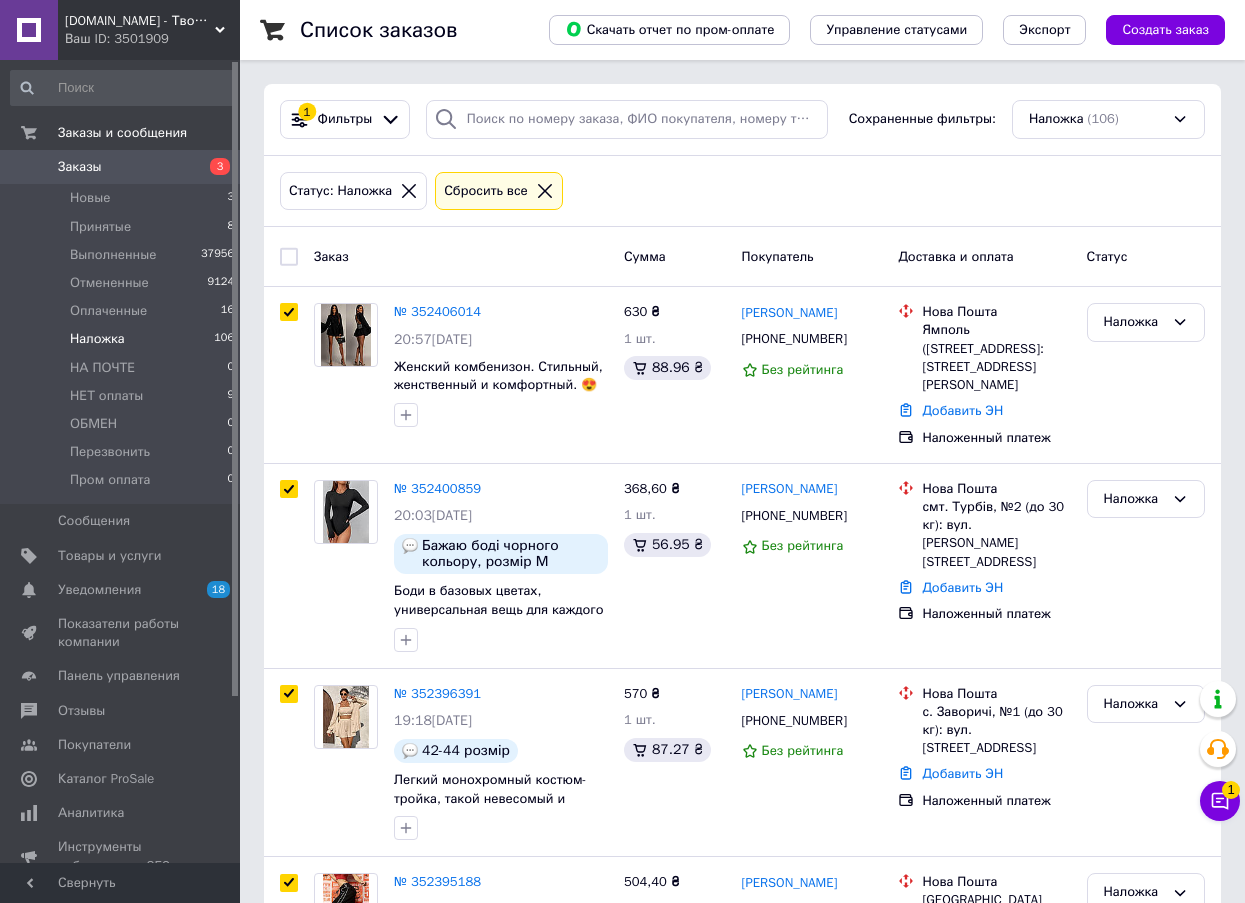 checkbox on "true" 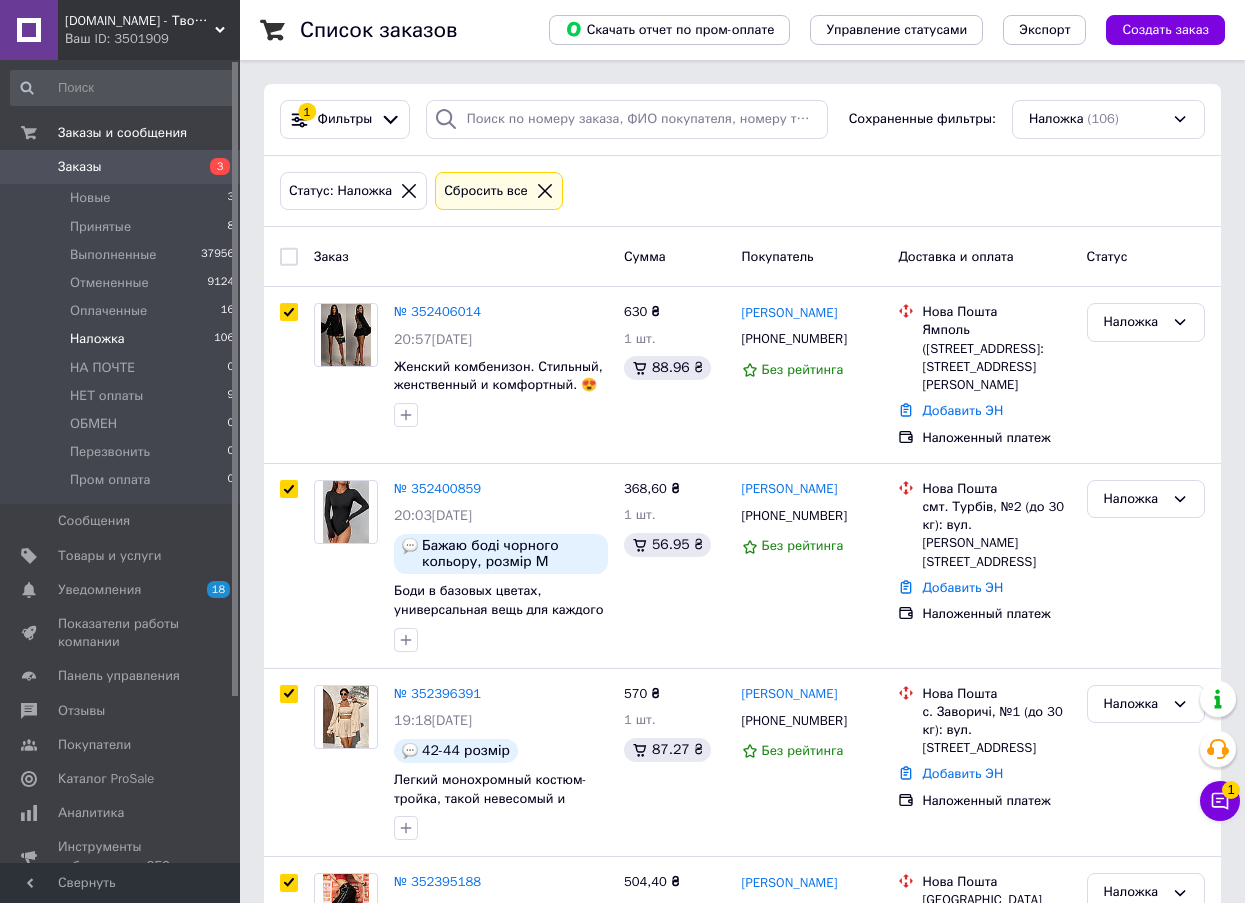 checkbox on "true" 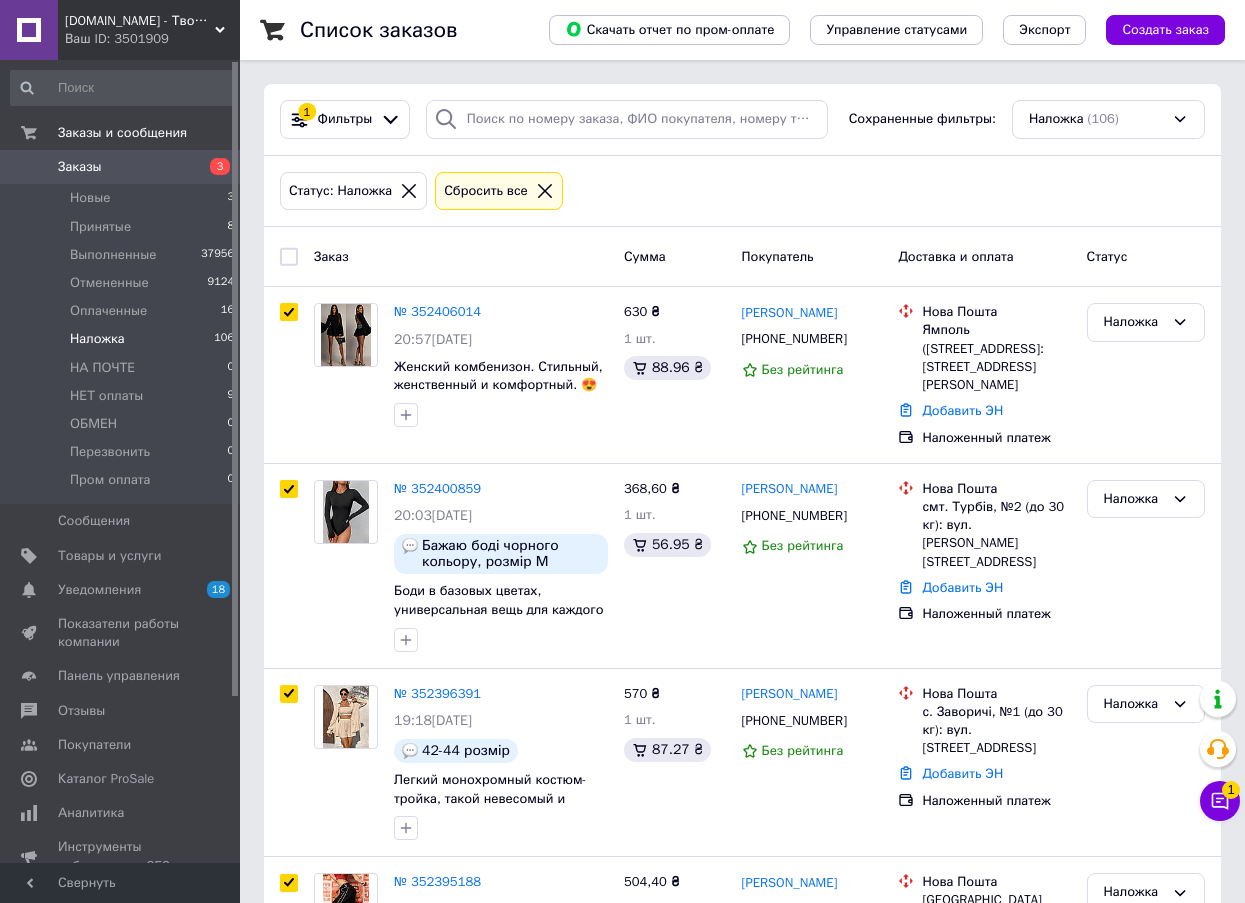 checkbox on "true" 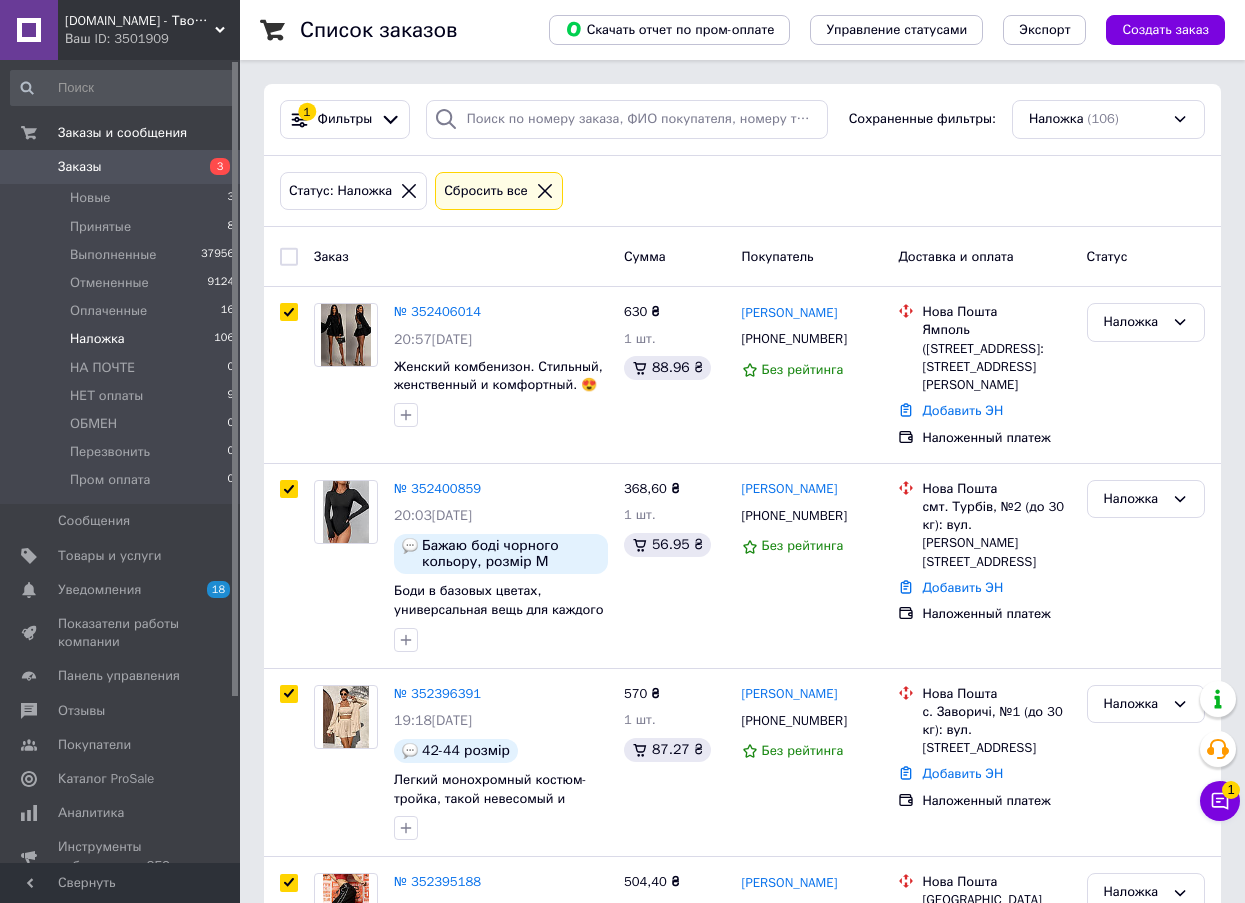 checkbox on "true" 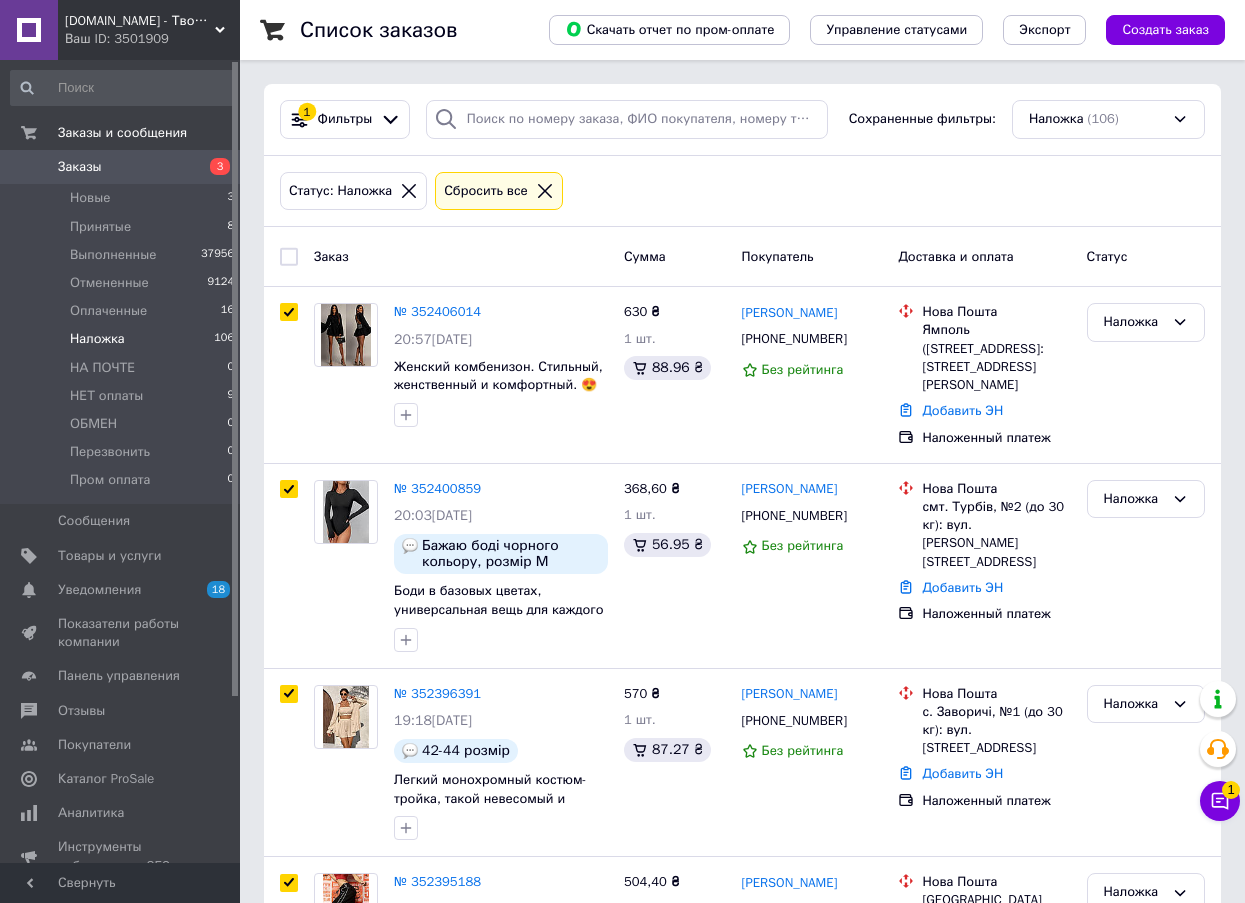 checkbox on "true" 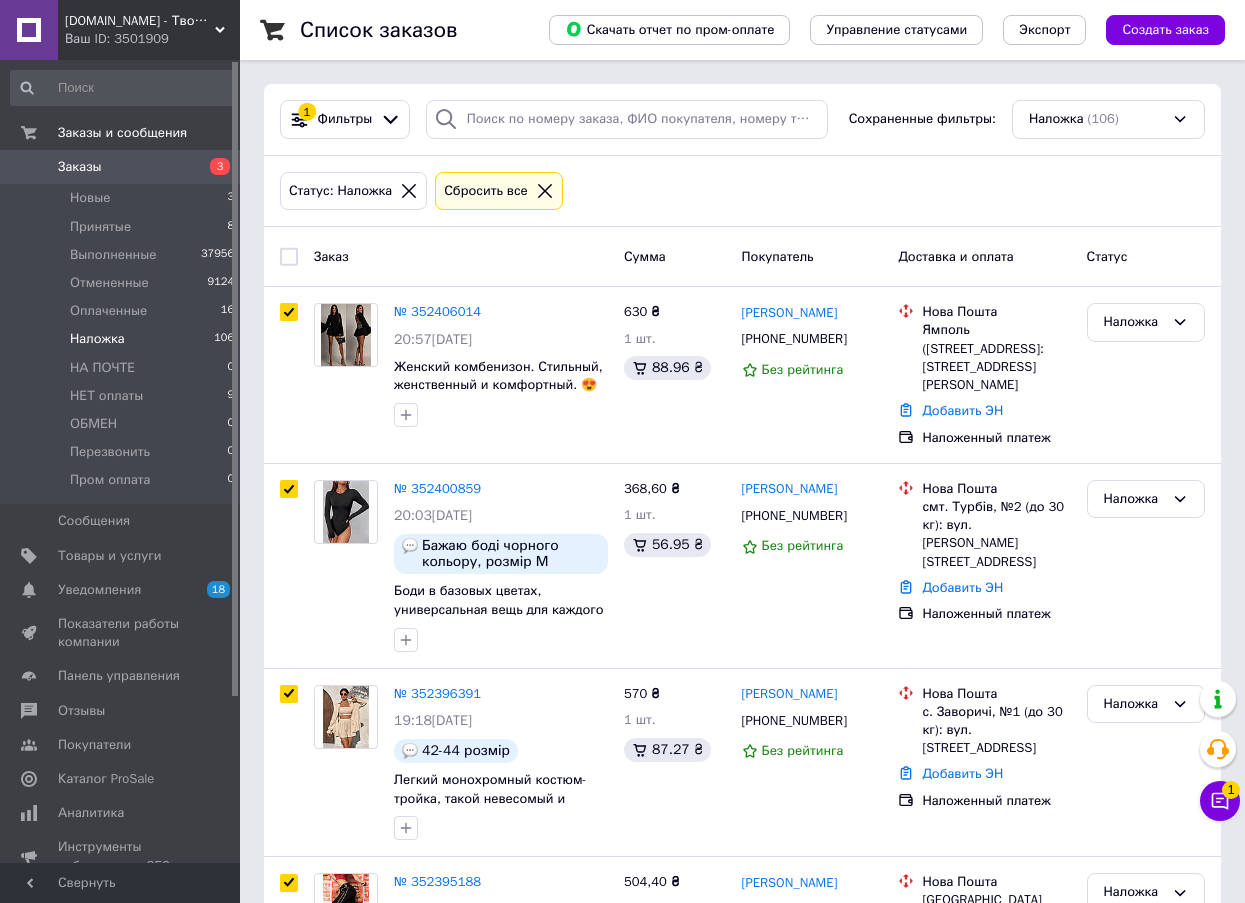 checkbox on "true" 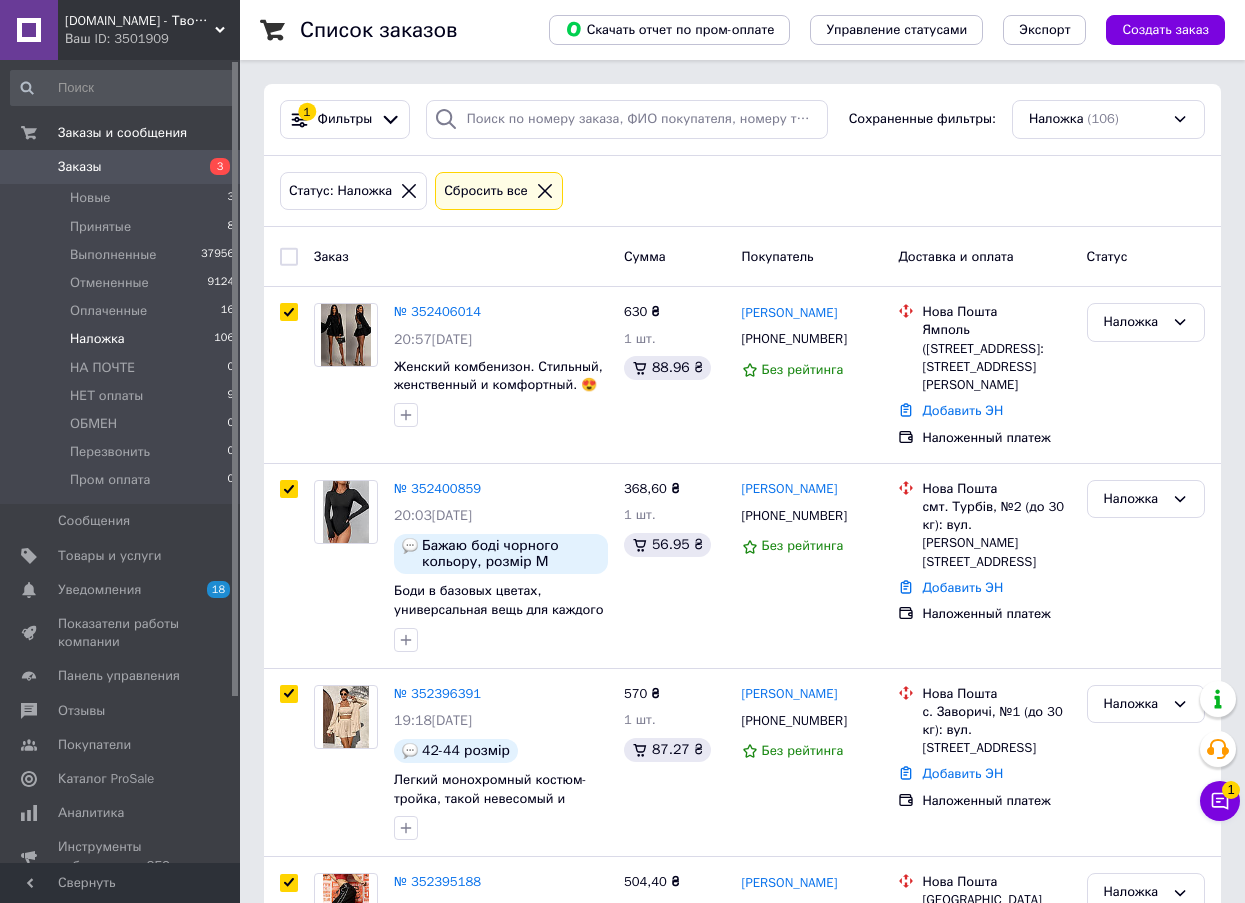 checkbox on "true" 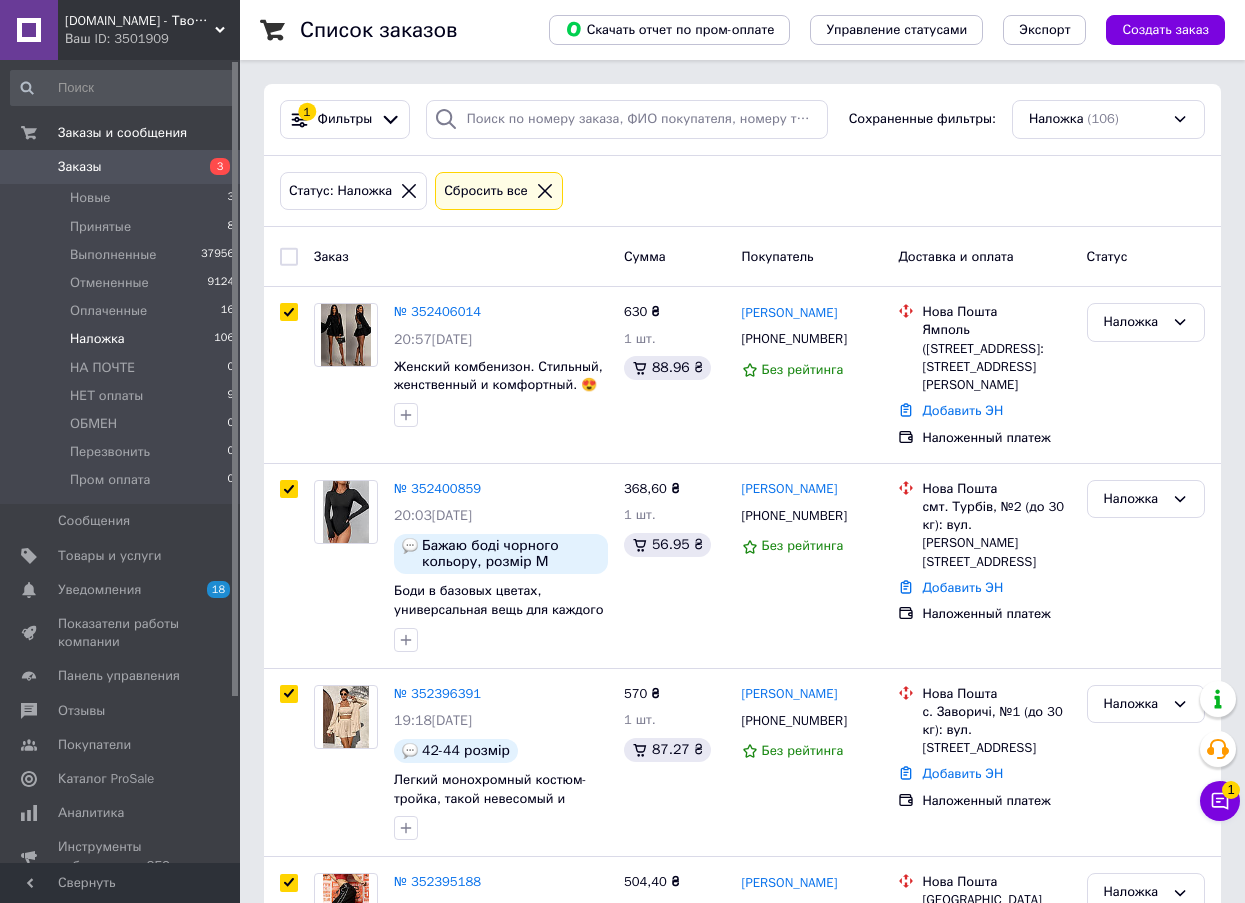 checkbox on "true" 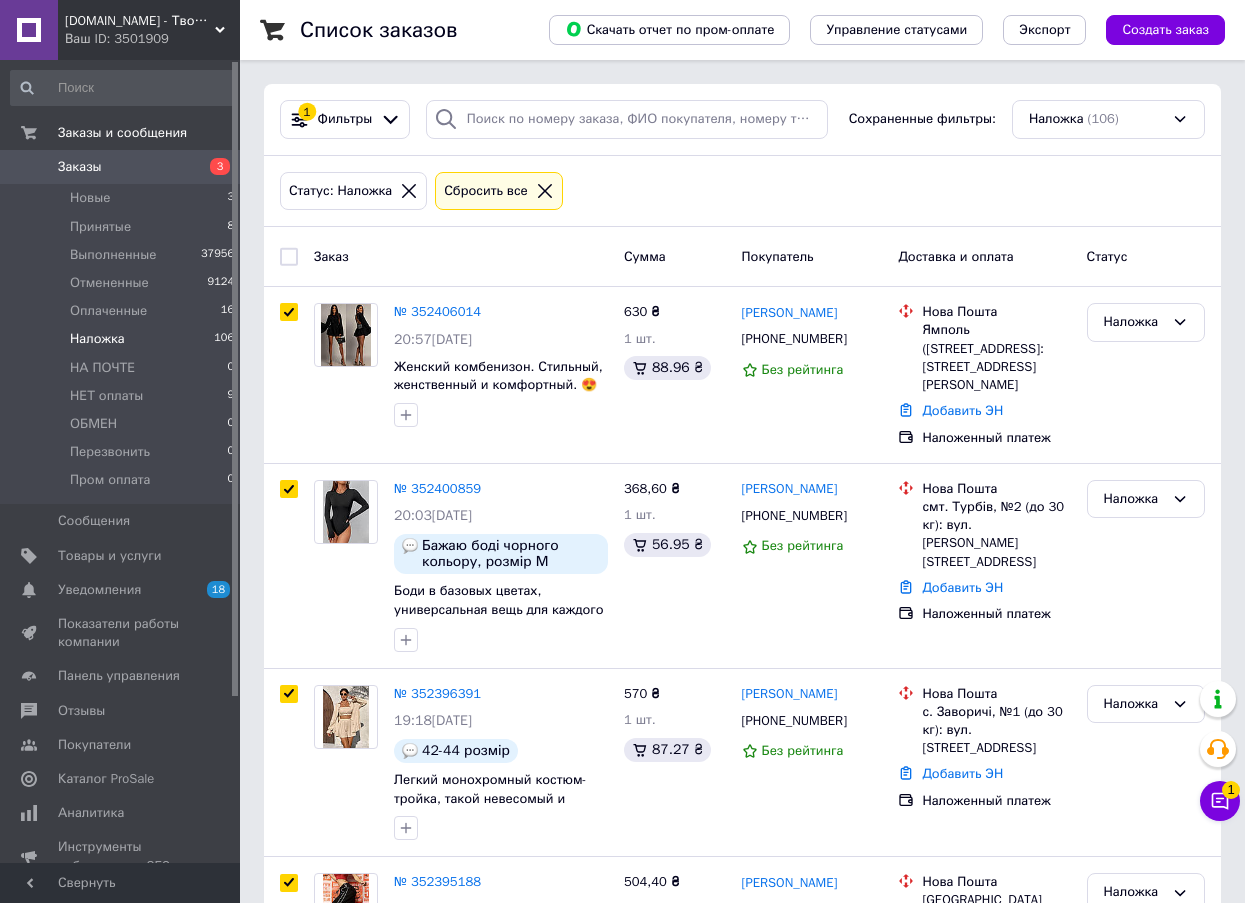 checkbox on "true" 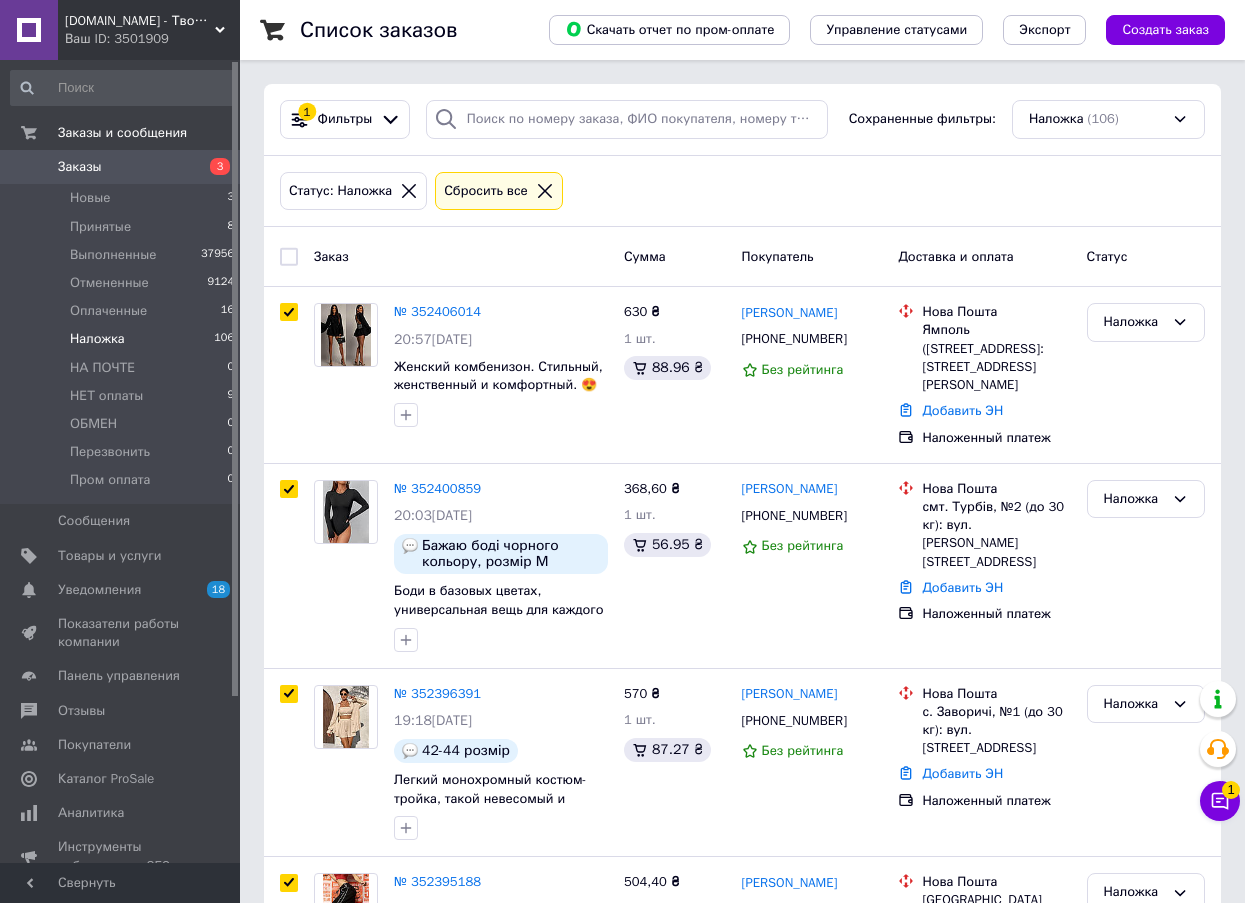 checkbox on "true" 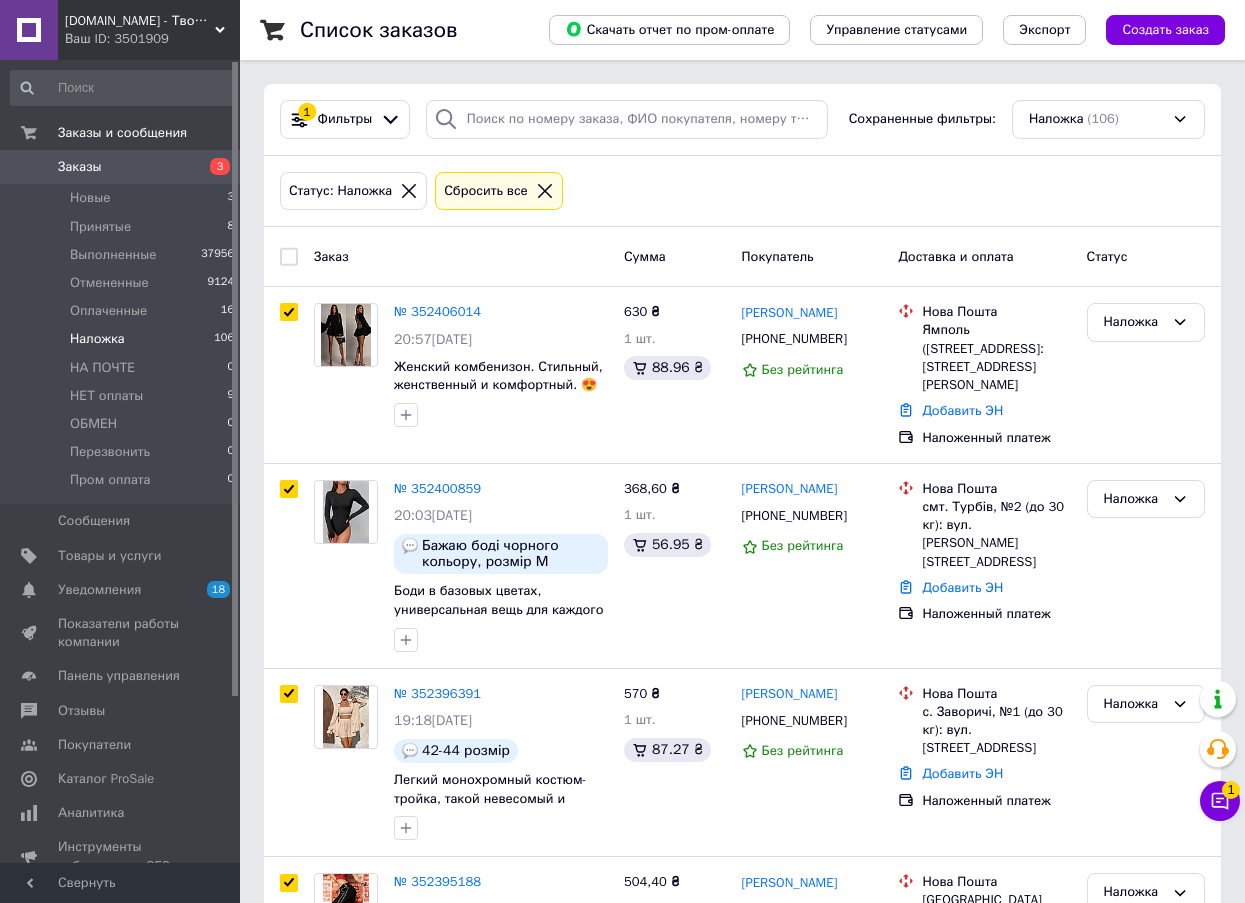 checkbox on "true" 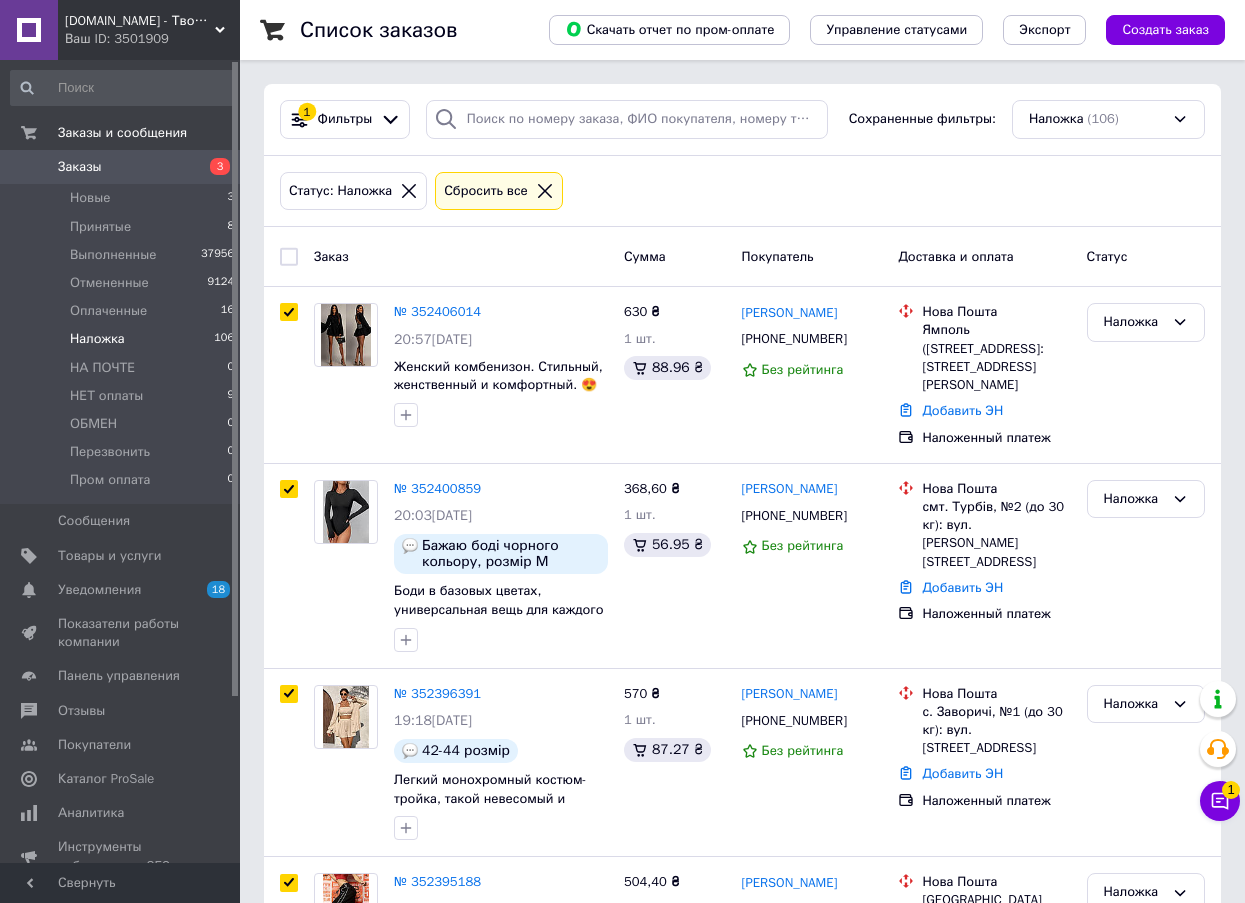 checkbox on "true" 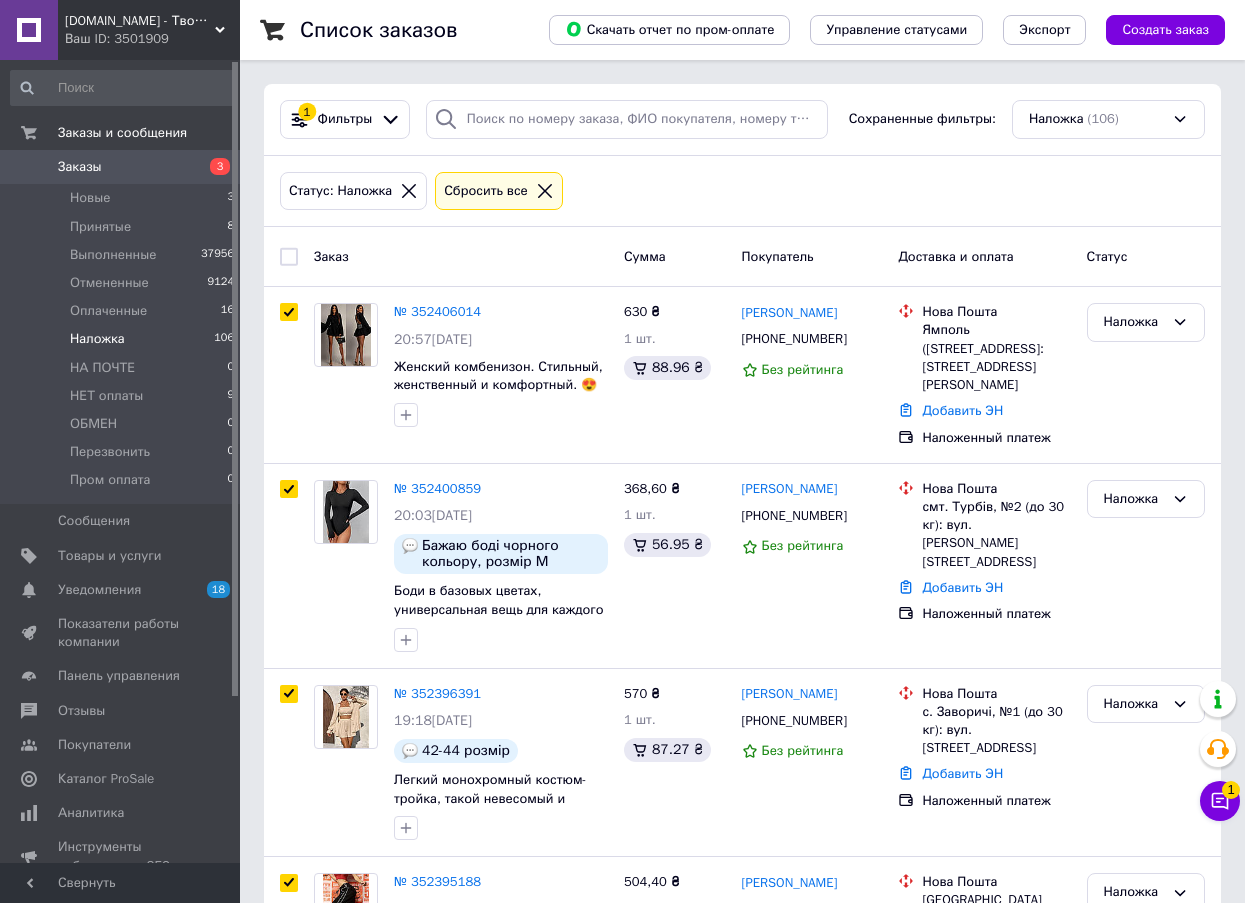 checkbox on "true" 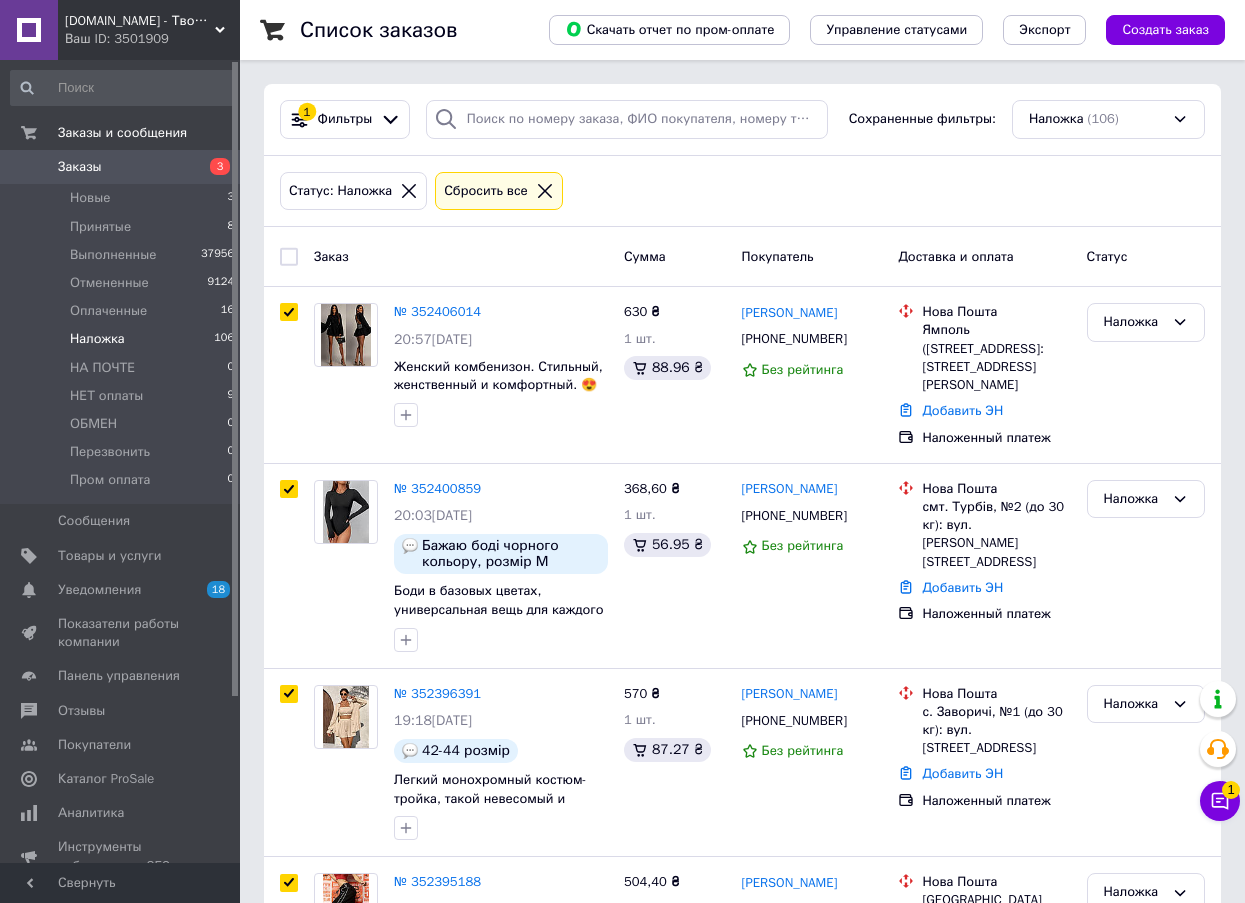 checkbox on "true" 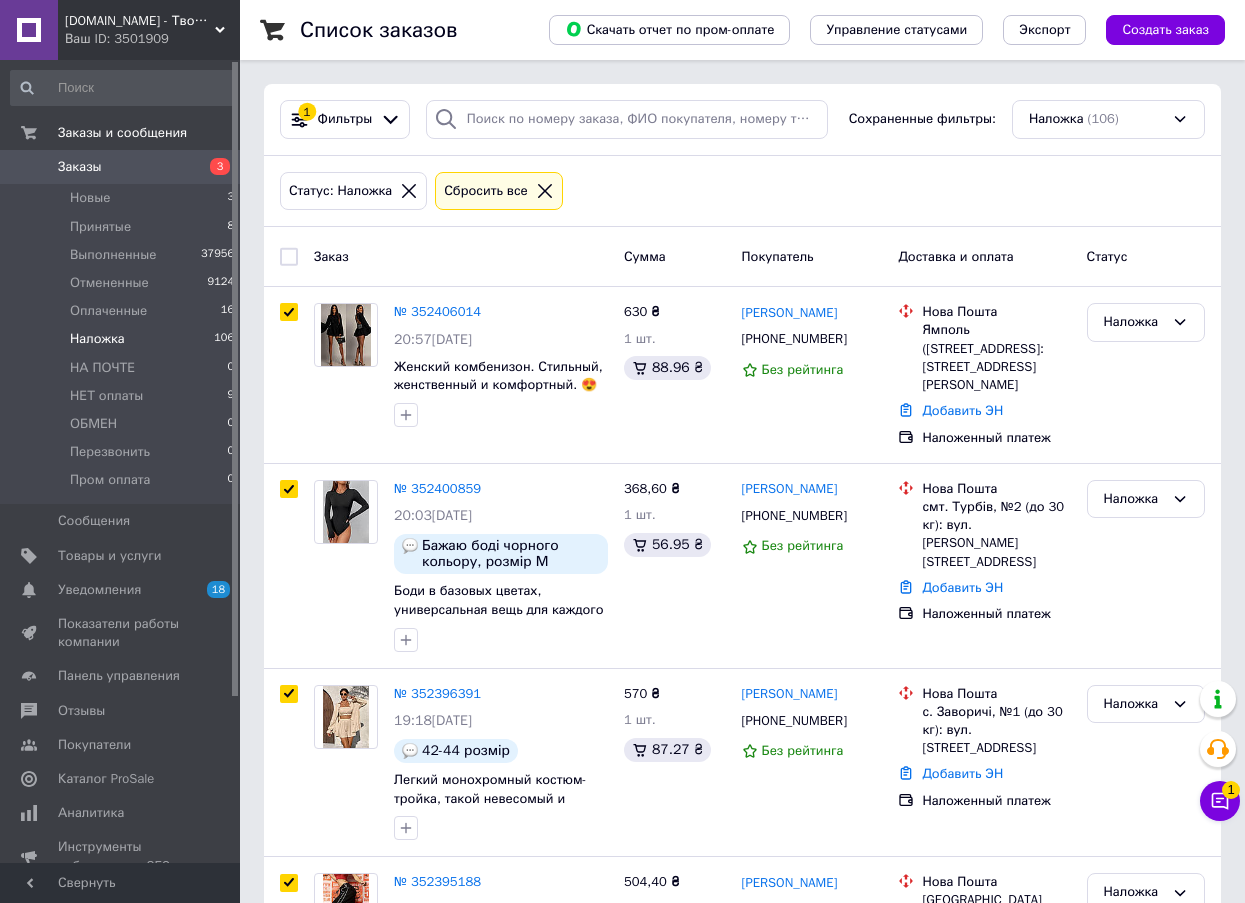 checkbox on "true" 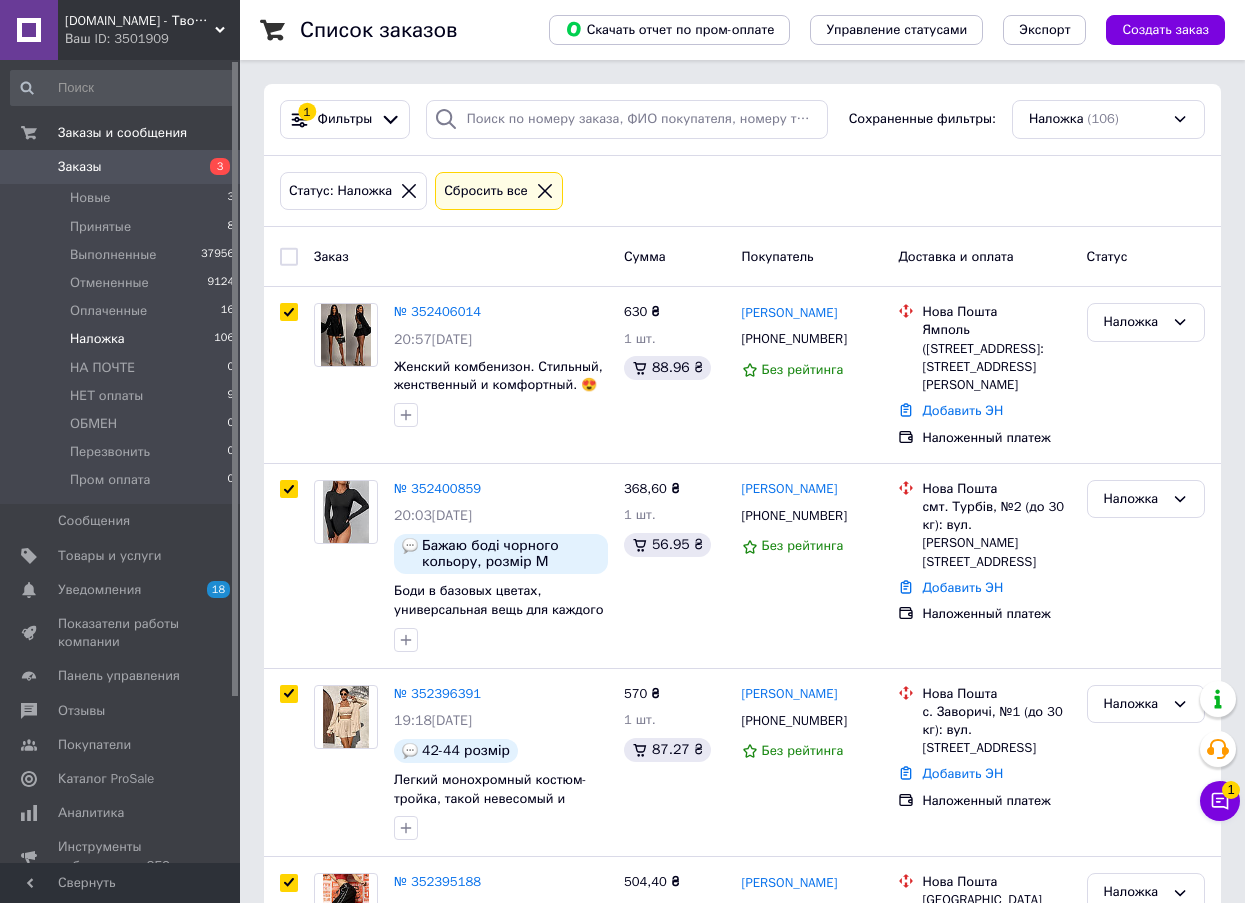 checkbox on "true" 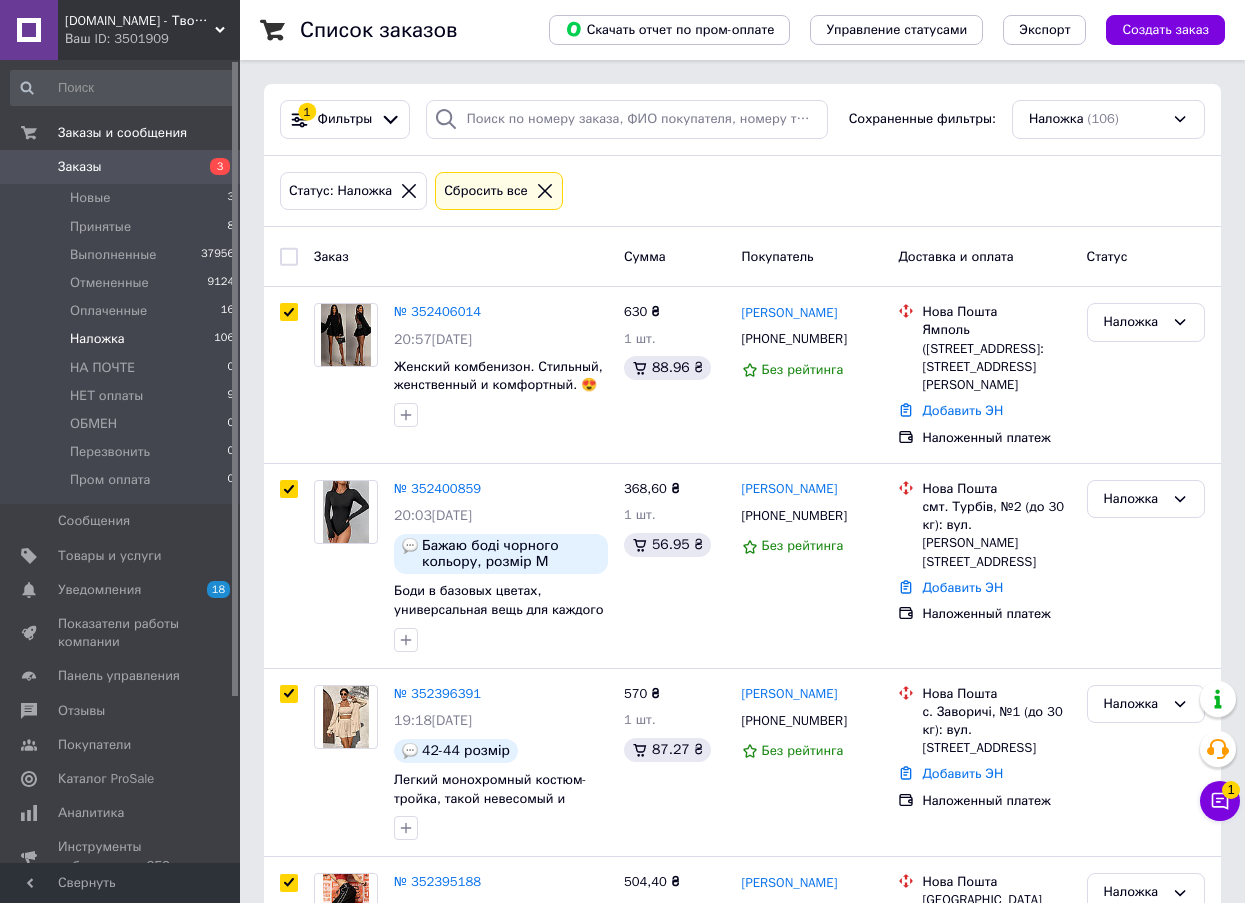 checkbox on "true" 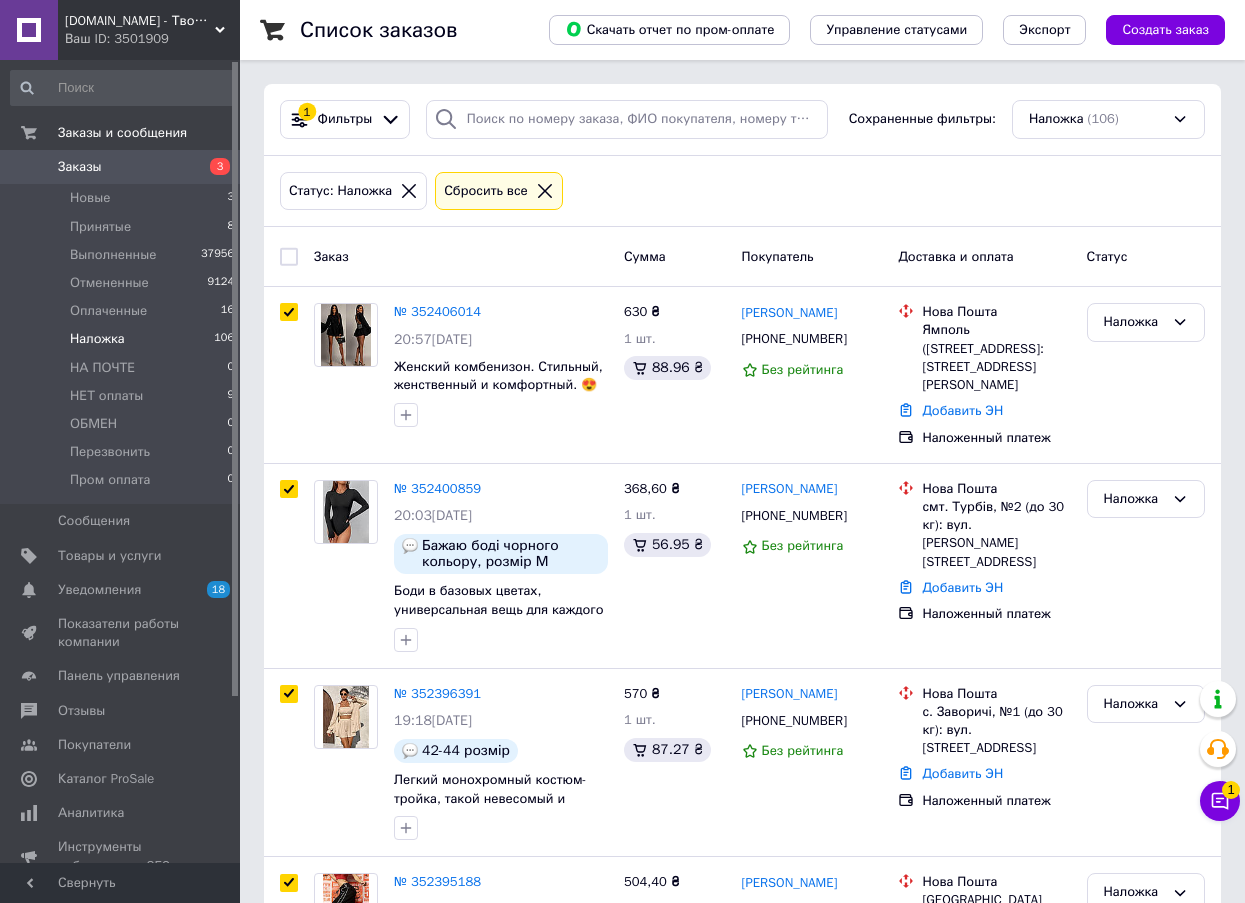 checkbox on "true" 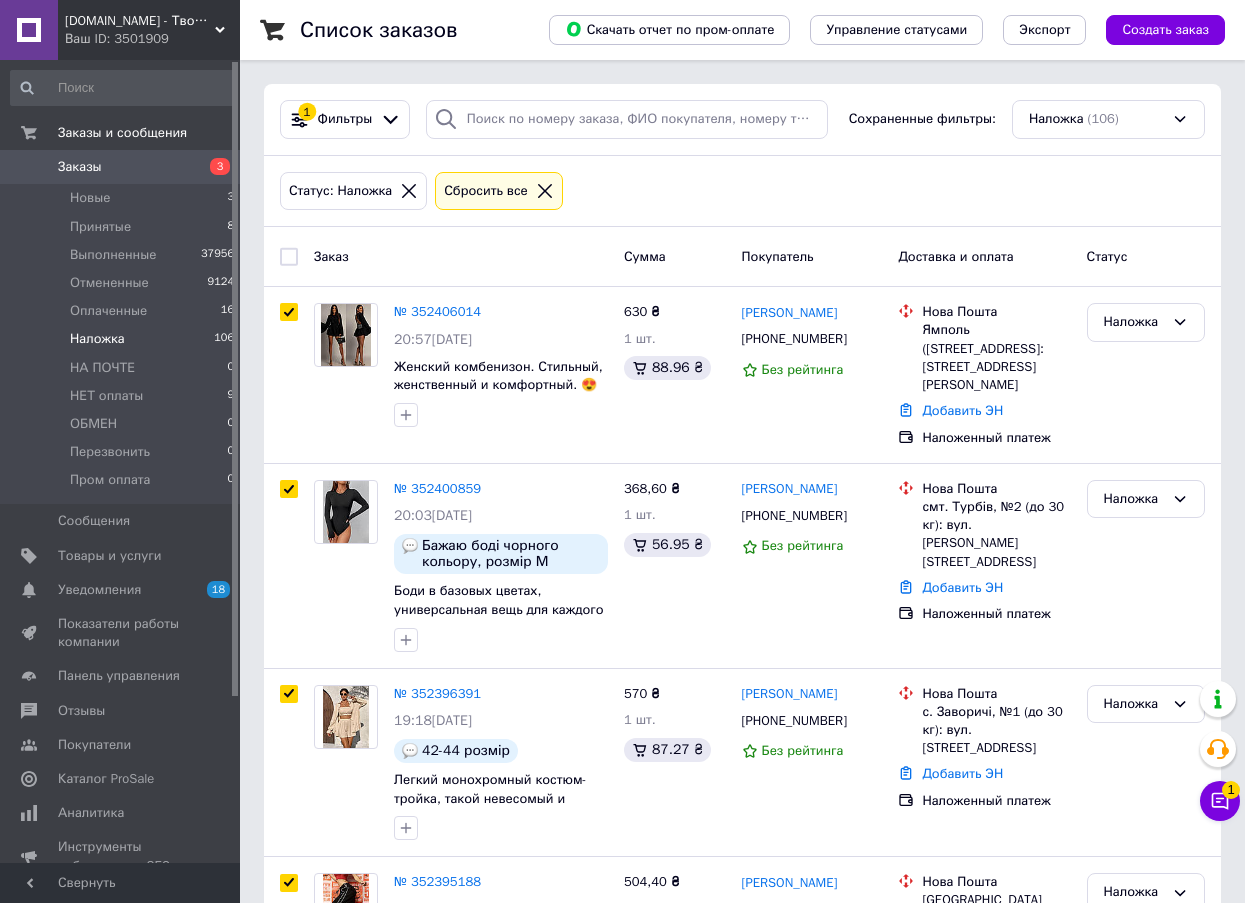 checkbox on "true" 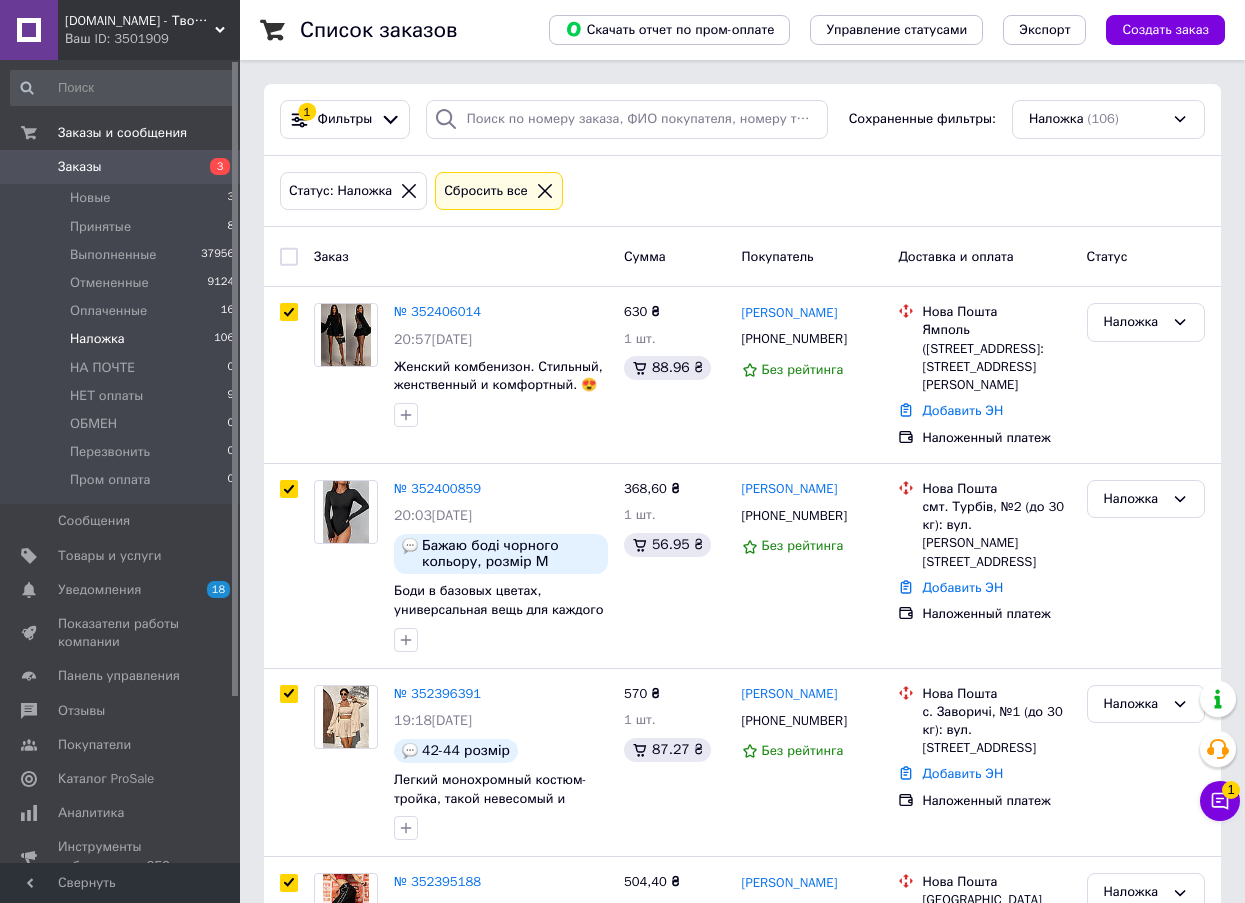 checkbox on "true" 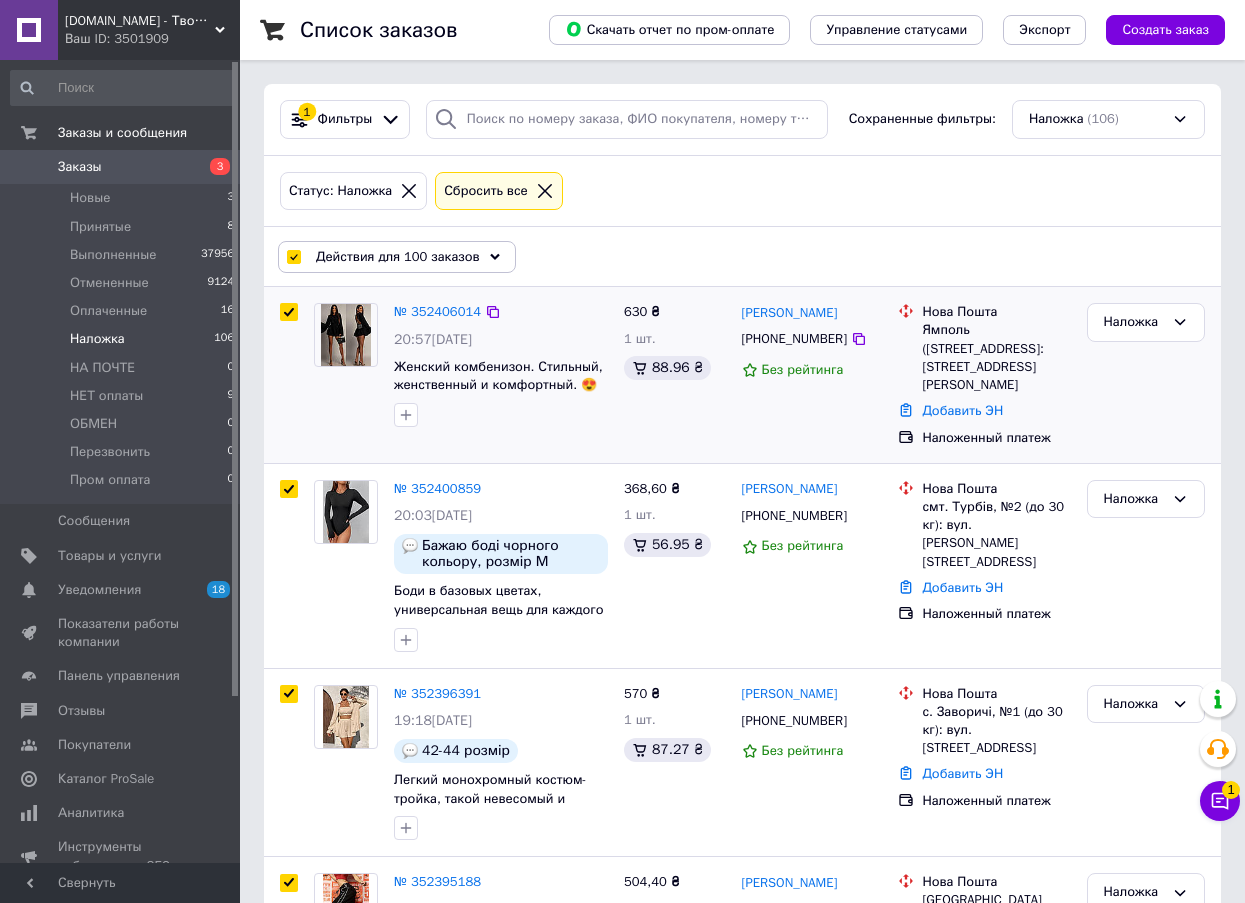 click at bounding box center [289, 312] 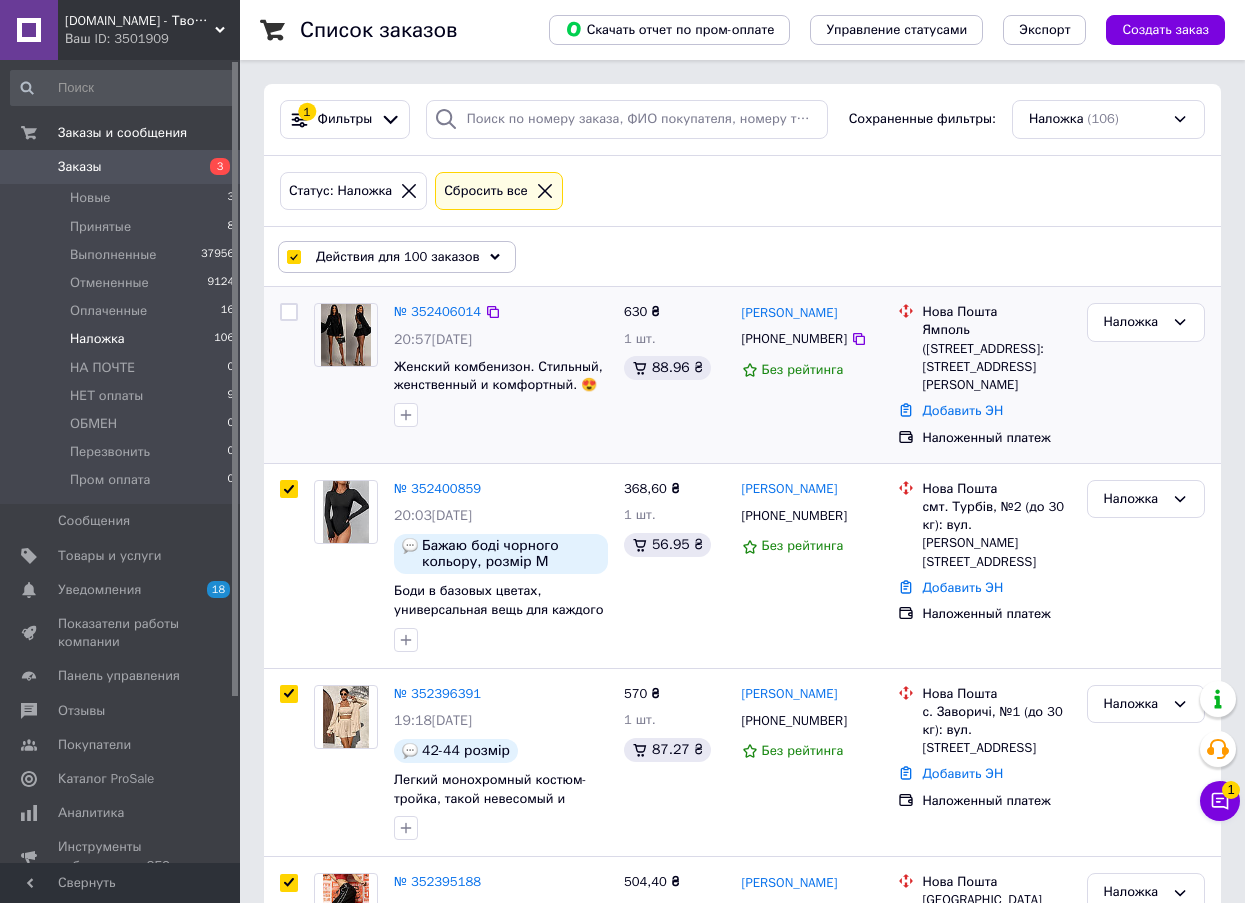 checkbox on "false" 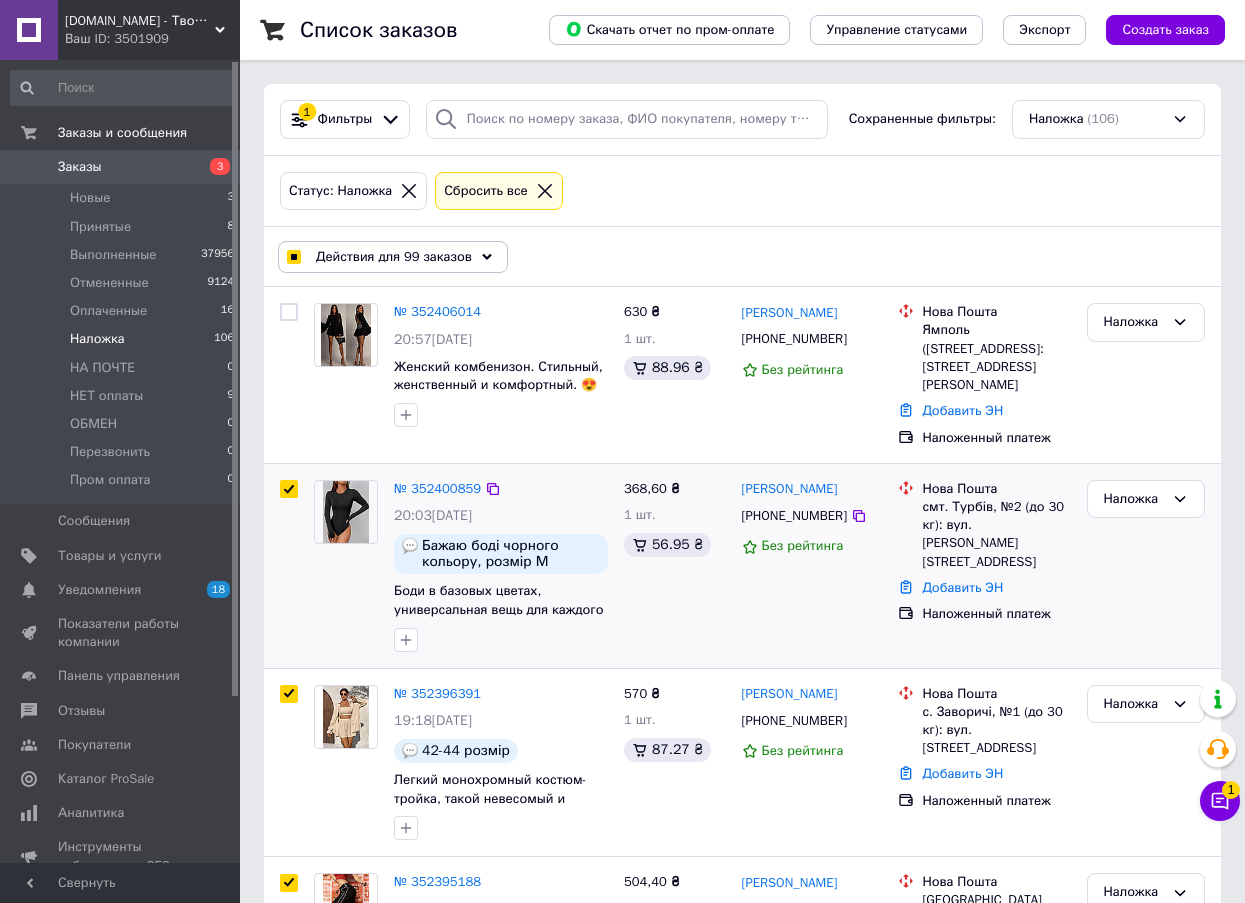 click at bounding box center (289, 489) 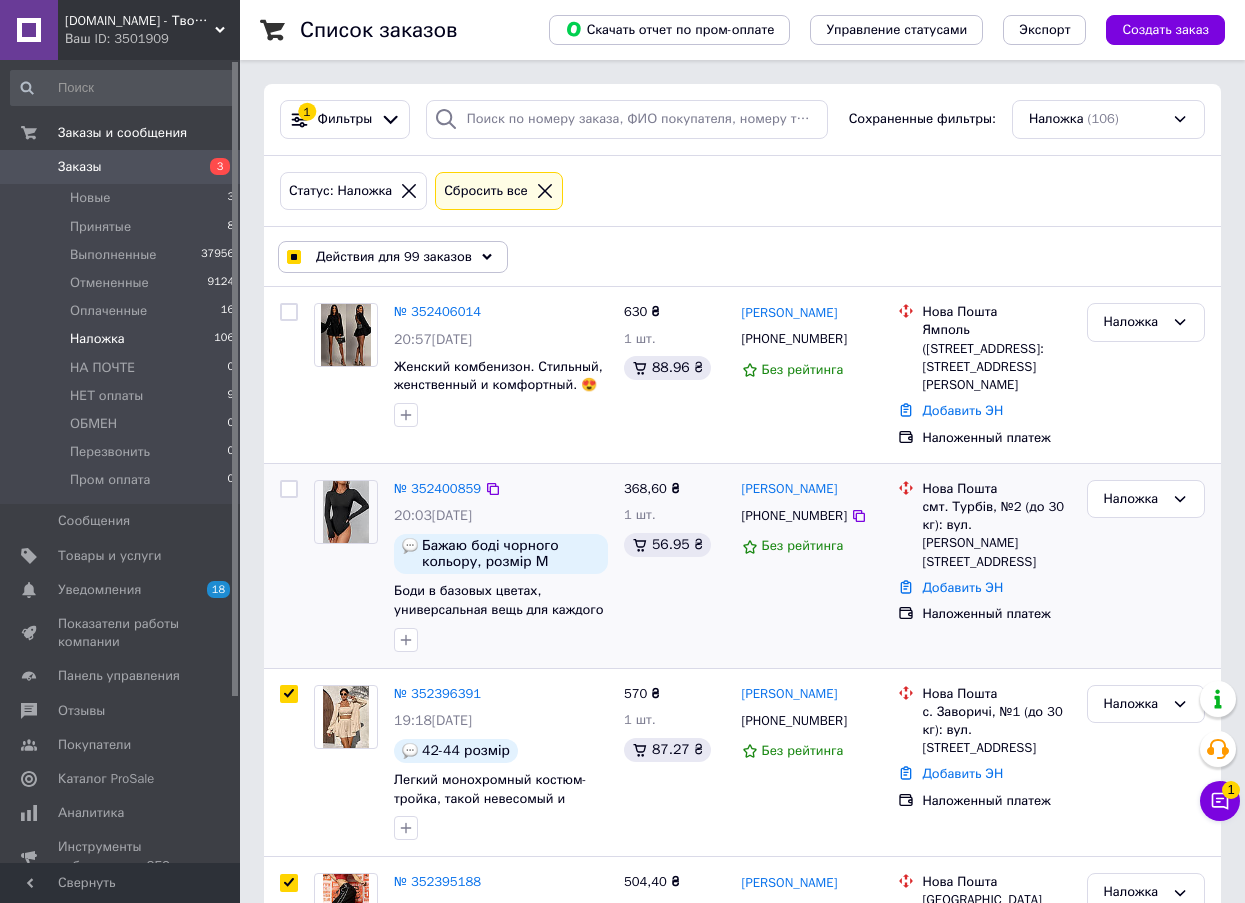 checkbox on "false" 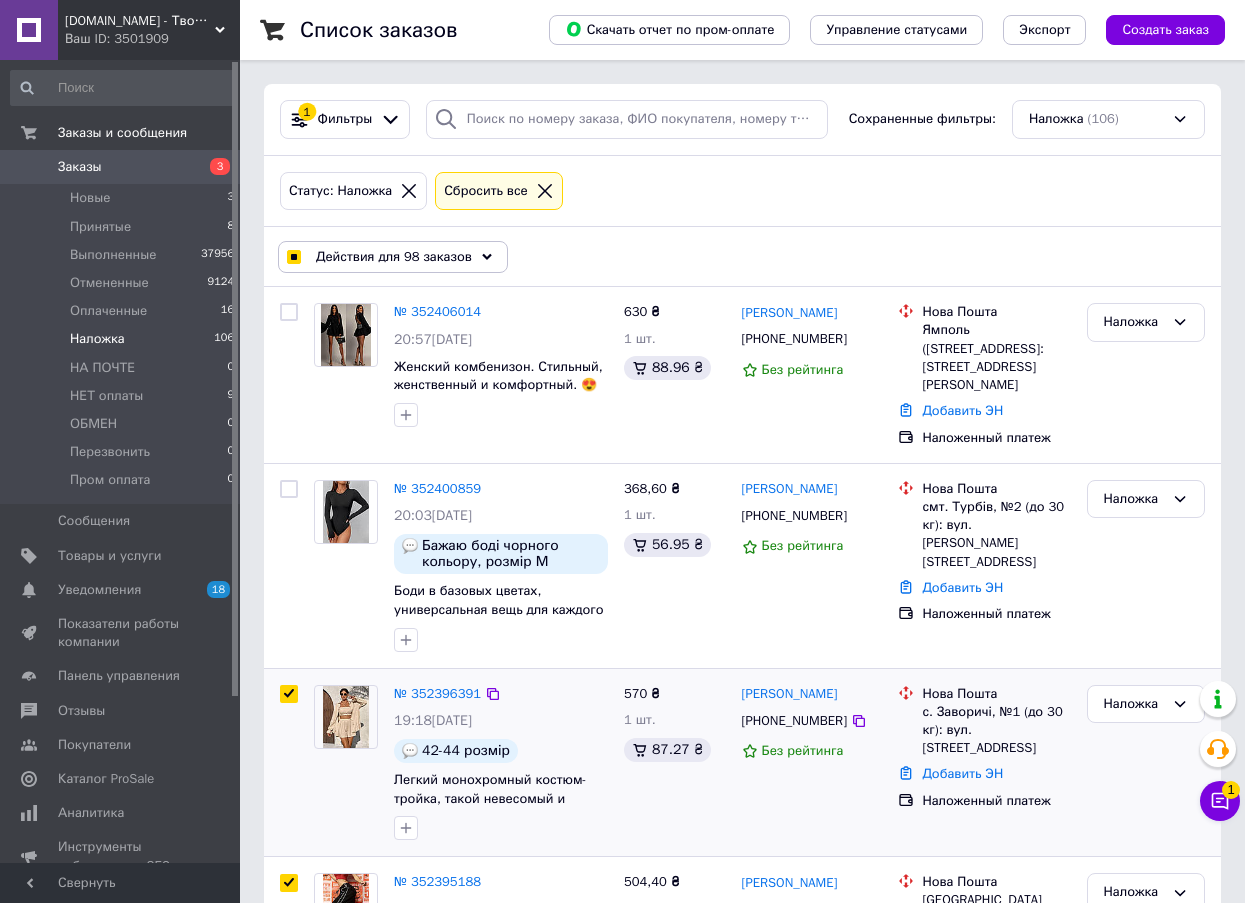 click at bounding box center (289, 694) 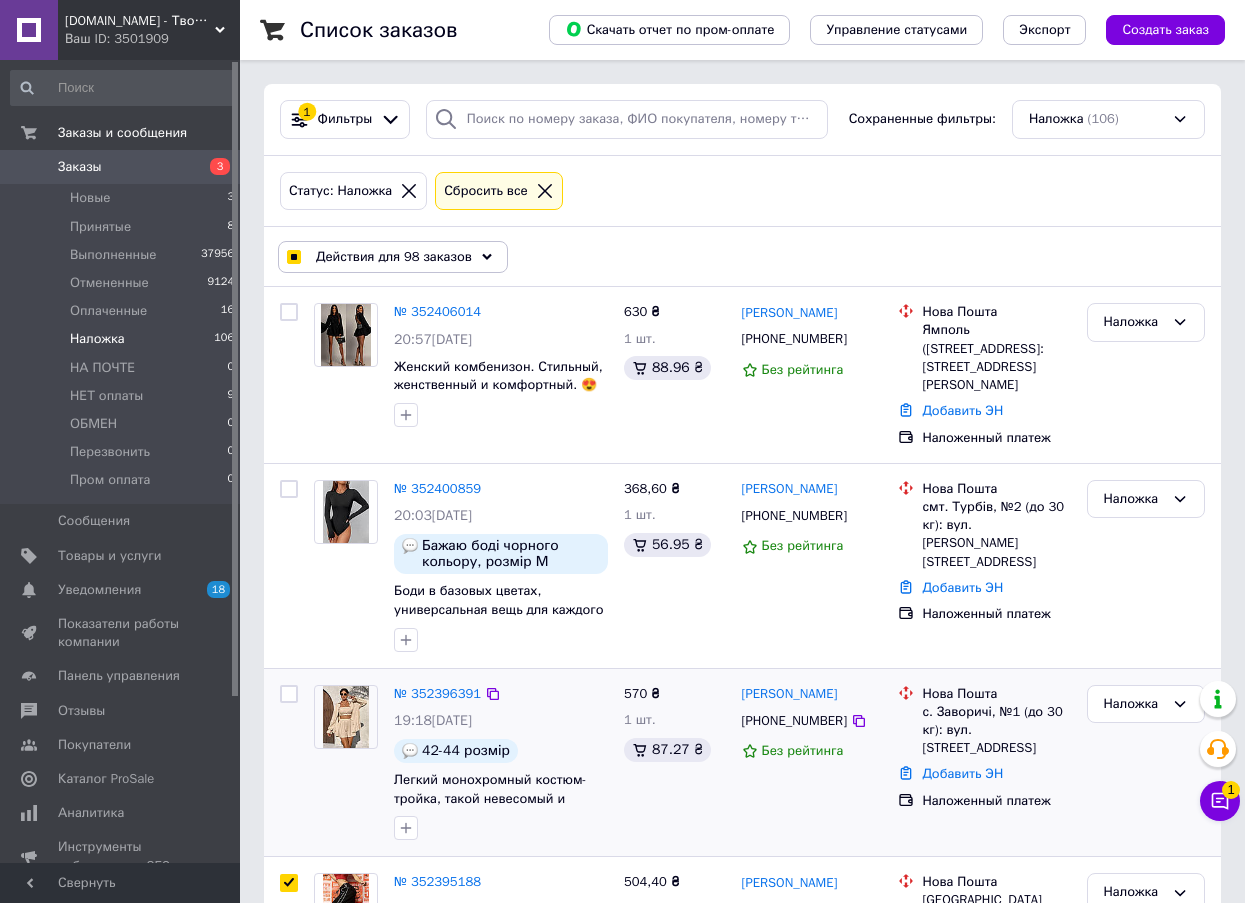 checkbox on "false" 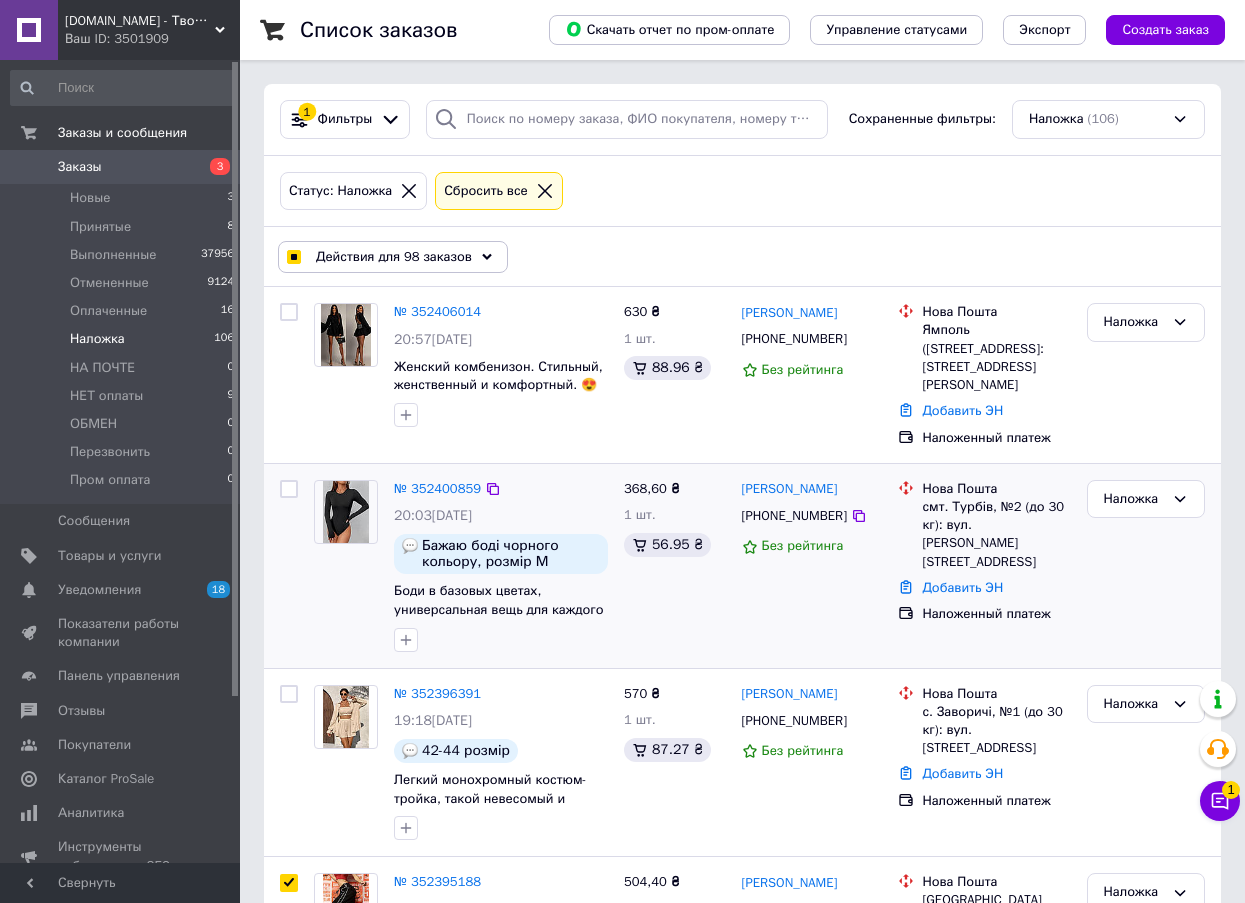 checkbox on "true" 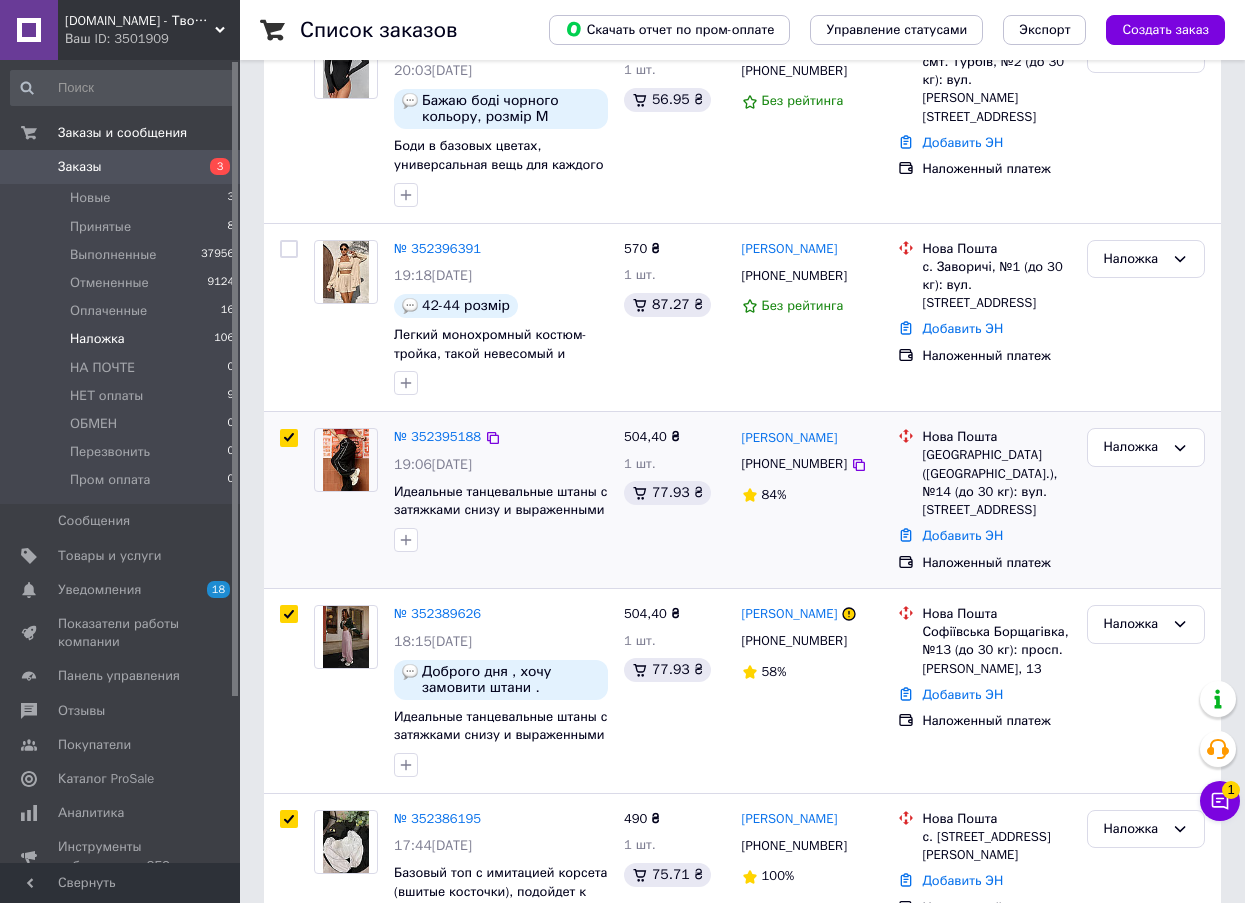 scroll, scrollTop: 500, scrollLeft: 0, axis: vertical 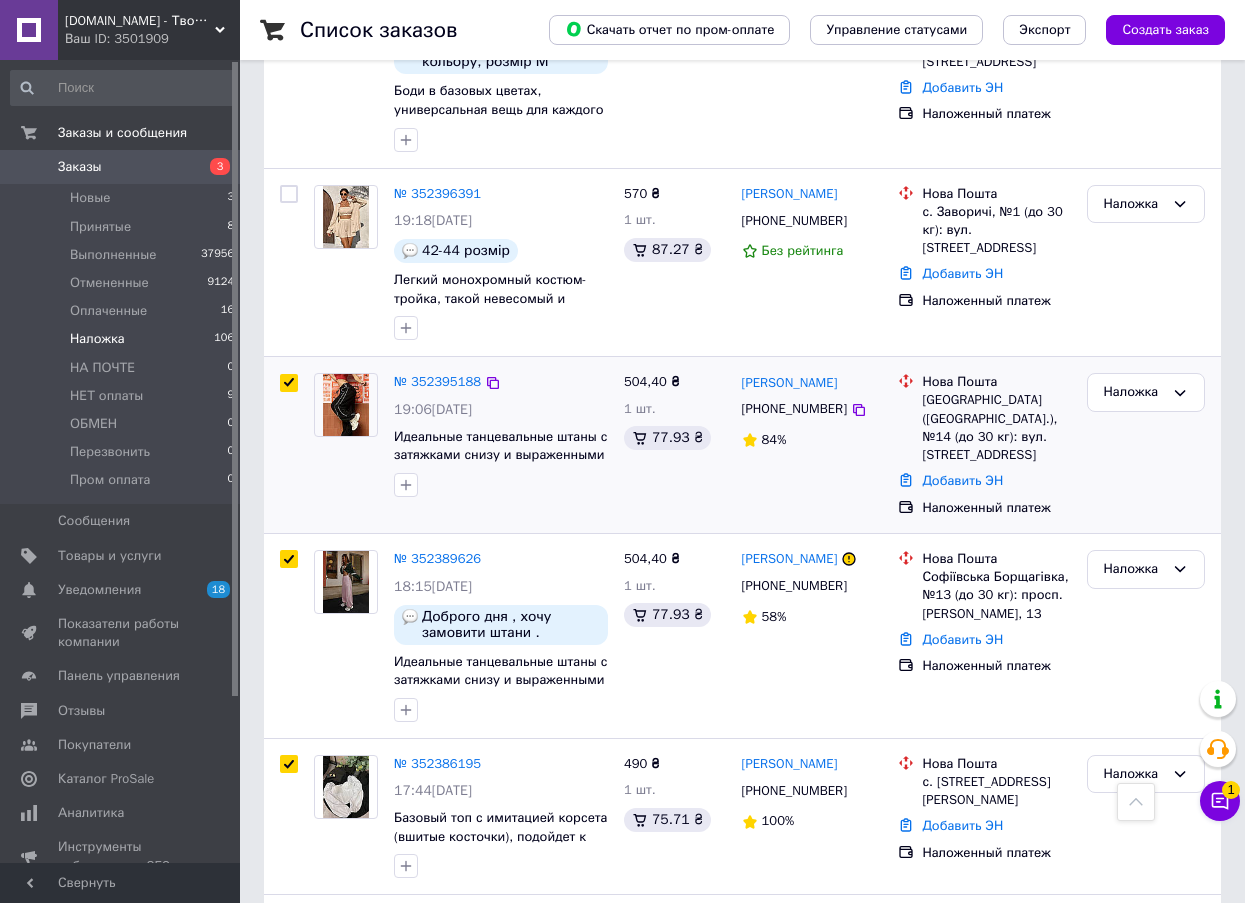click at bounding box center (289, 383) 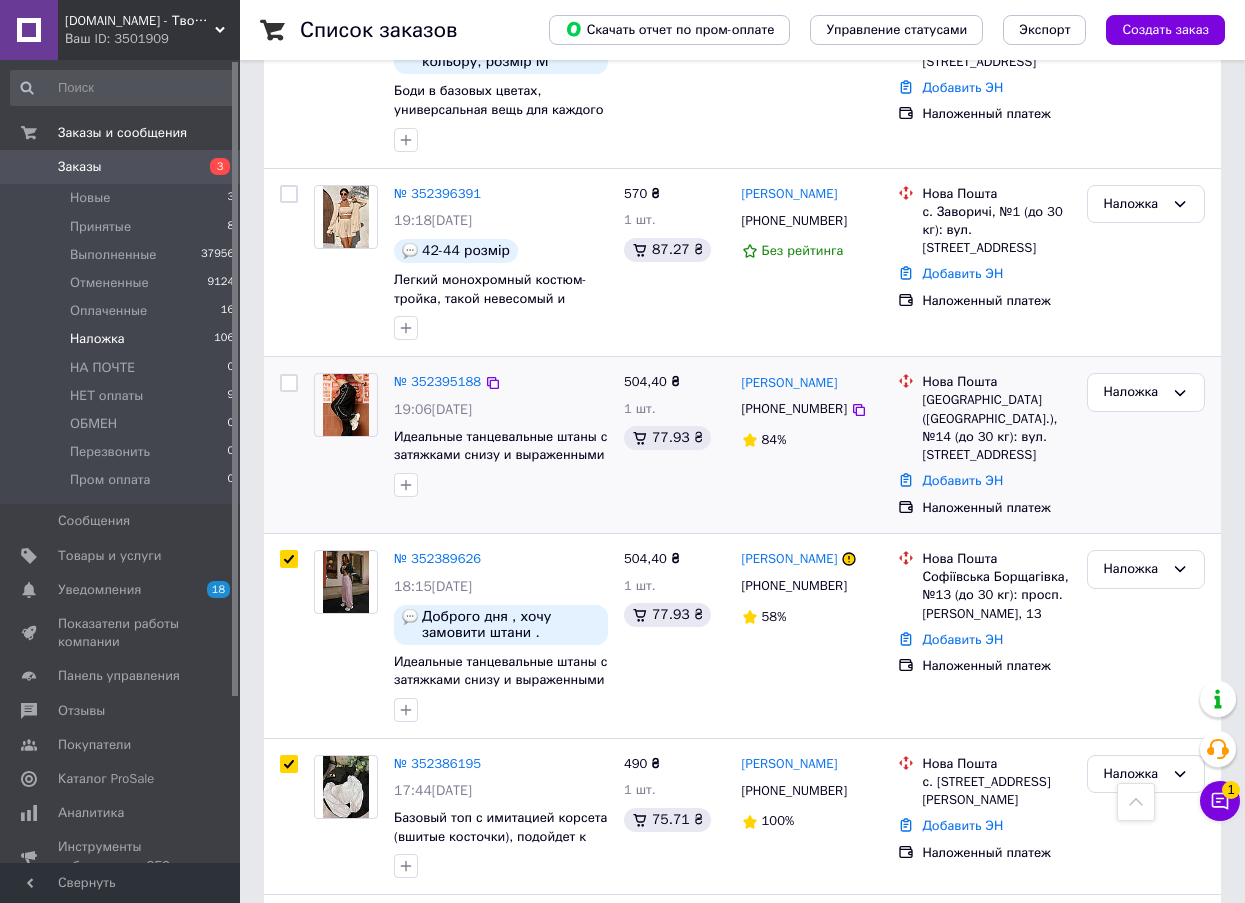 checkbox on "false" 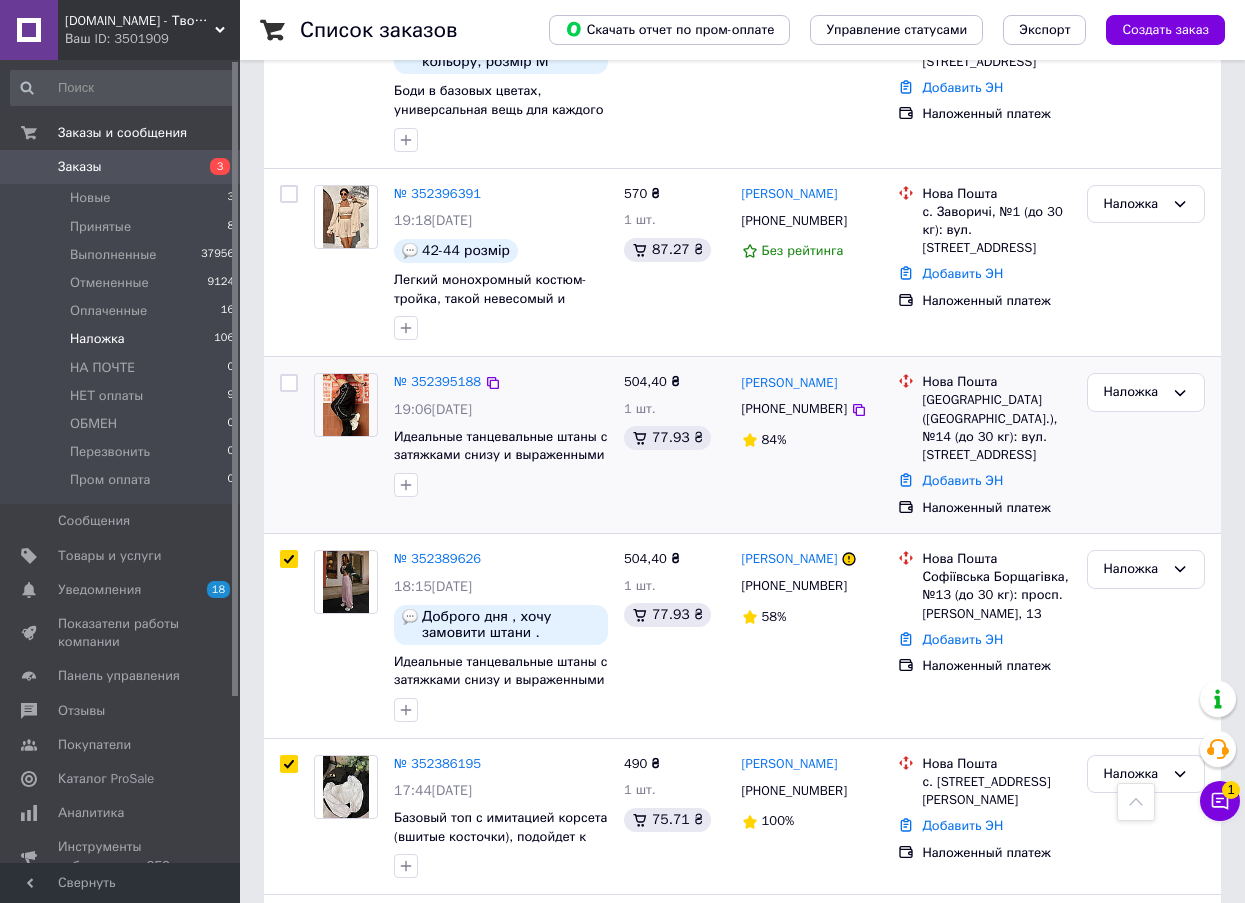 checkbox on "true" 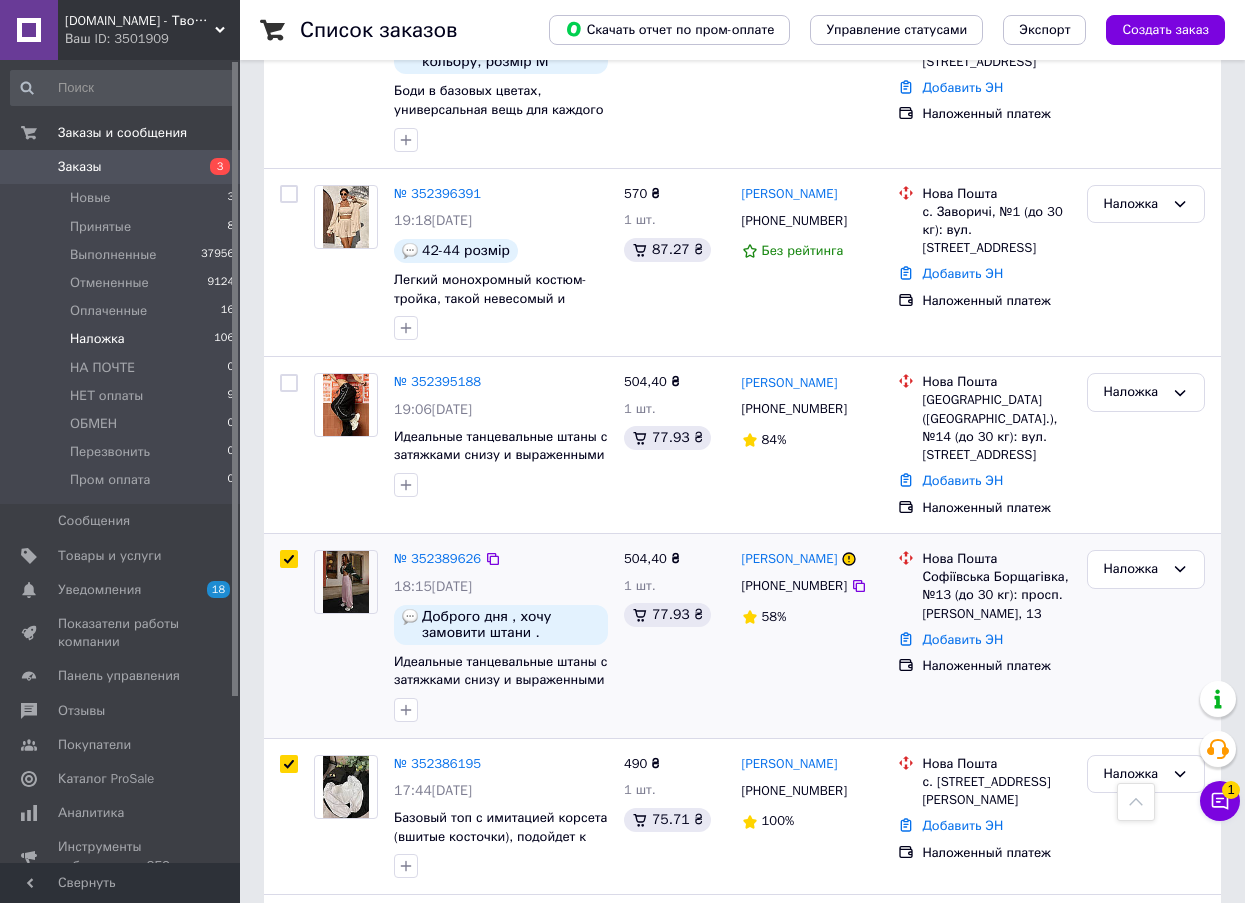 click at bounding box center (289, 559) 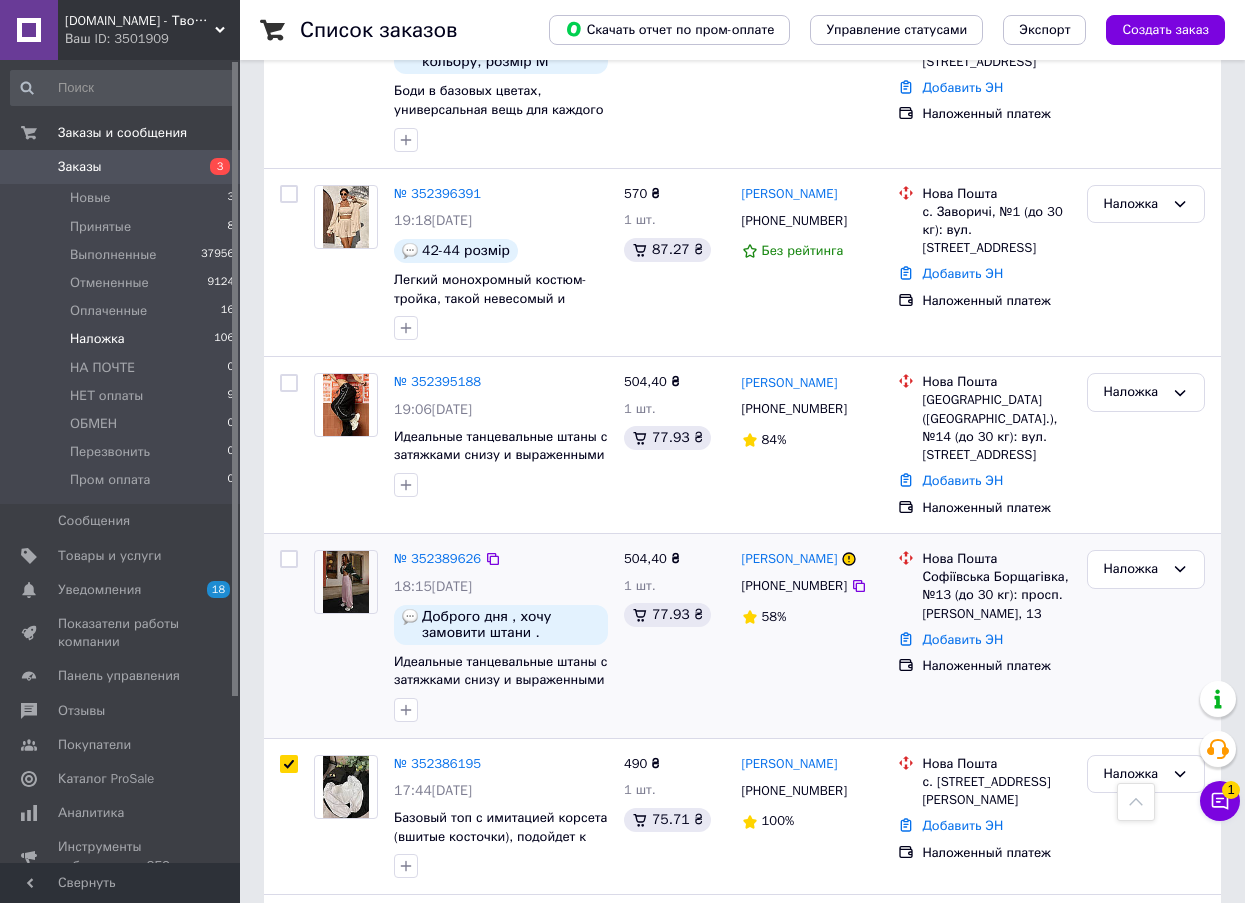 checkbox on "false" 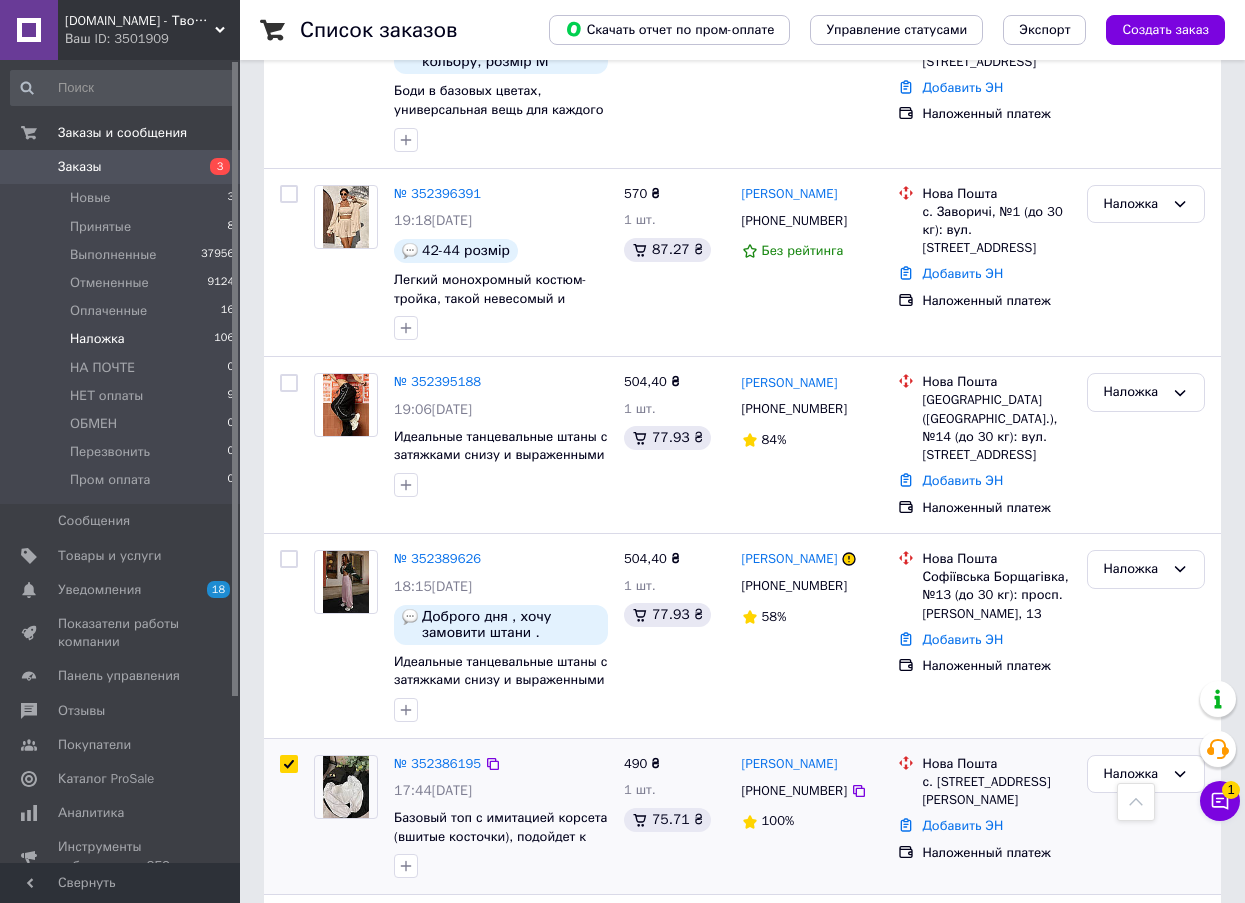 click at bounding box center [289, 764] 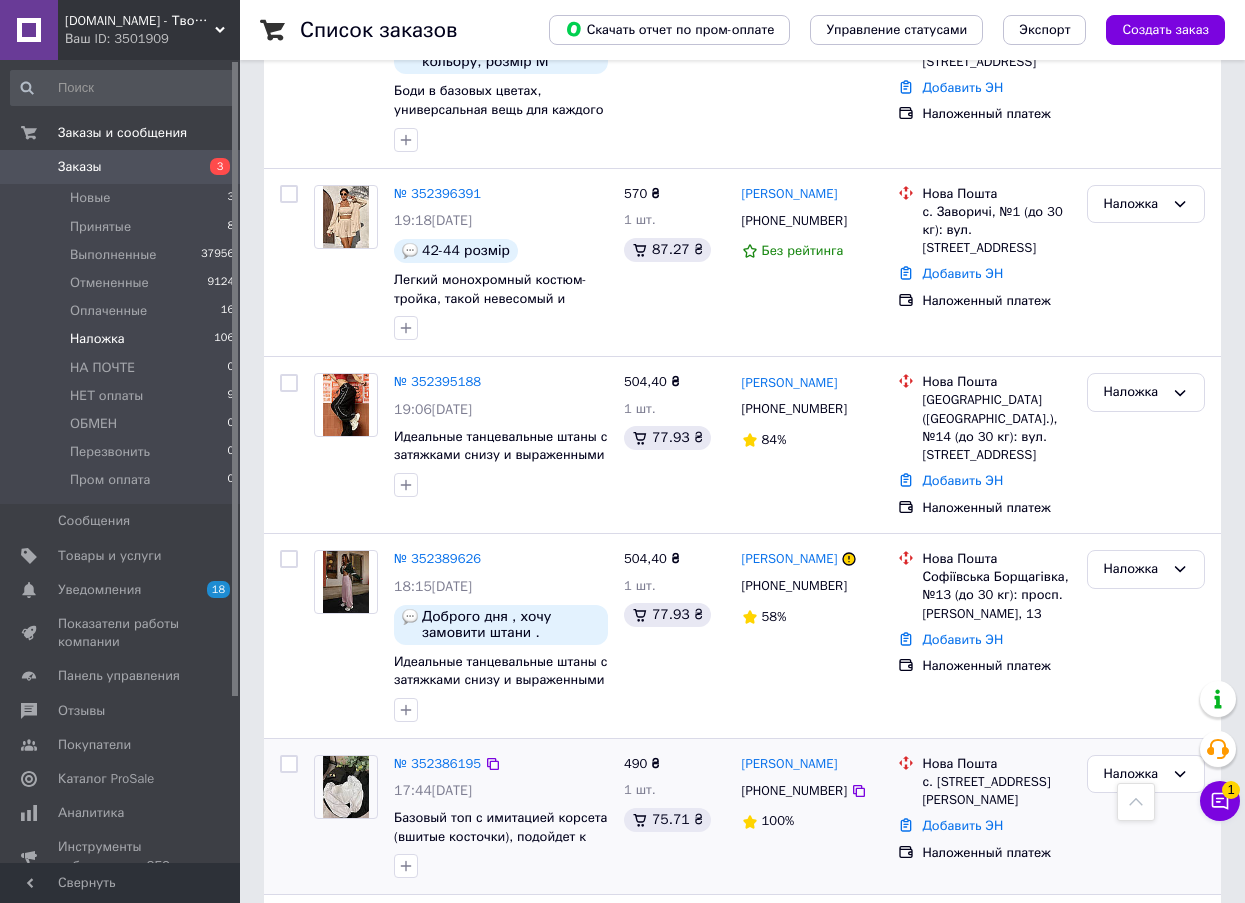 checkbox on "false" 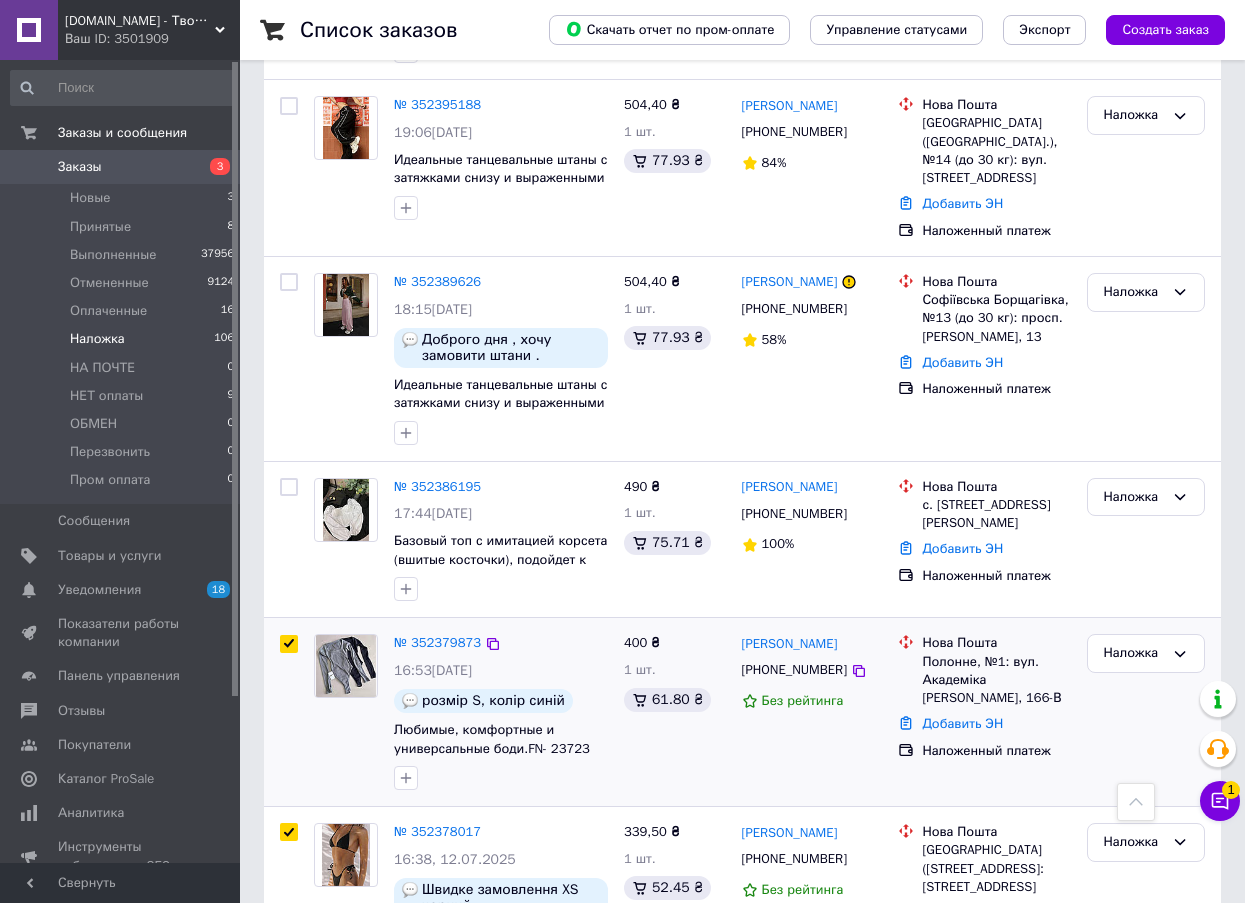 scroll, scrollTop: 900, scrollLeft: 0, axis: vertical 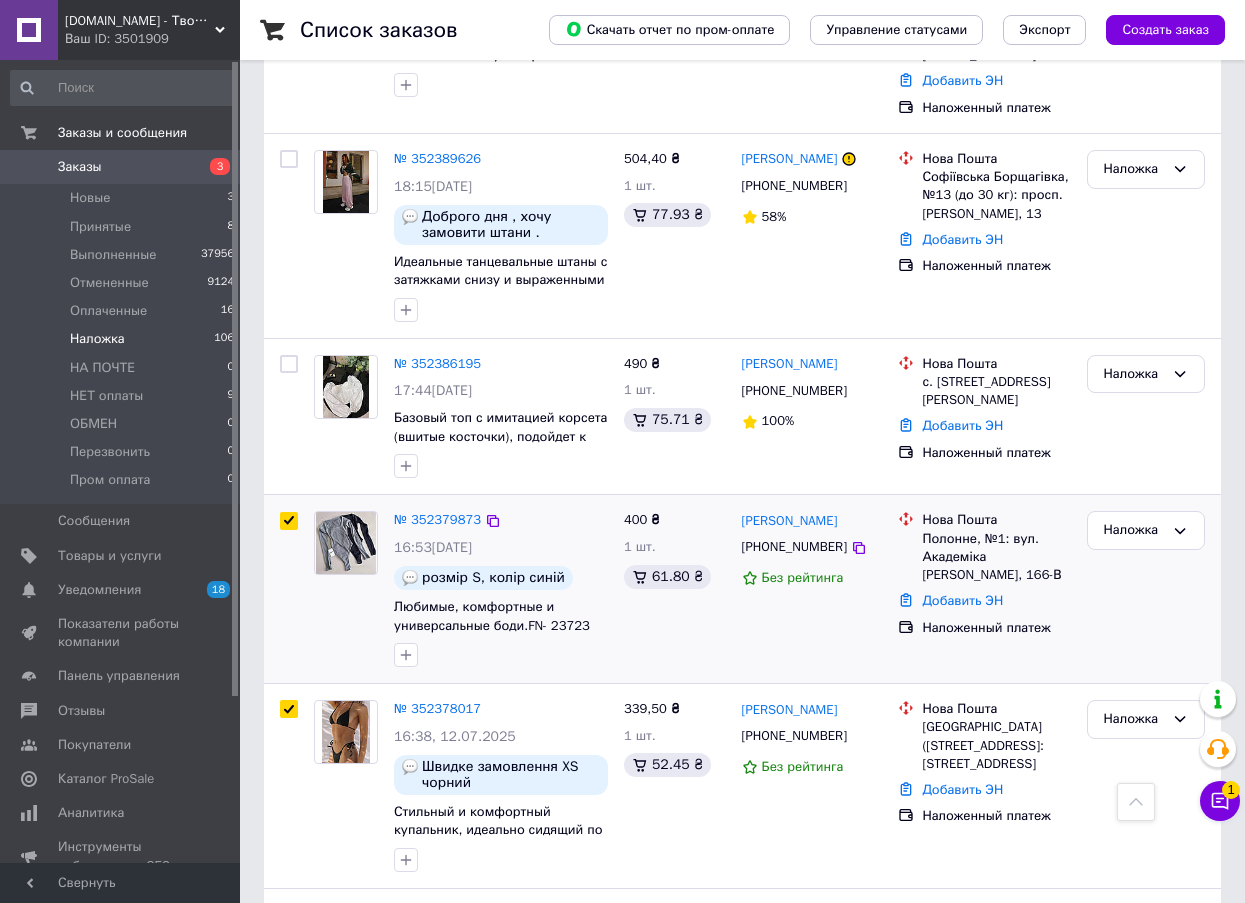 click at bounding box center (289, 521) 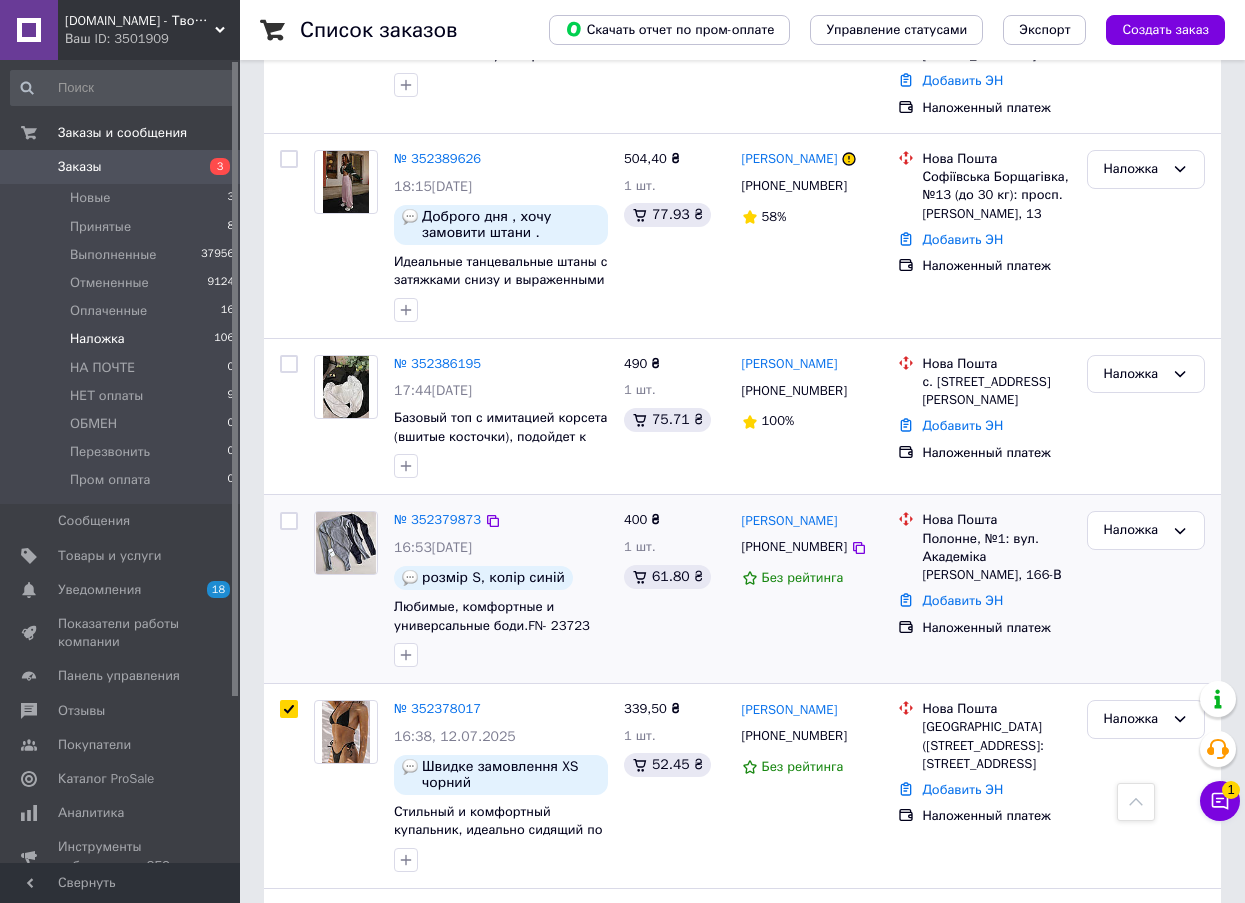 checkbox on "false" 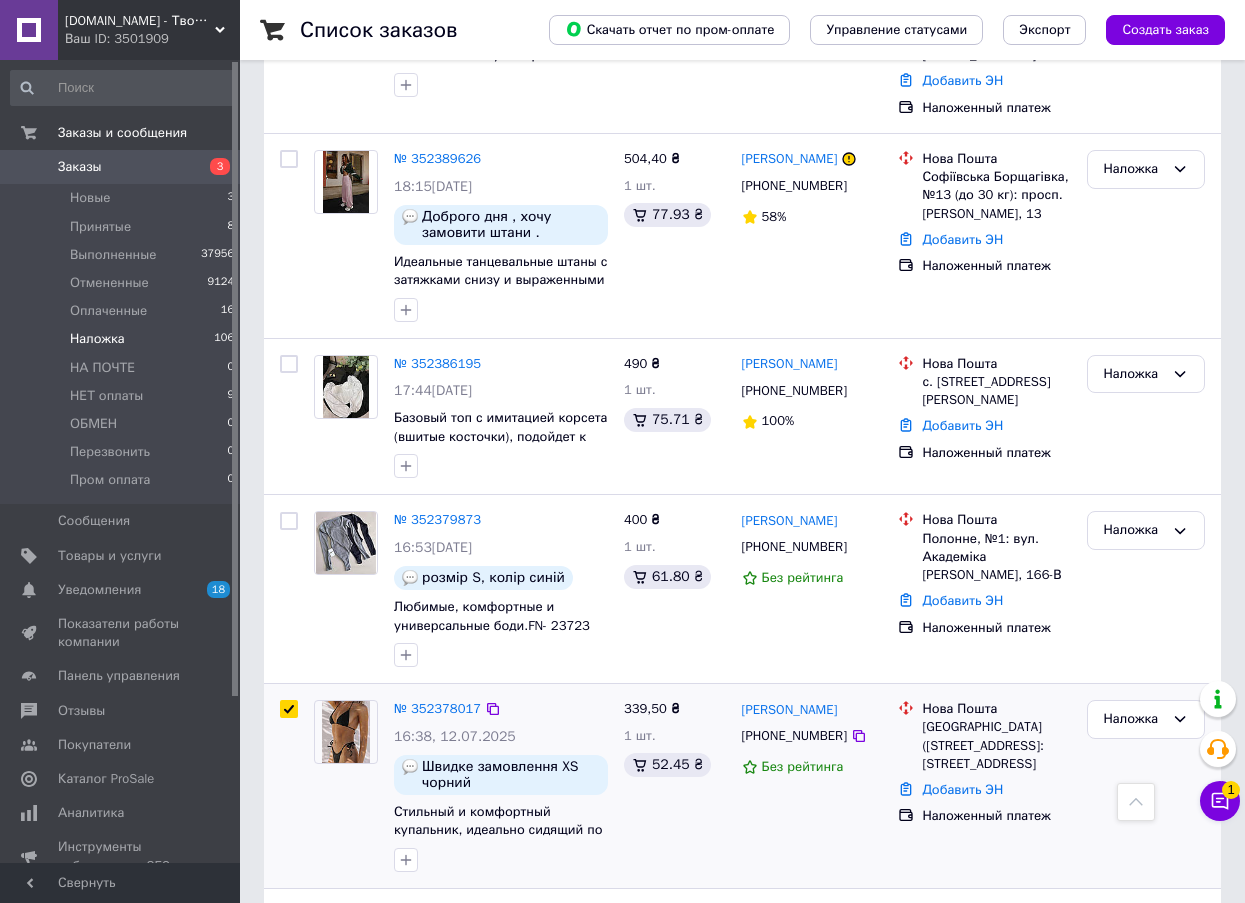 click at bounding box center [289, 709] 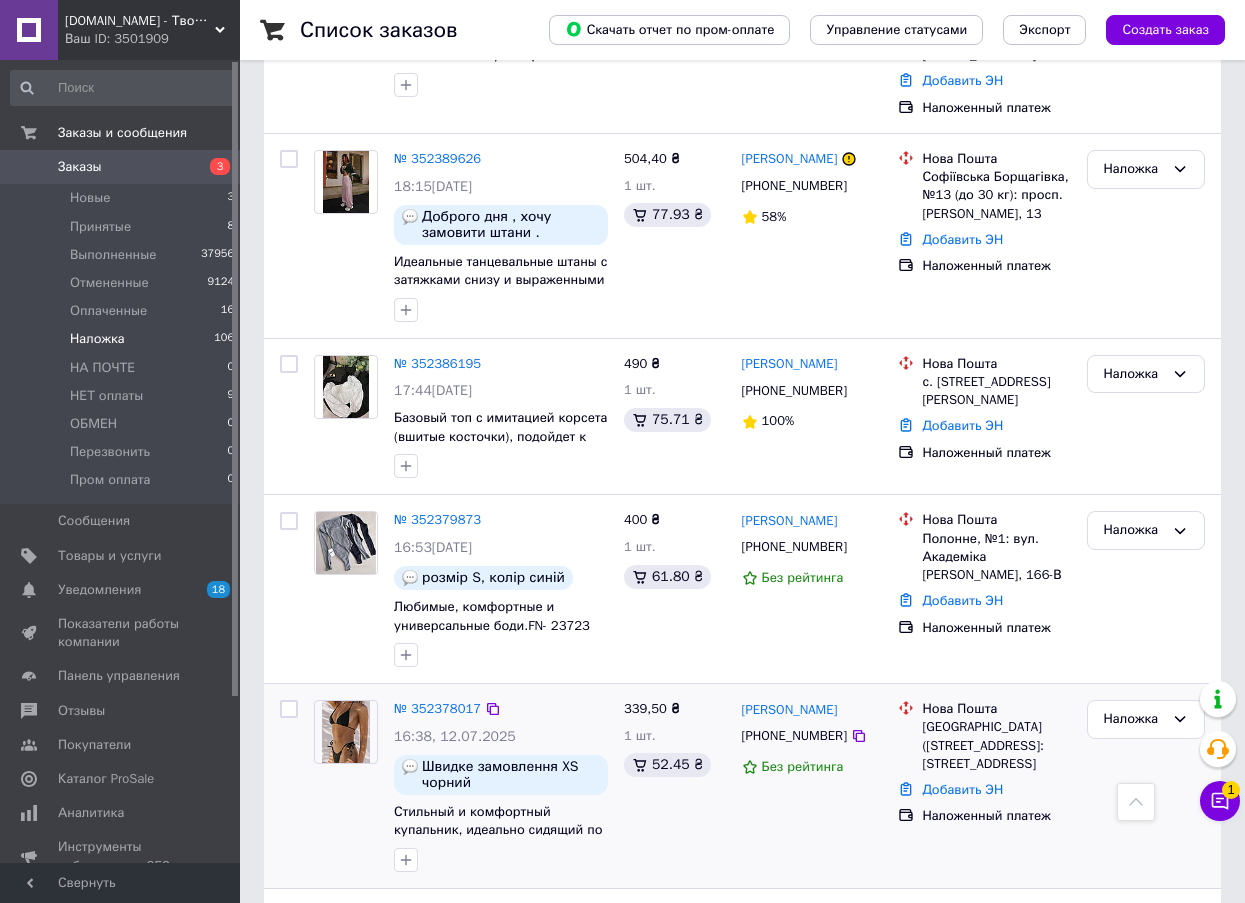 checkbox on "false" 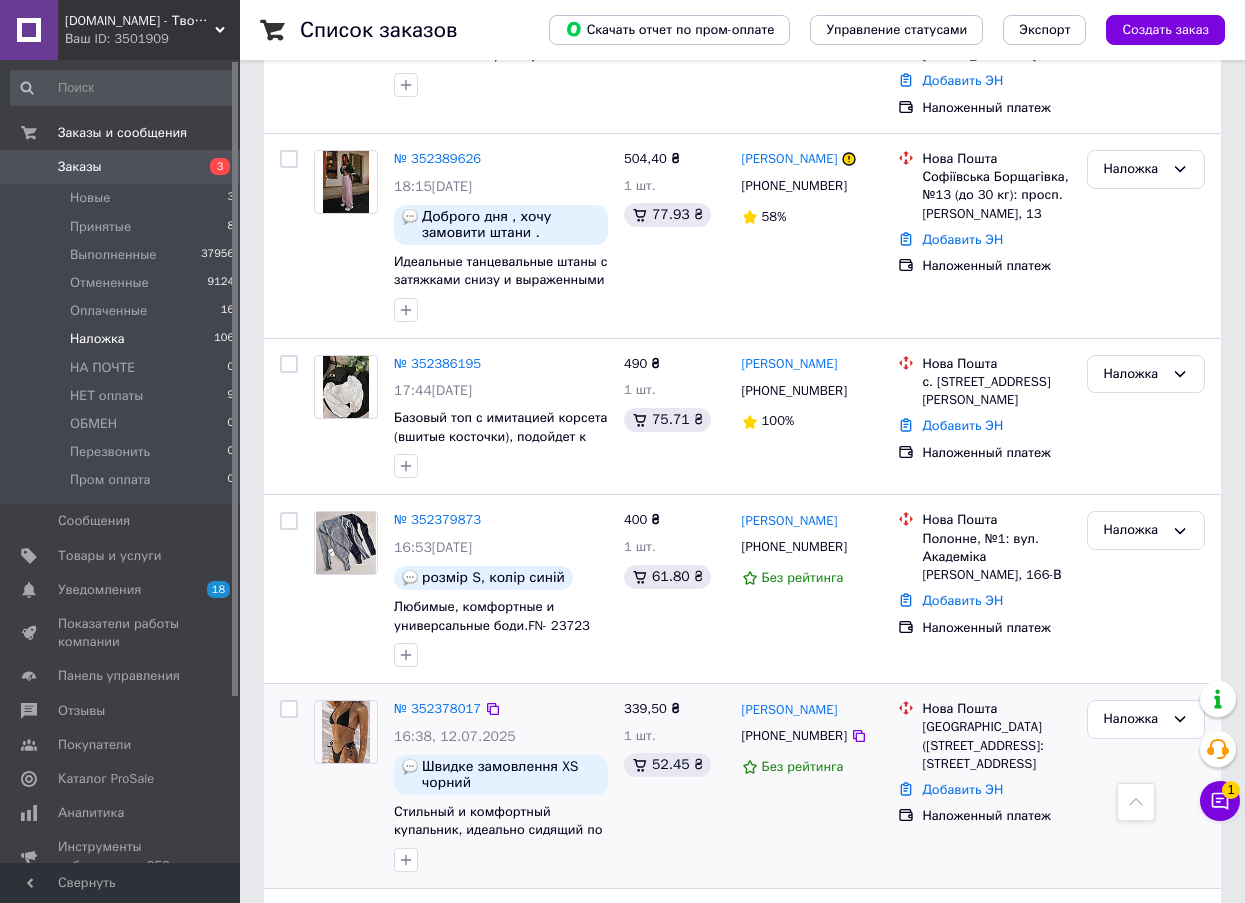 checkbox on "true" 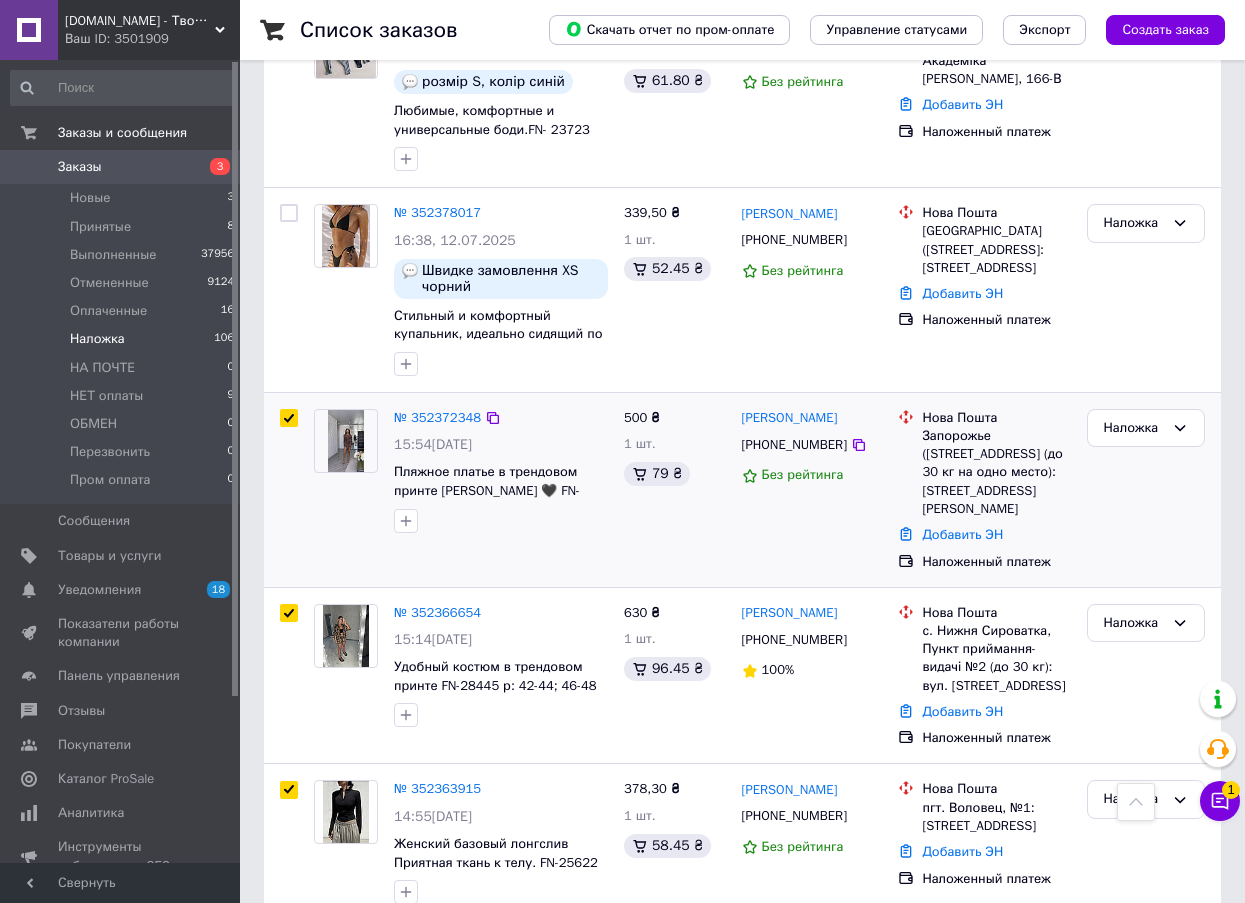 scroll, scrollTop: 1400, scrollLeft: 0, axis: vertical 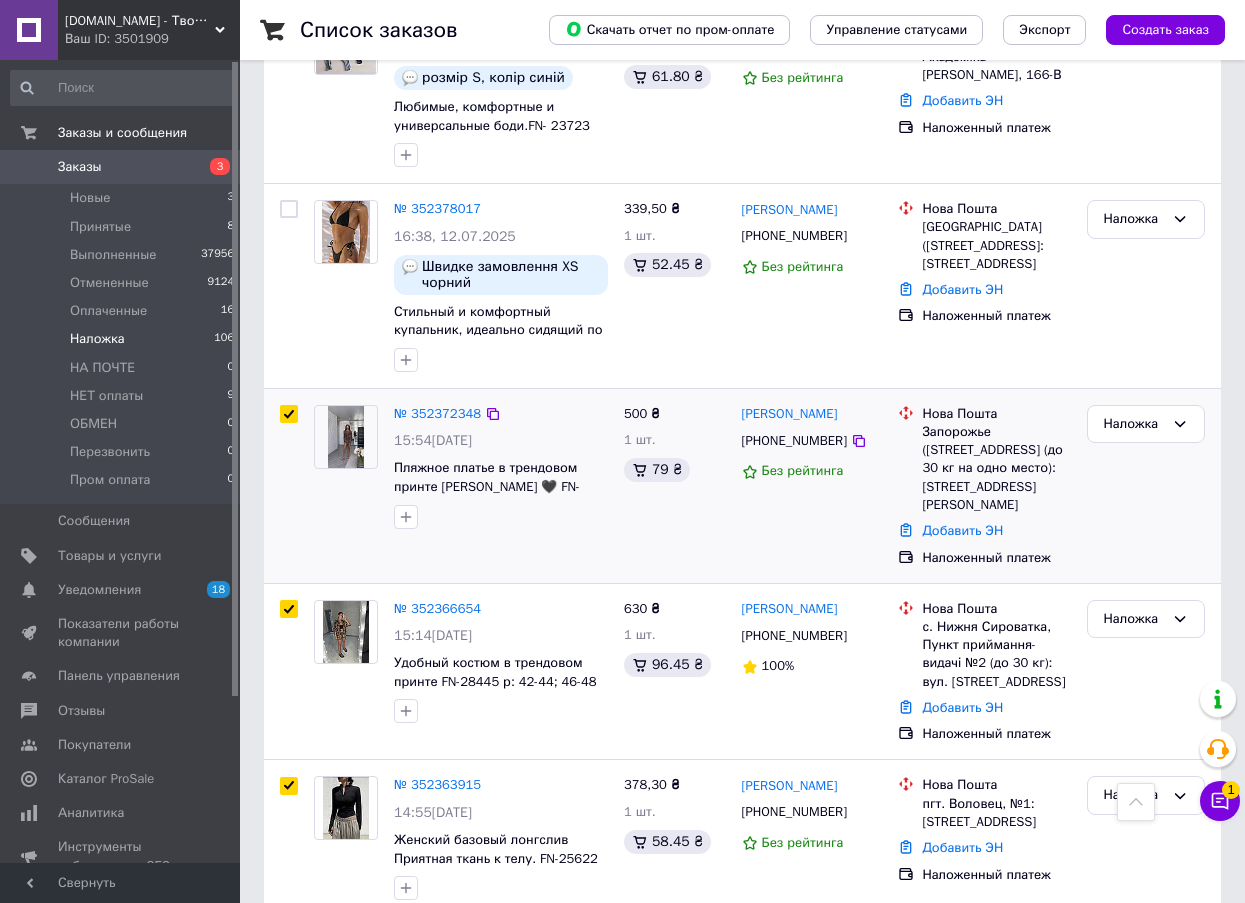 drag, startPoint x: 283, startPoint y: 378, endPoint x: 286, endPoint y: 389, distance: 11.401754 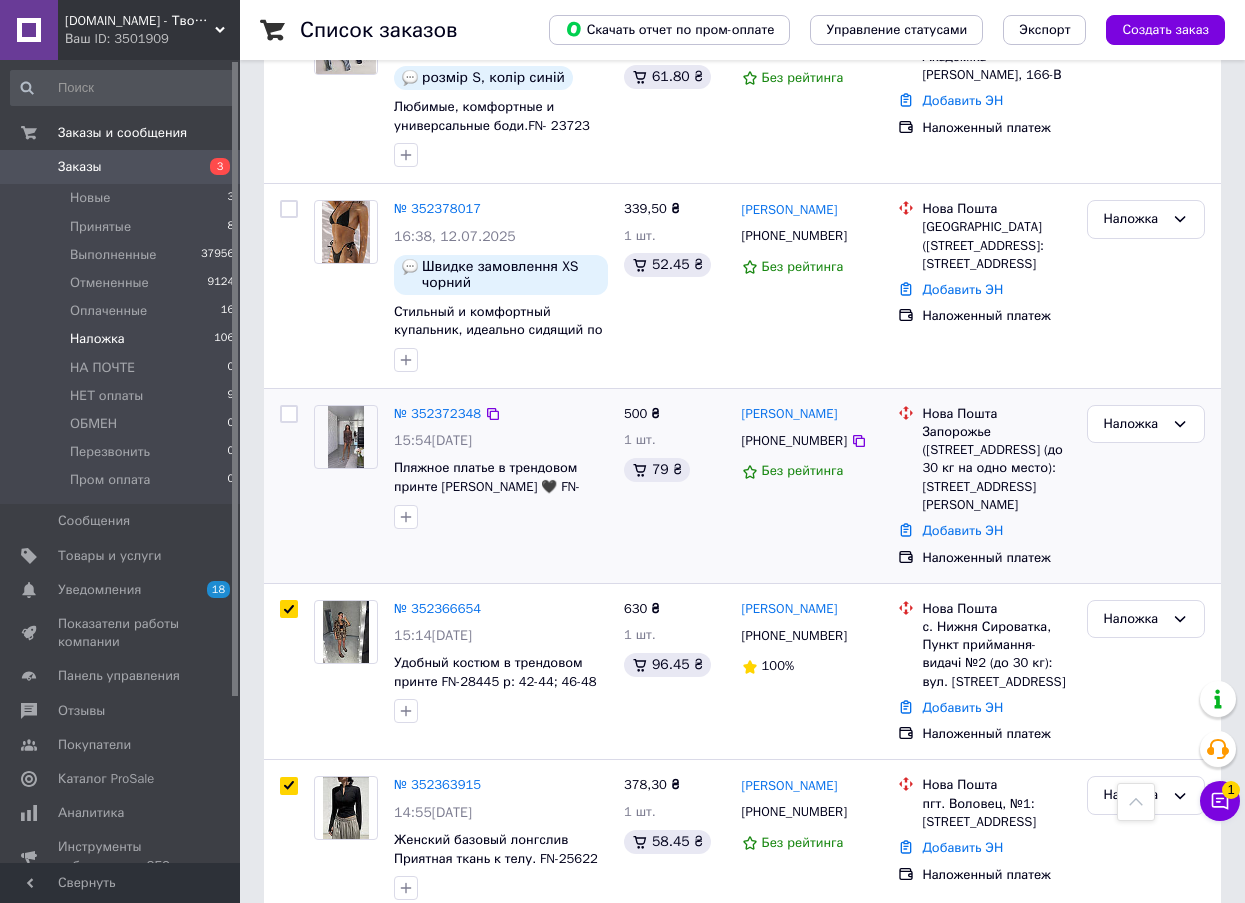 checkbox on "false" 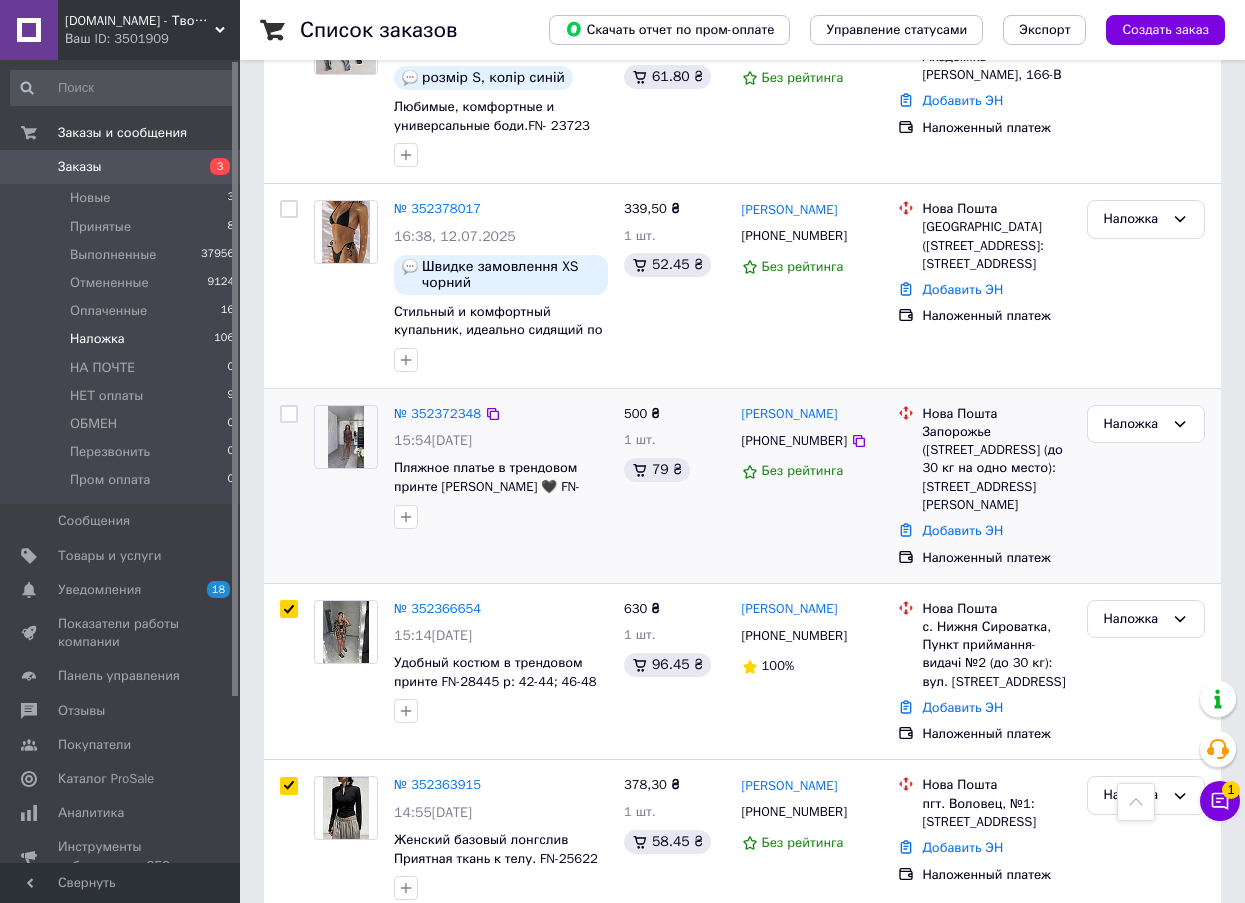 checkbox on "true" 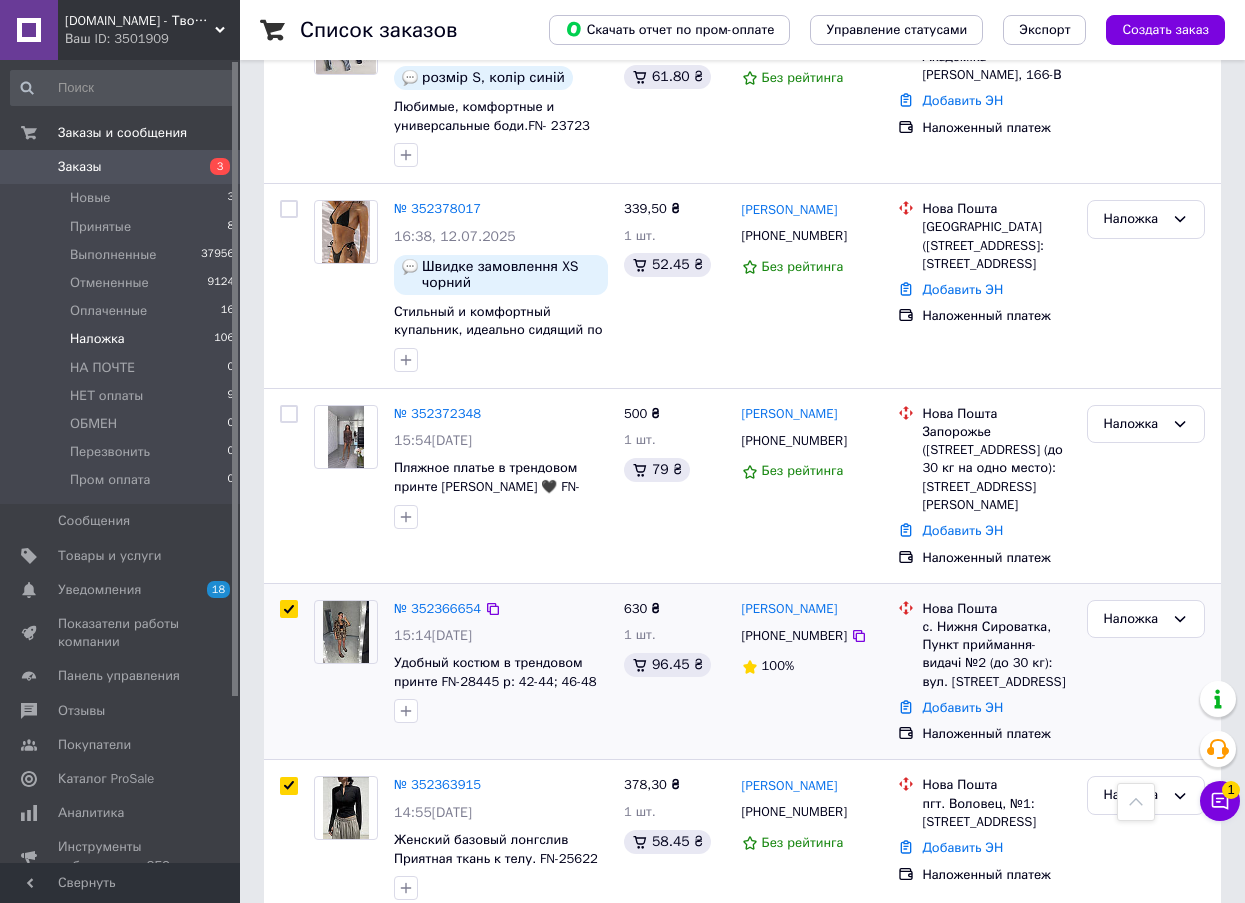 click at bounding box center (289, 609) 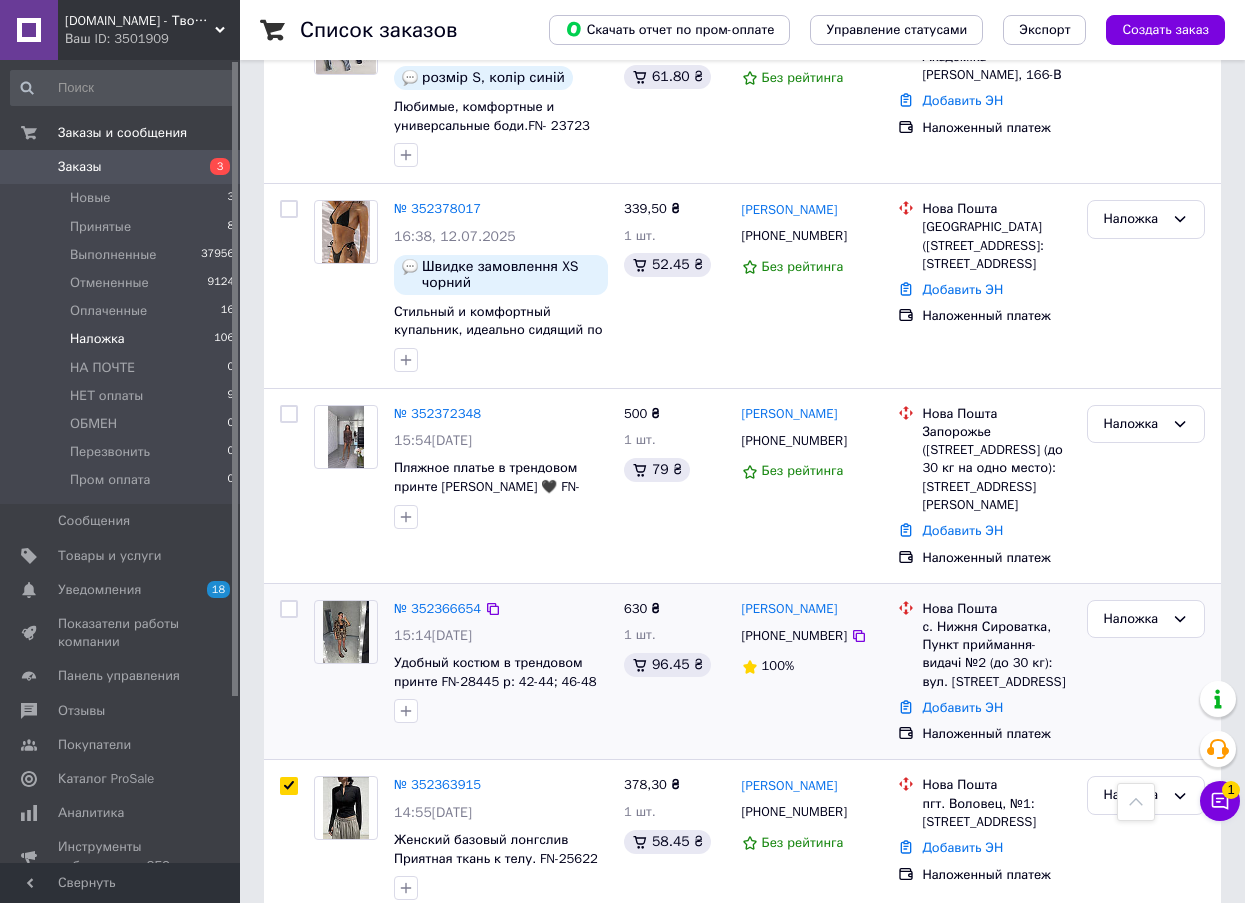 checkbox on "false" 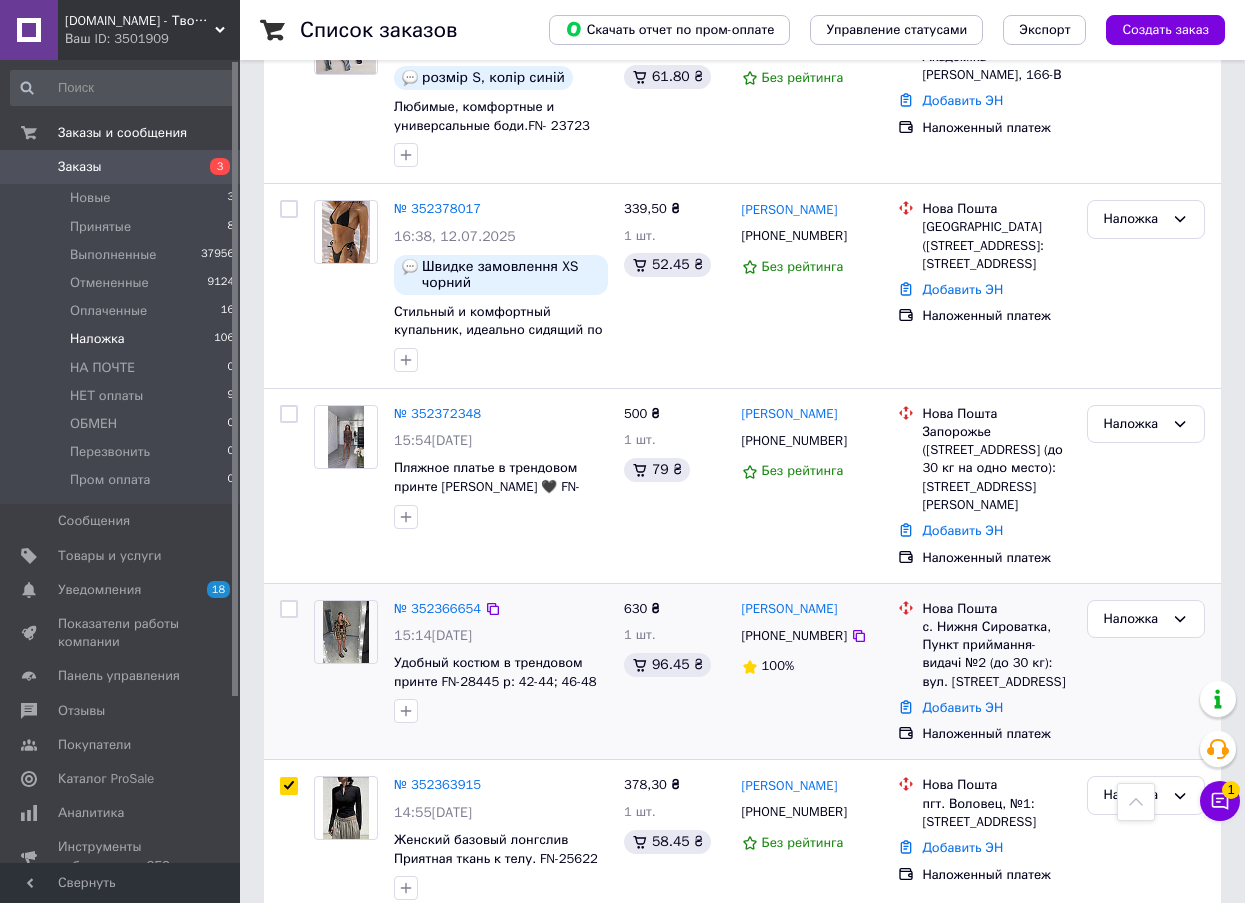 checkbox on "true" 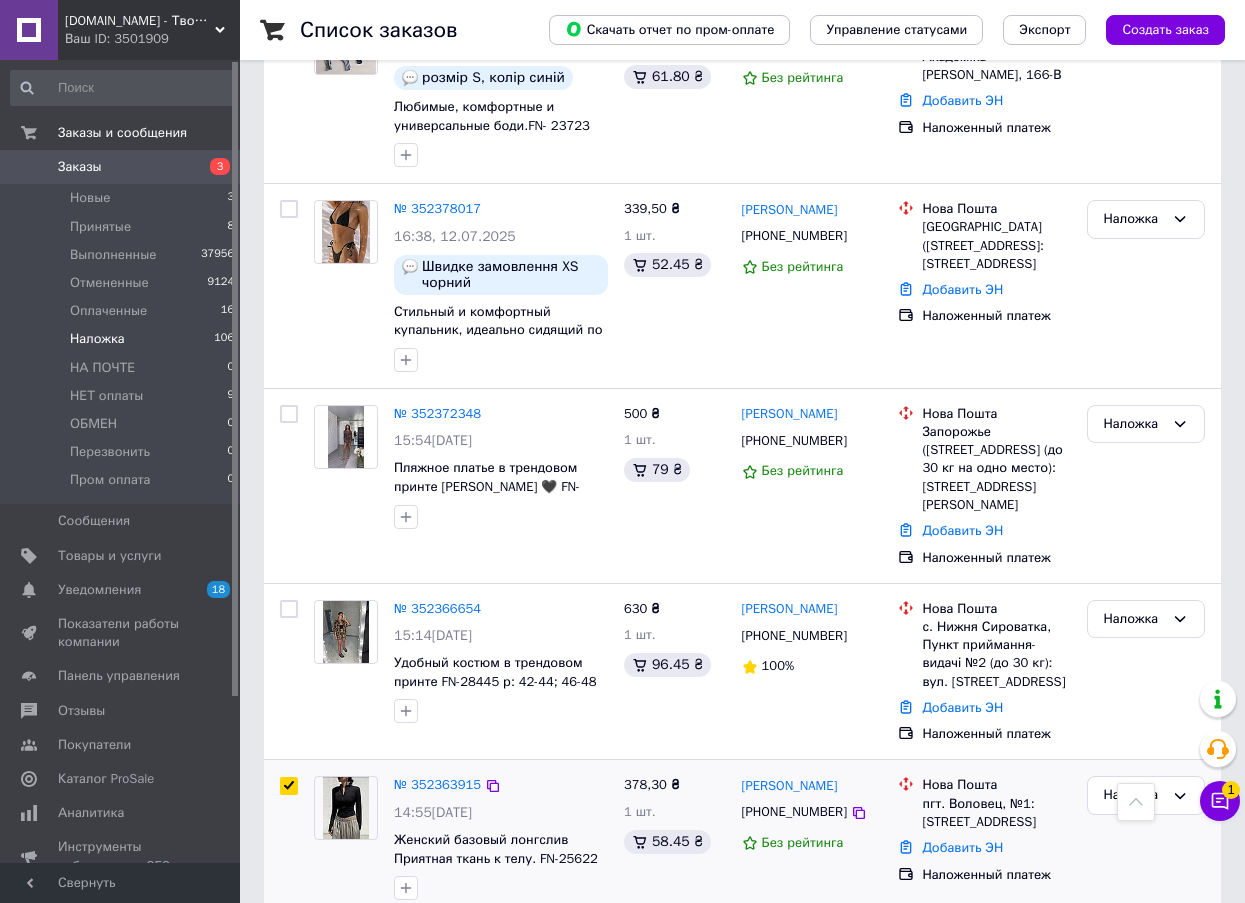 click at bounding box center (289, 786) 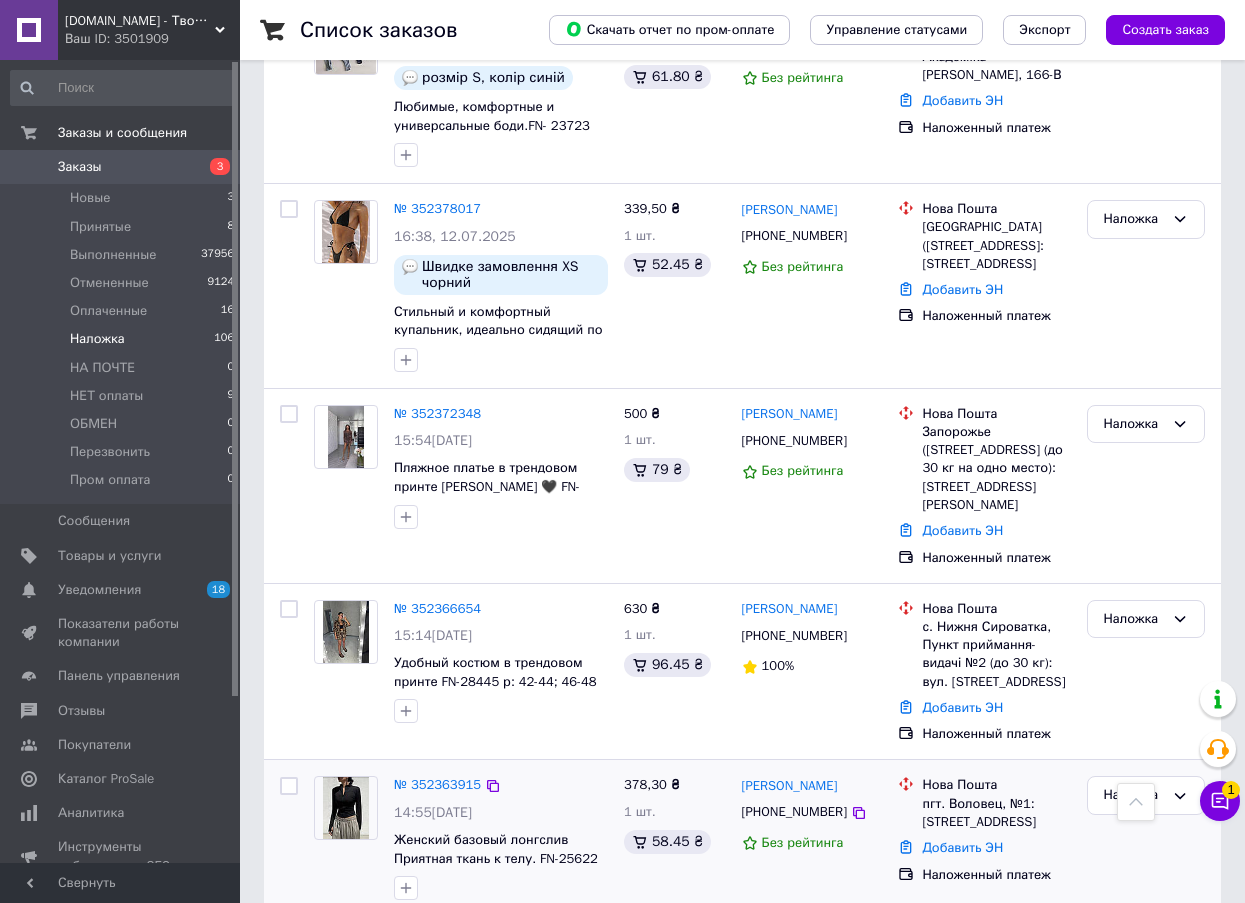 checkbox on "false" 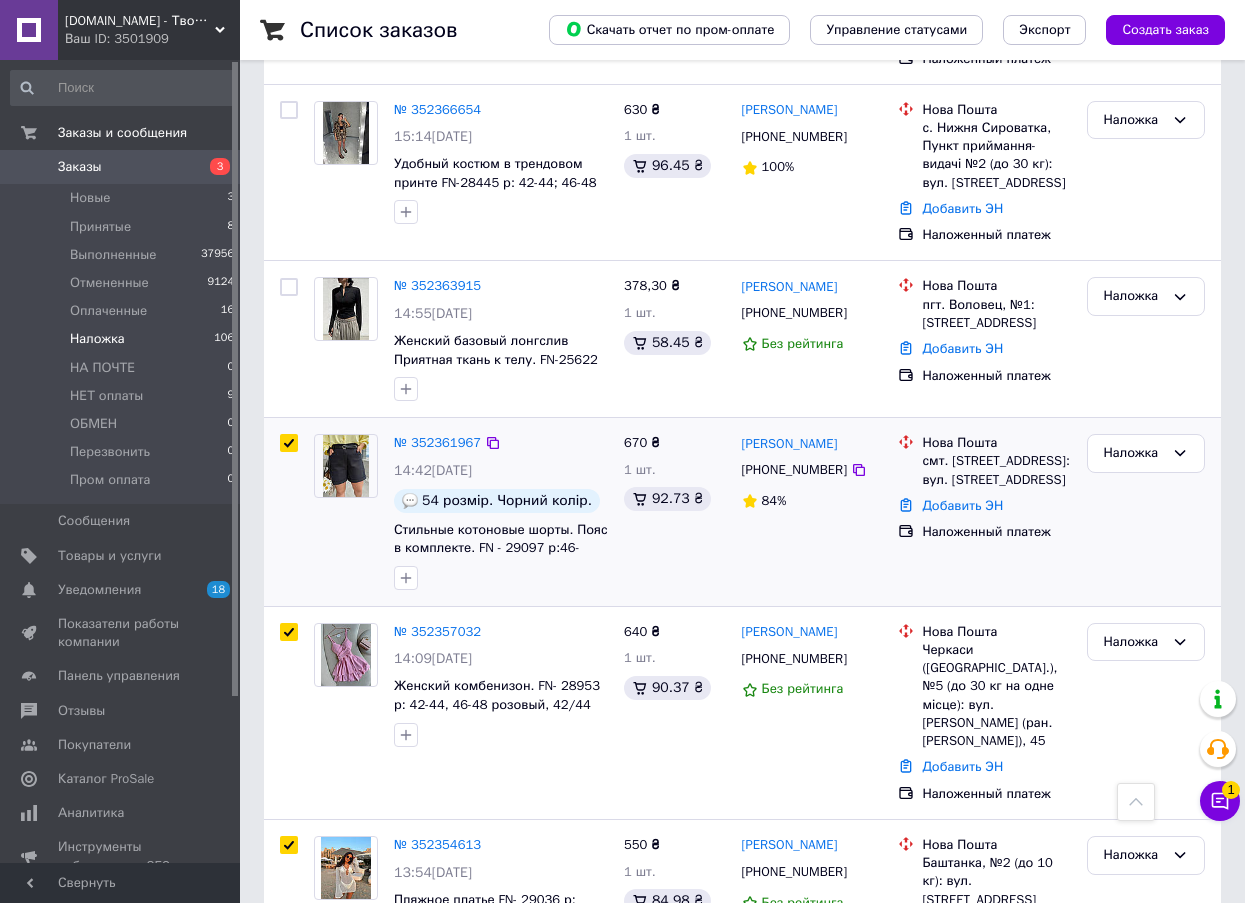 scroll, scrollTop: 1900, scrollLeft: 0, axis: vertical 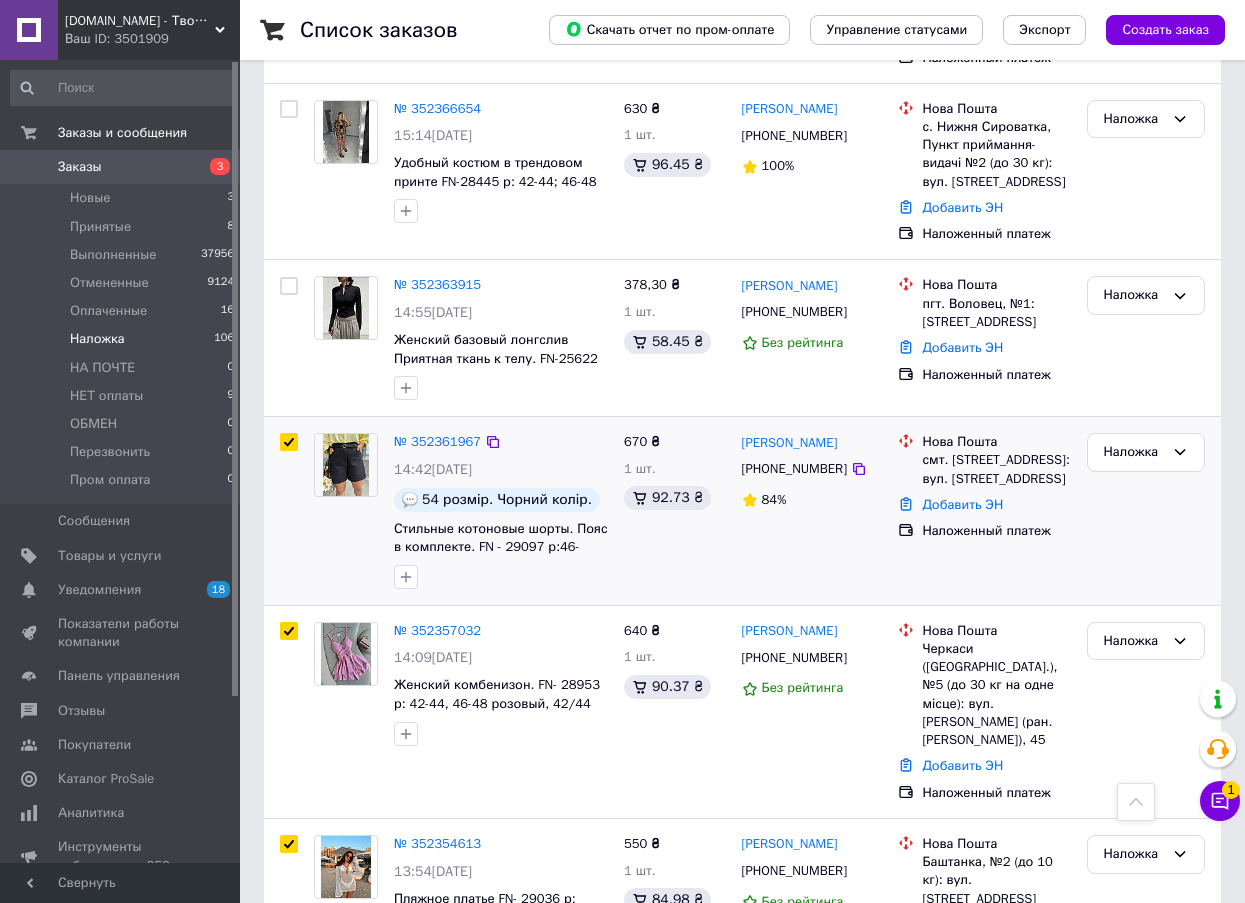click at bounding box center [289, 442] 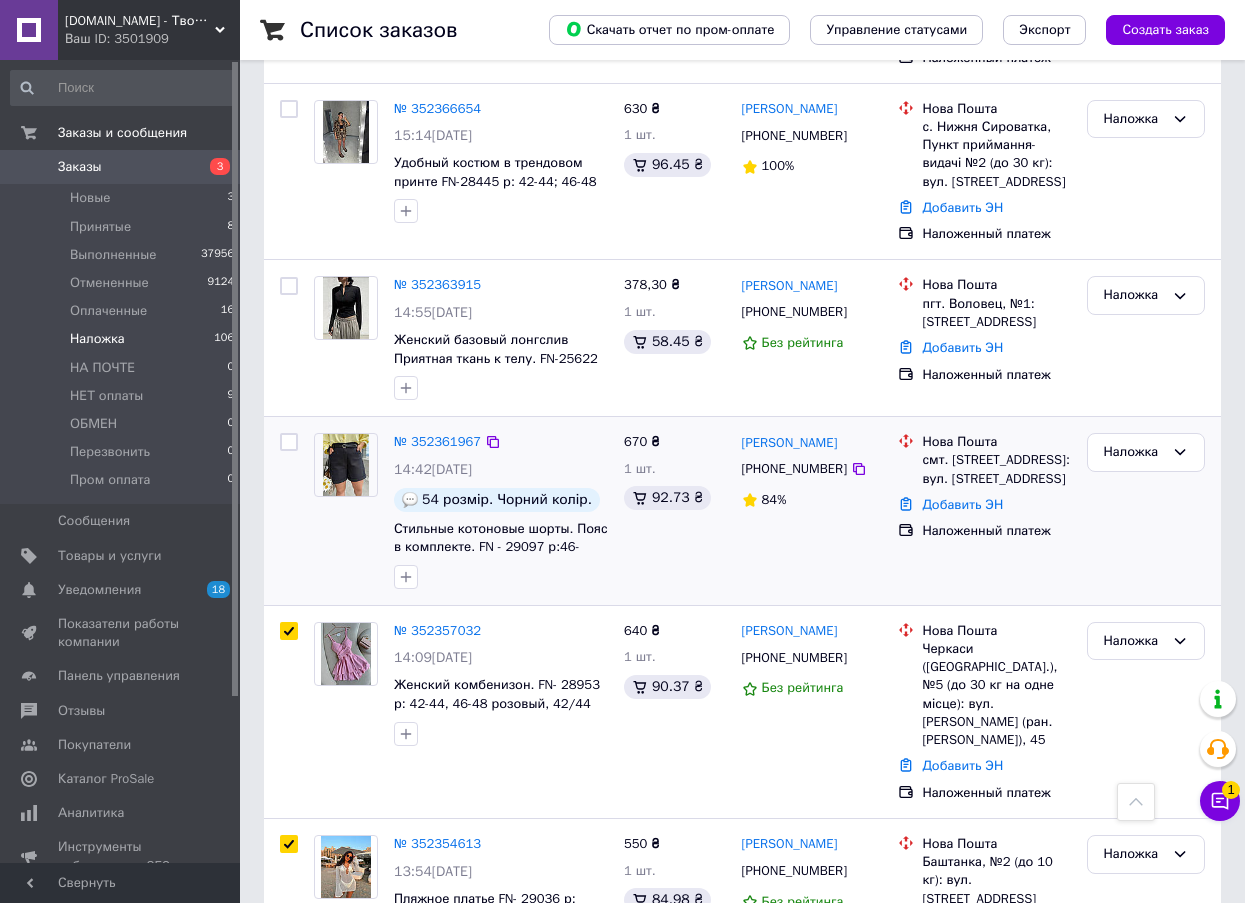 checkbox on "false" 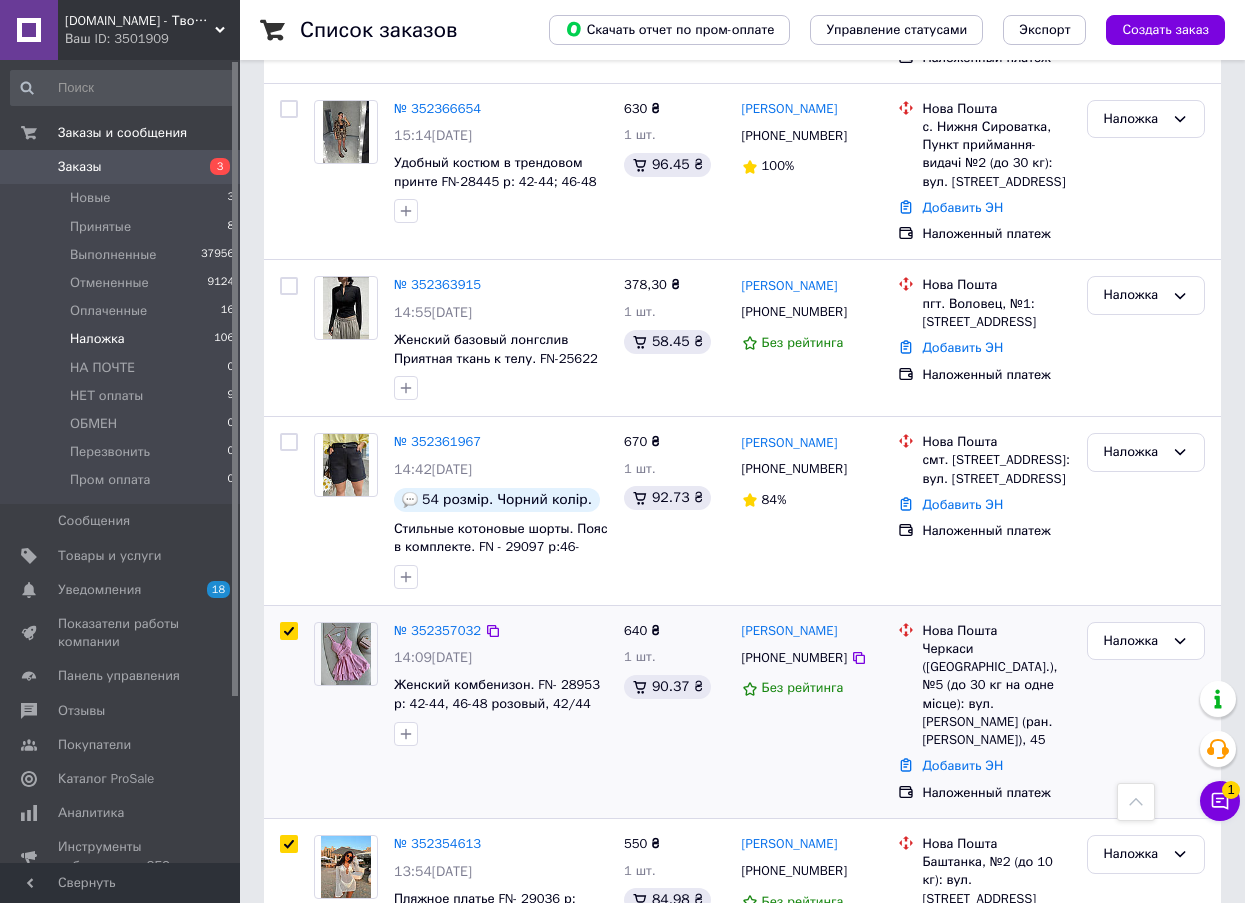 click at bounding box center (289, 631) 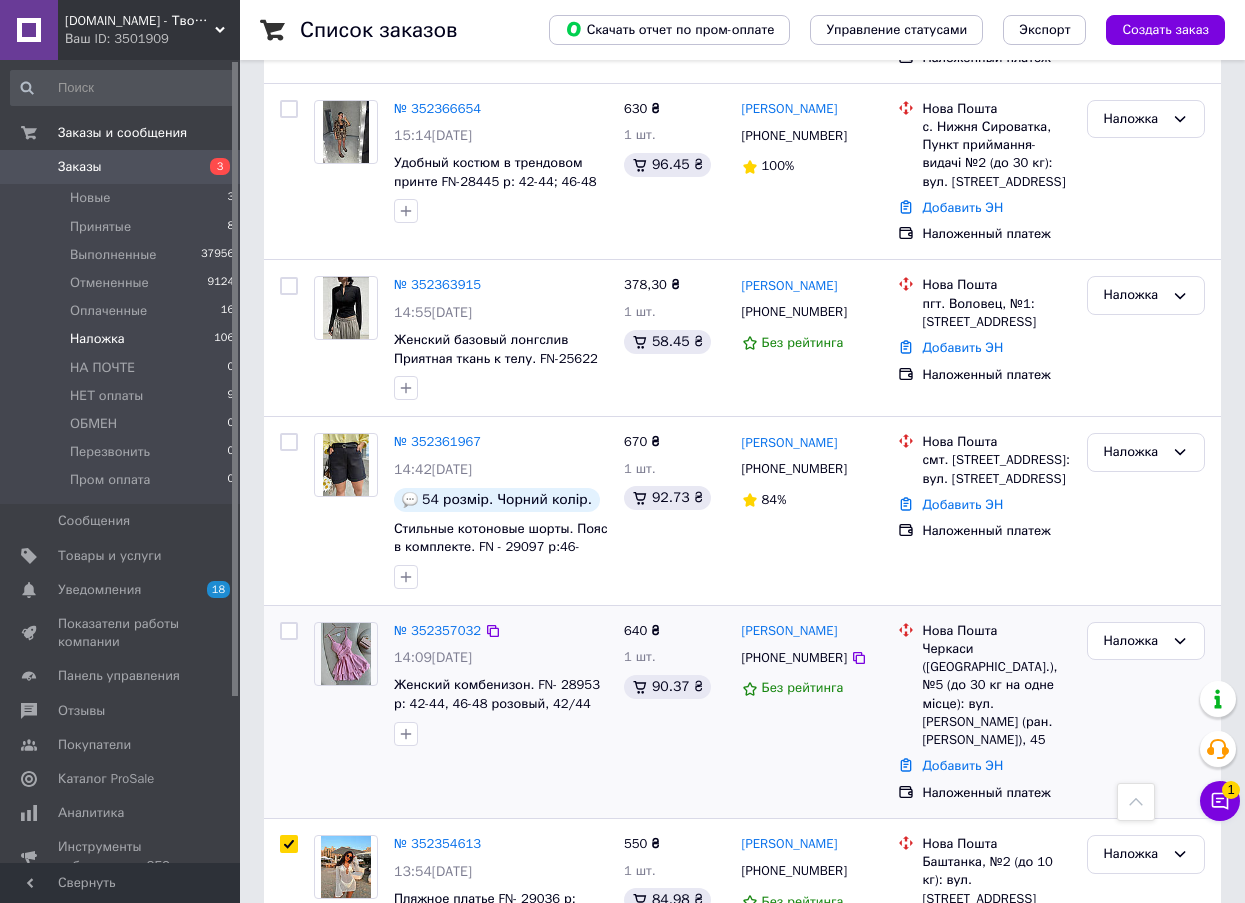 checkbox on "false" 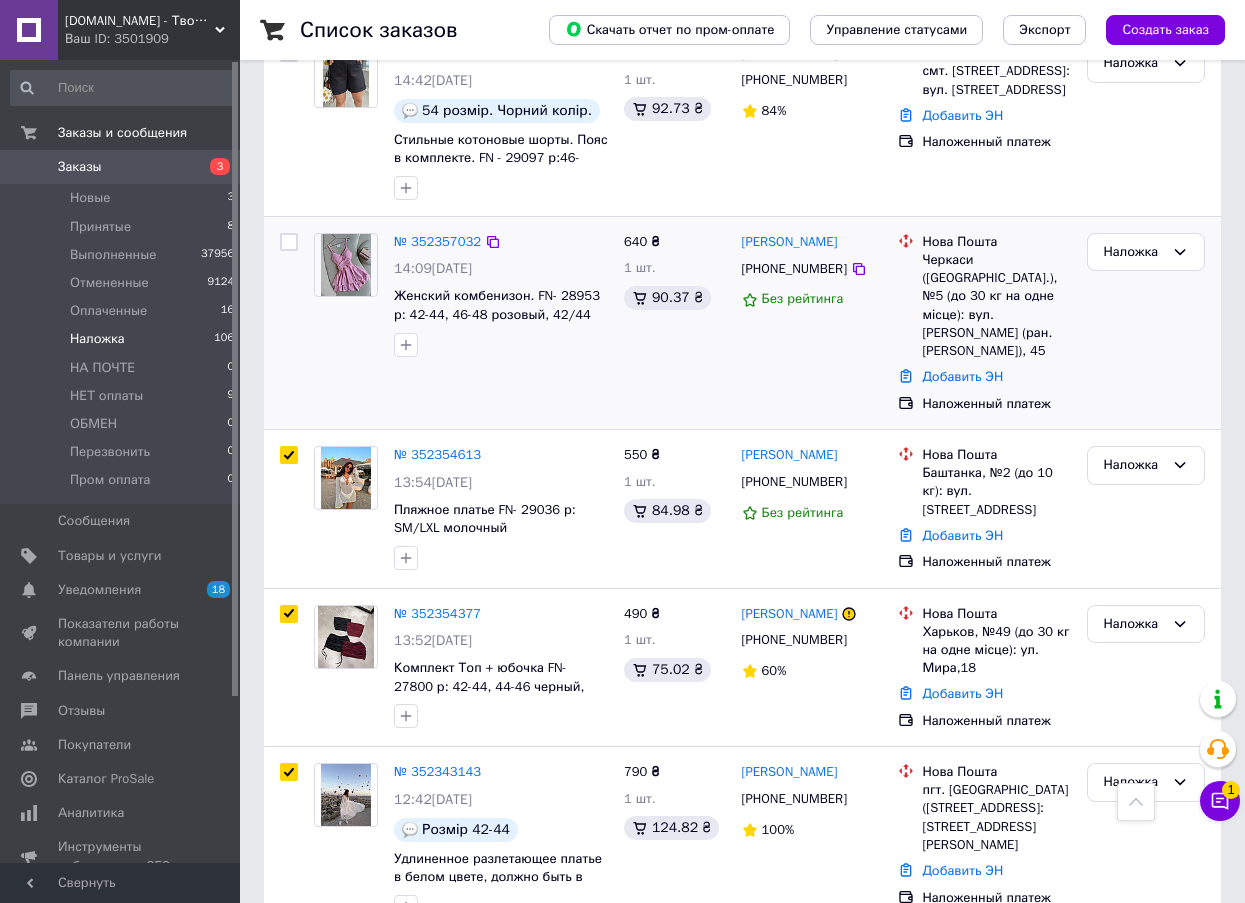scroll, scrollTop: 2300, scrollLeft: 0, axis: vertical 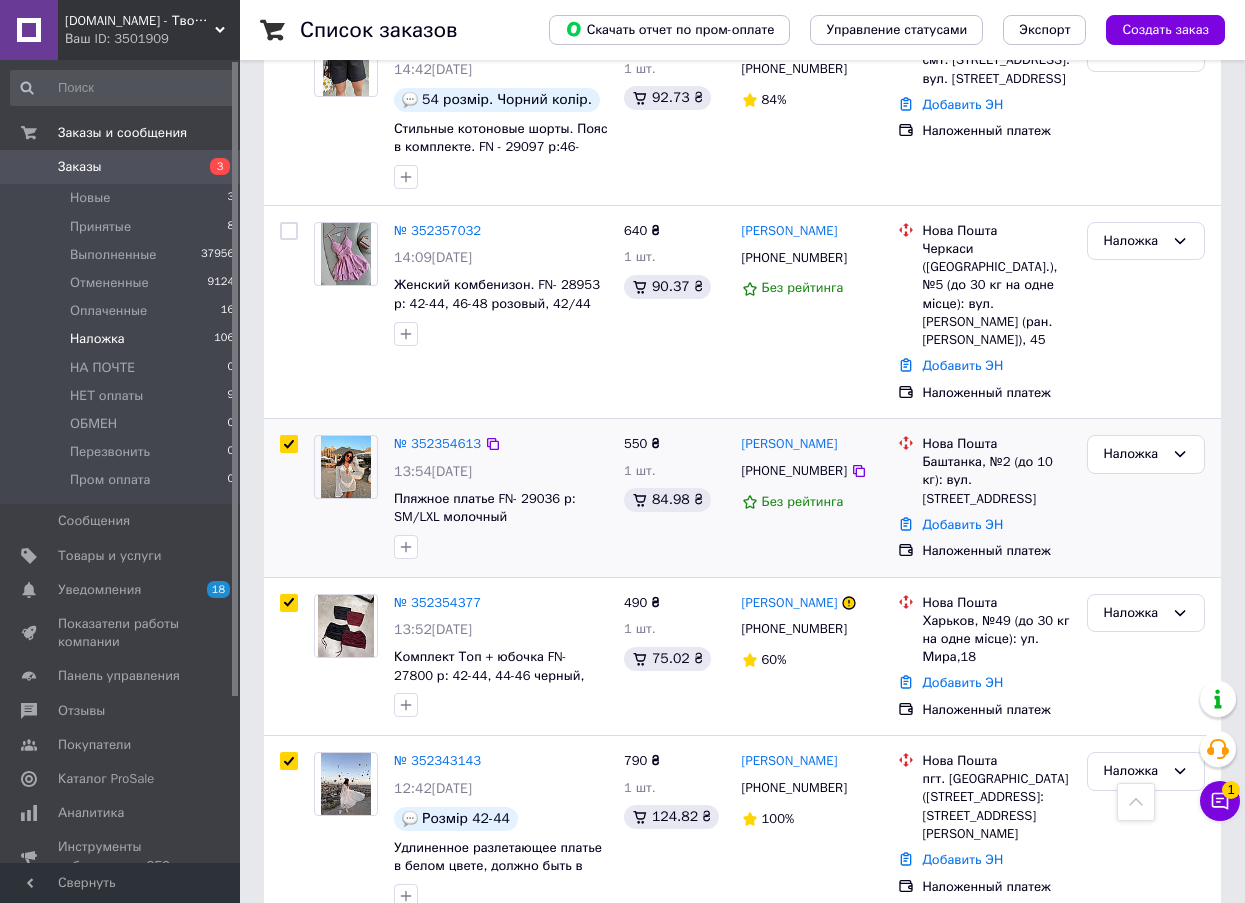 click at bounding box center [289, 444] 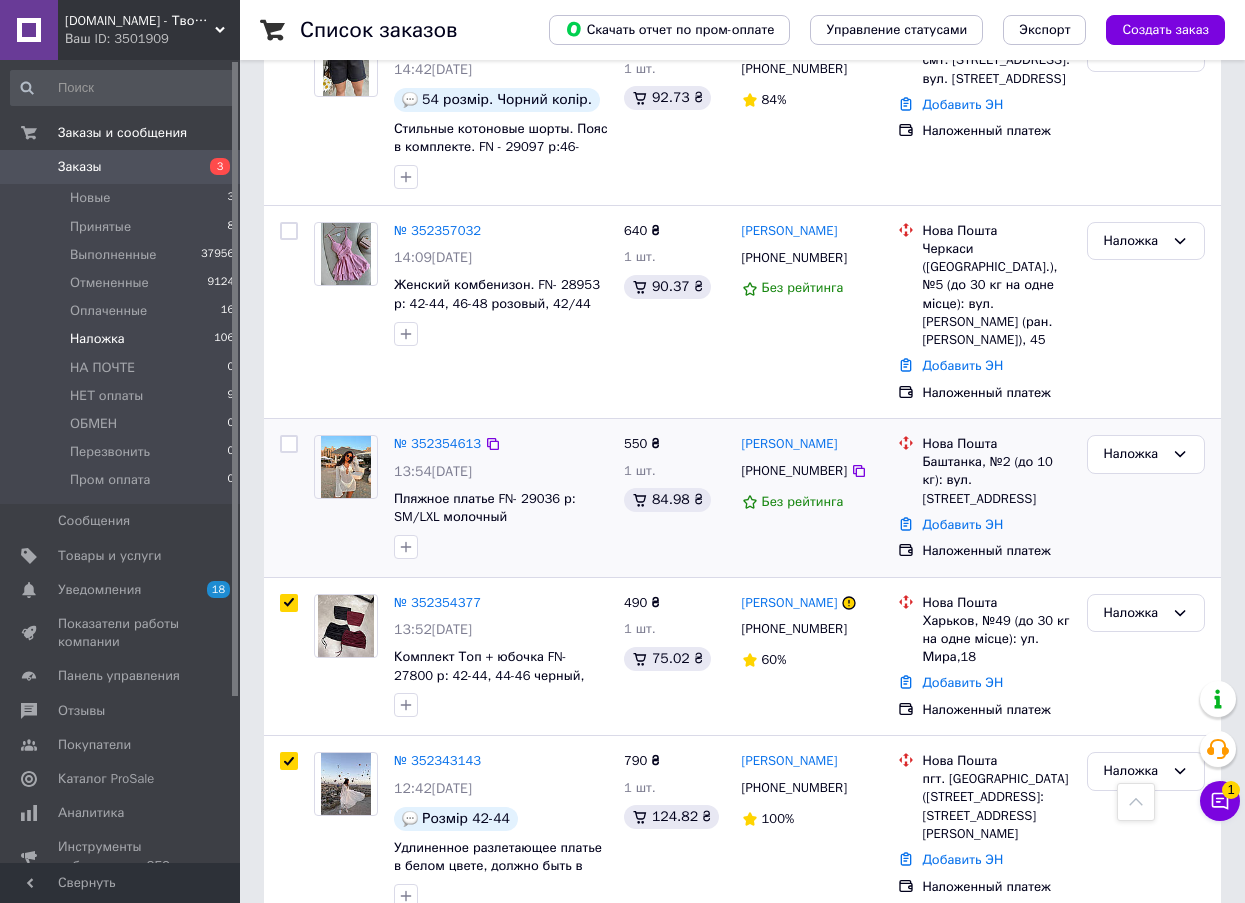 checkbox on "false" 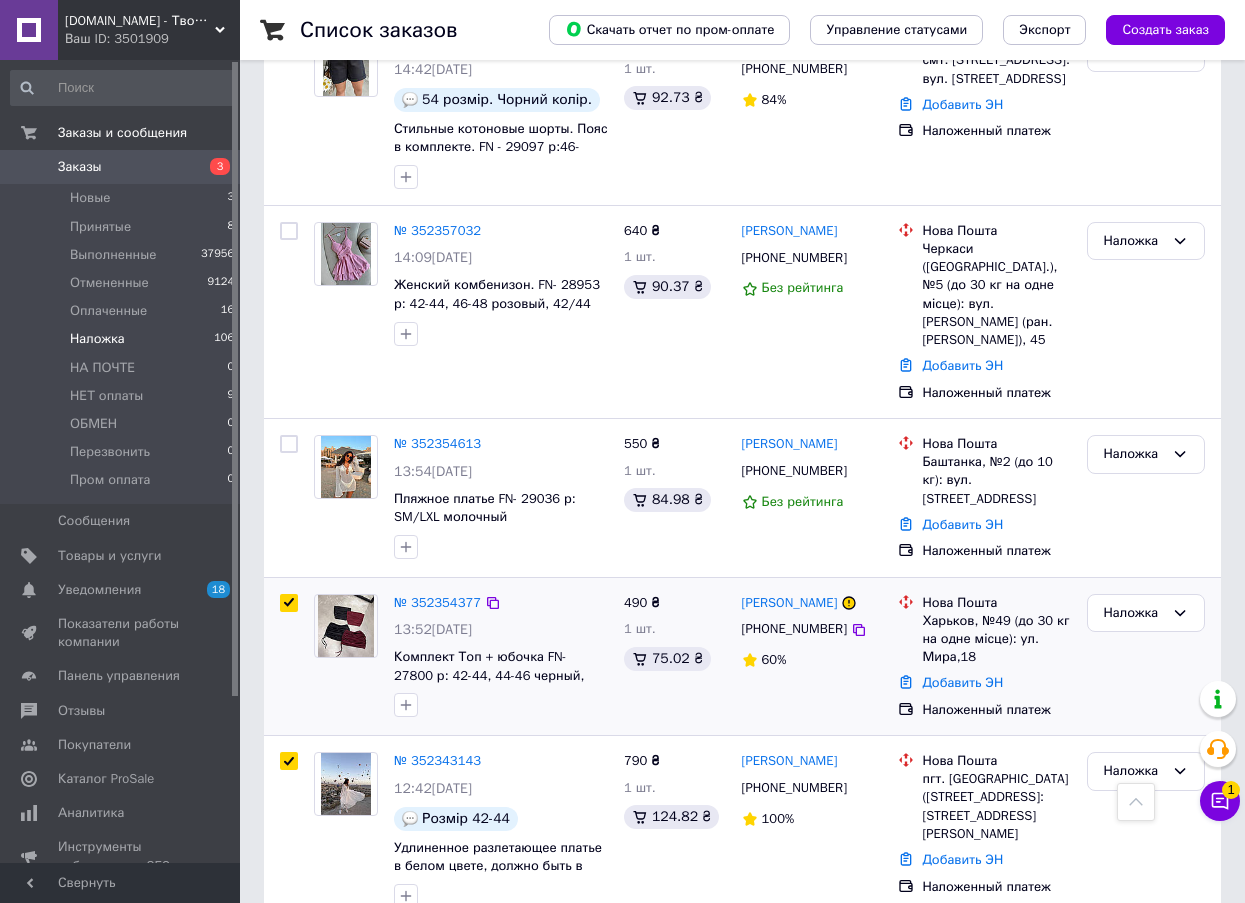click at bounding box center (289, 603) 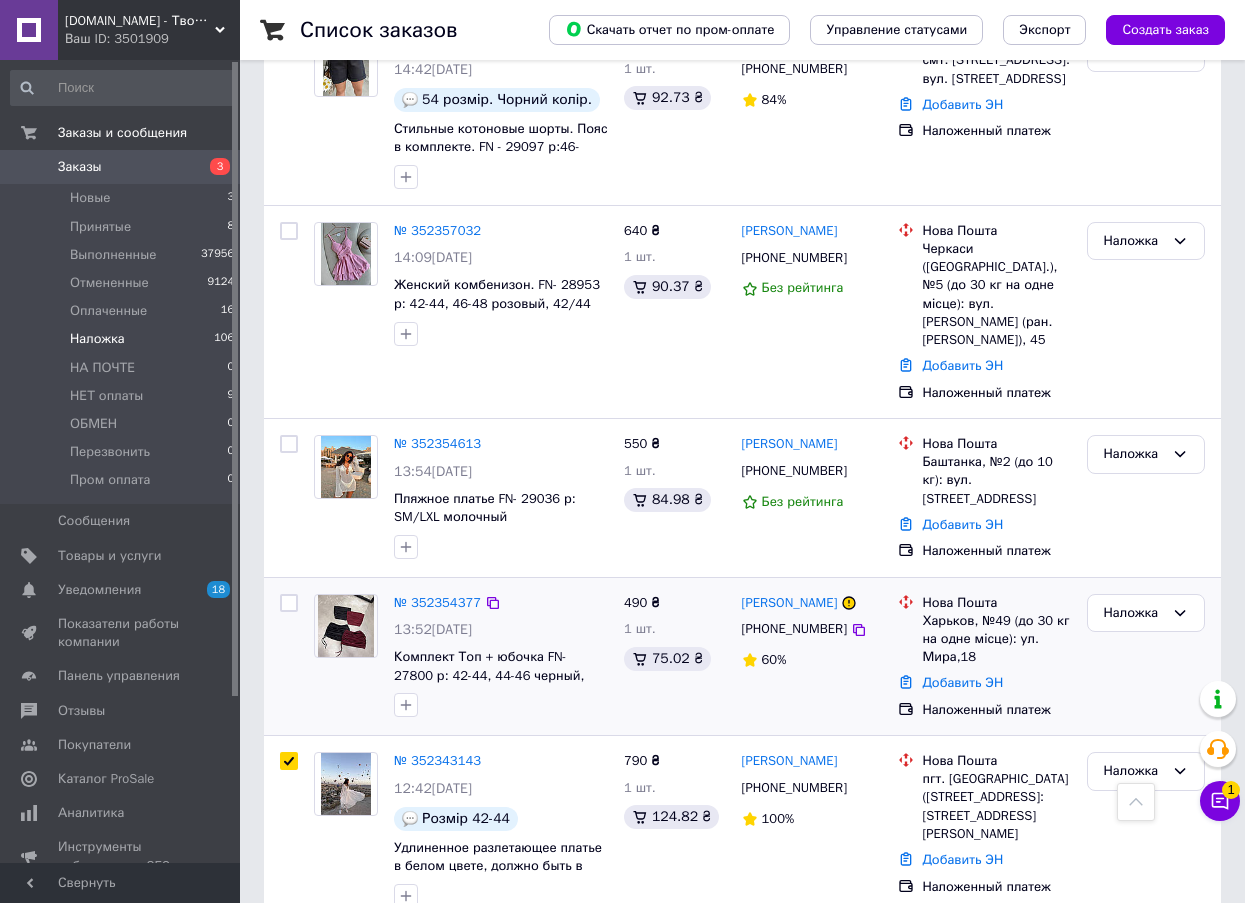 checkbox on "false" 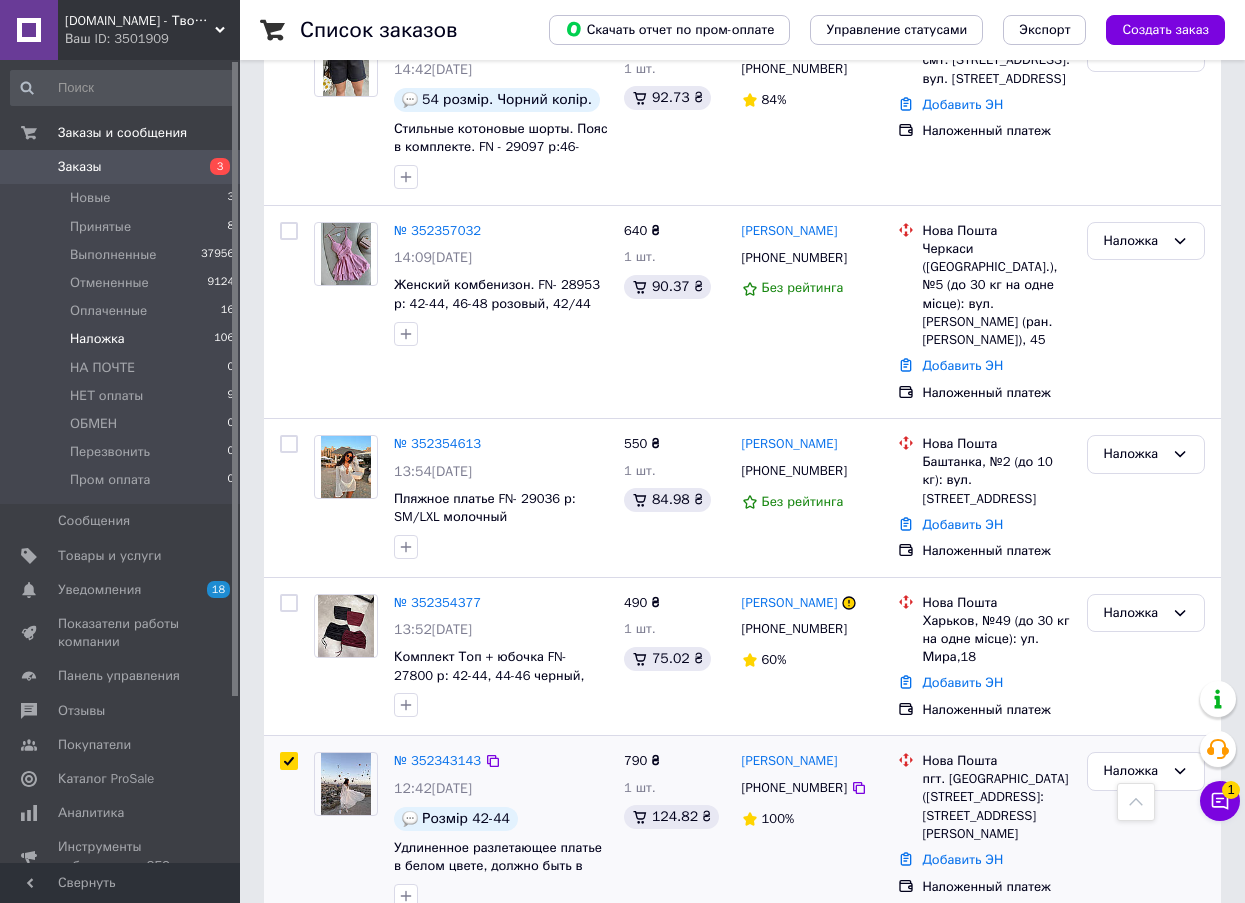click at bounding box center (289, 761) 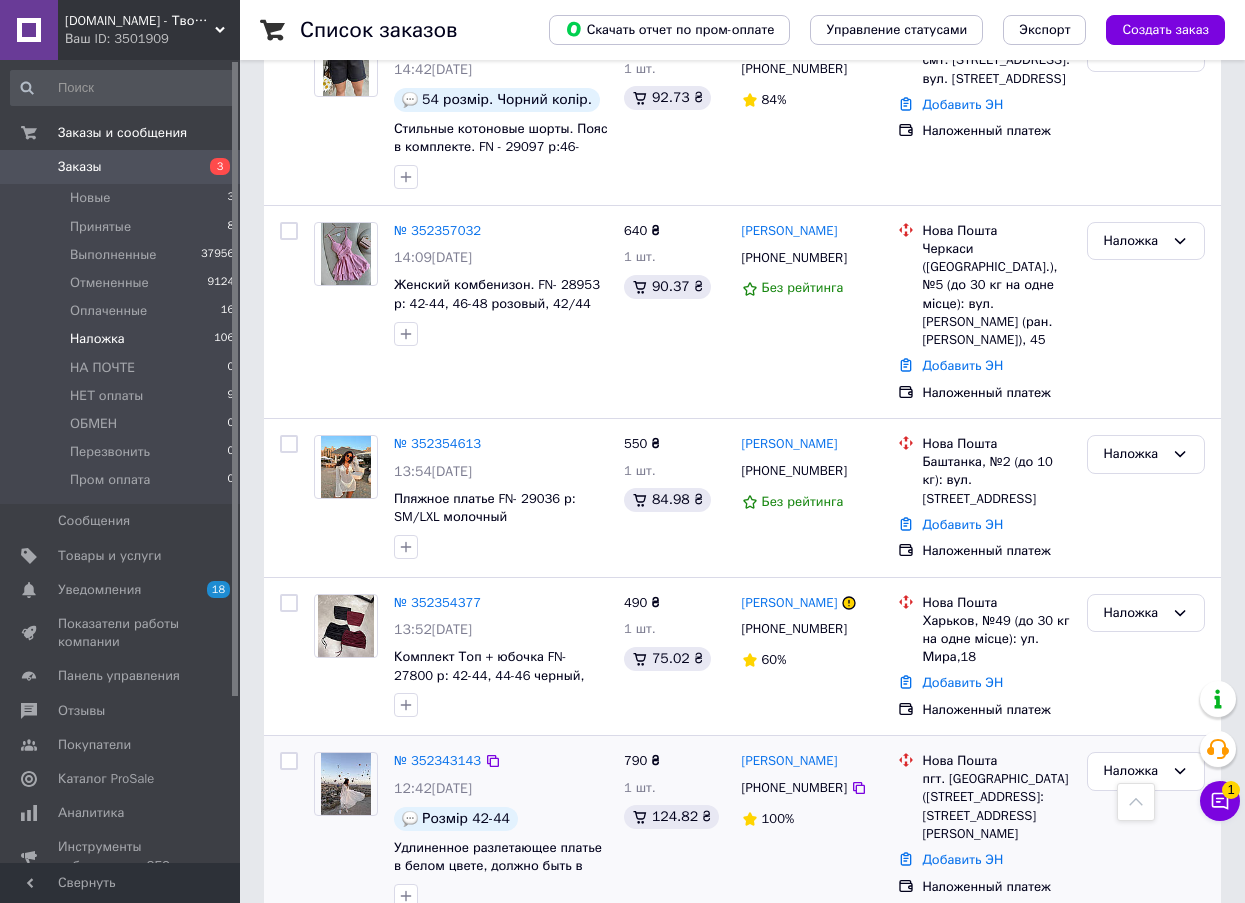 checkbox on "false" 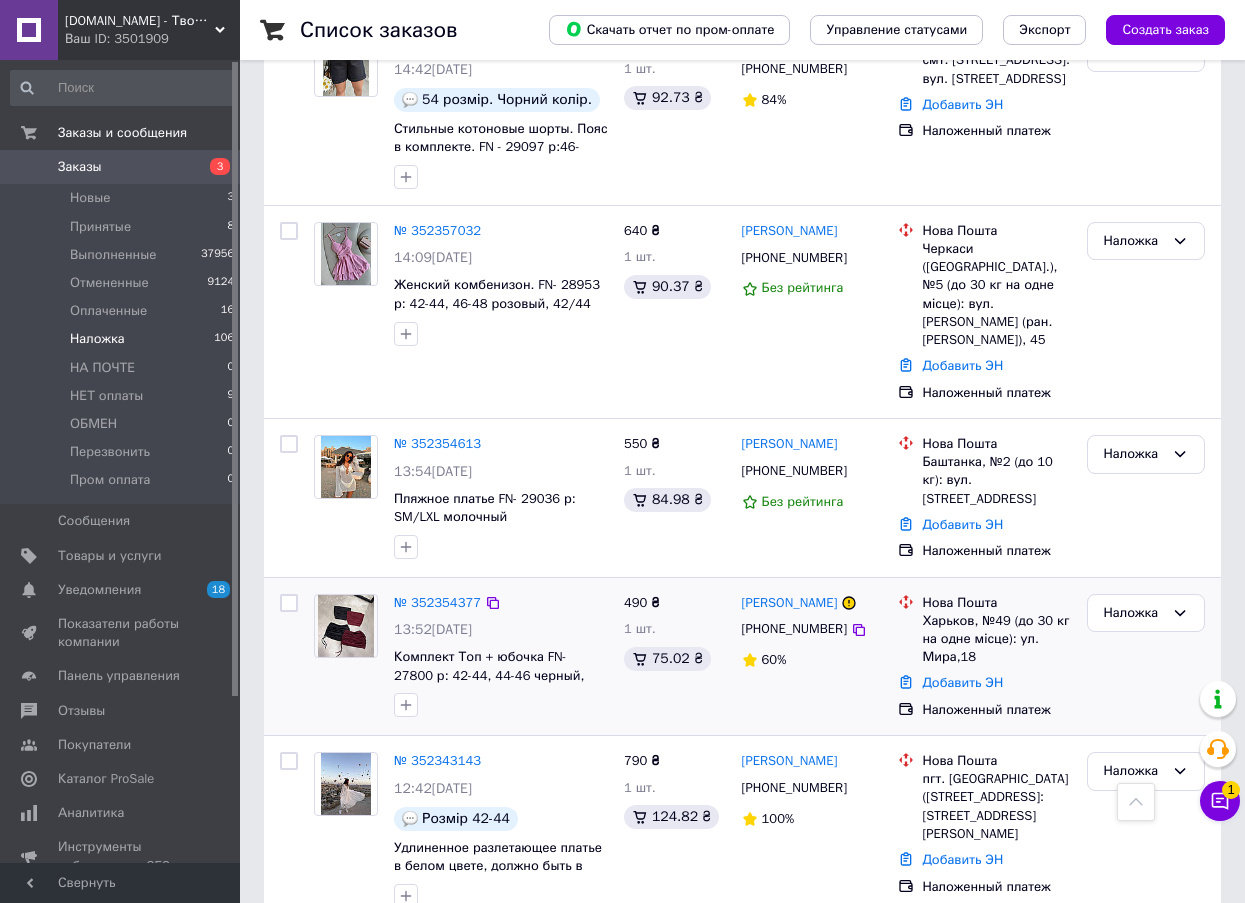 checkbox on "true" 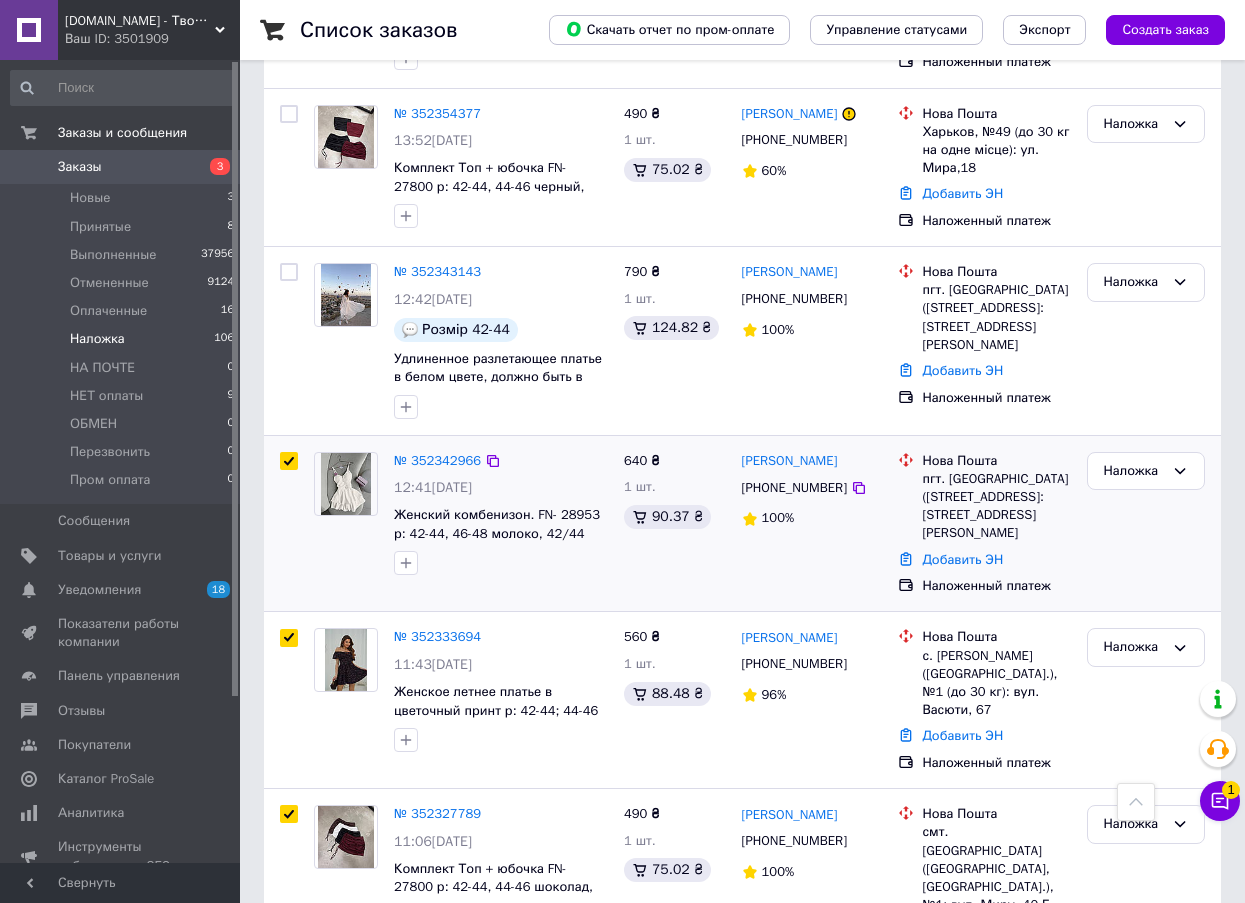 scroll, scrollTop: 2800, scrollLeft: 0, axis: vertical 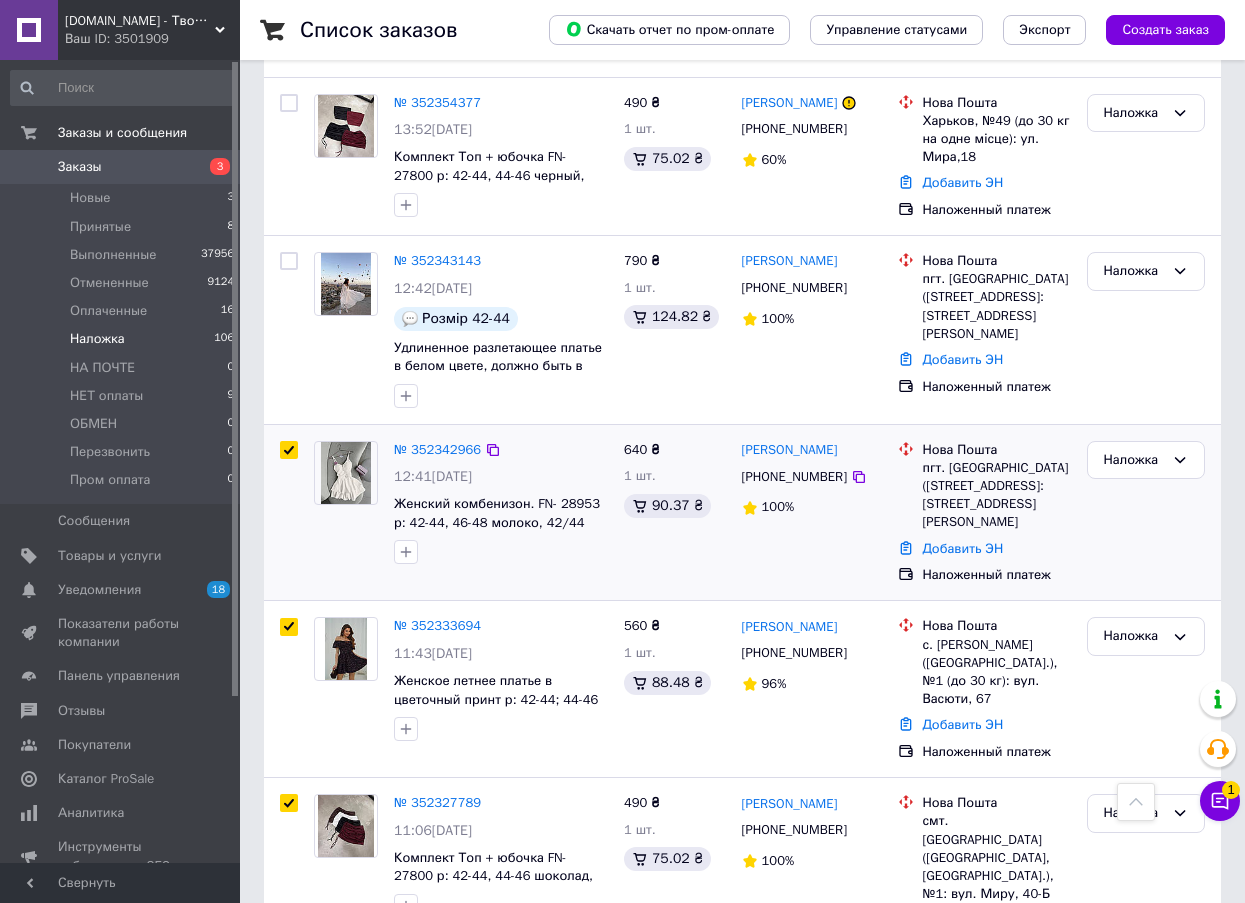 click at bounding box center [289, 450] 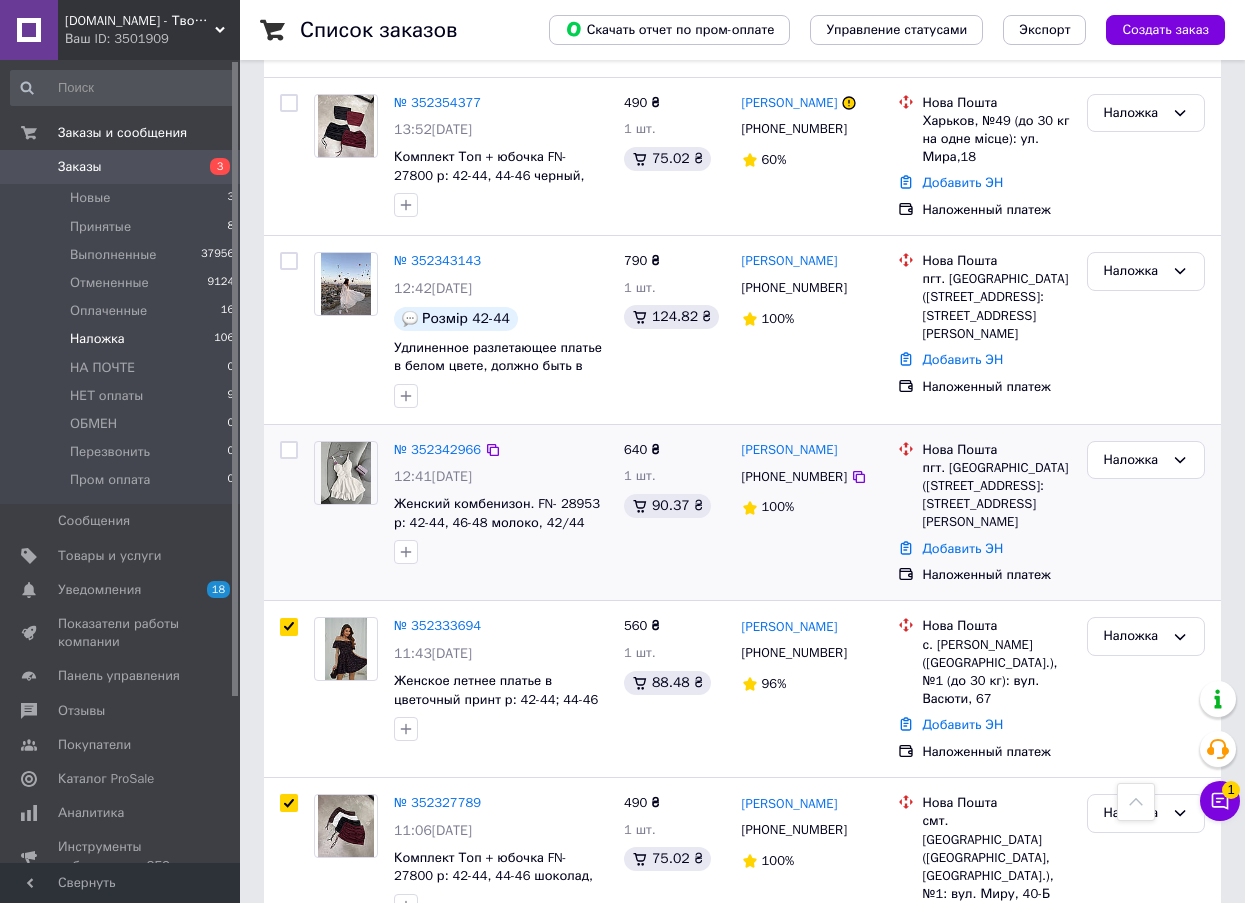 checkbox on "false" 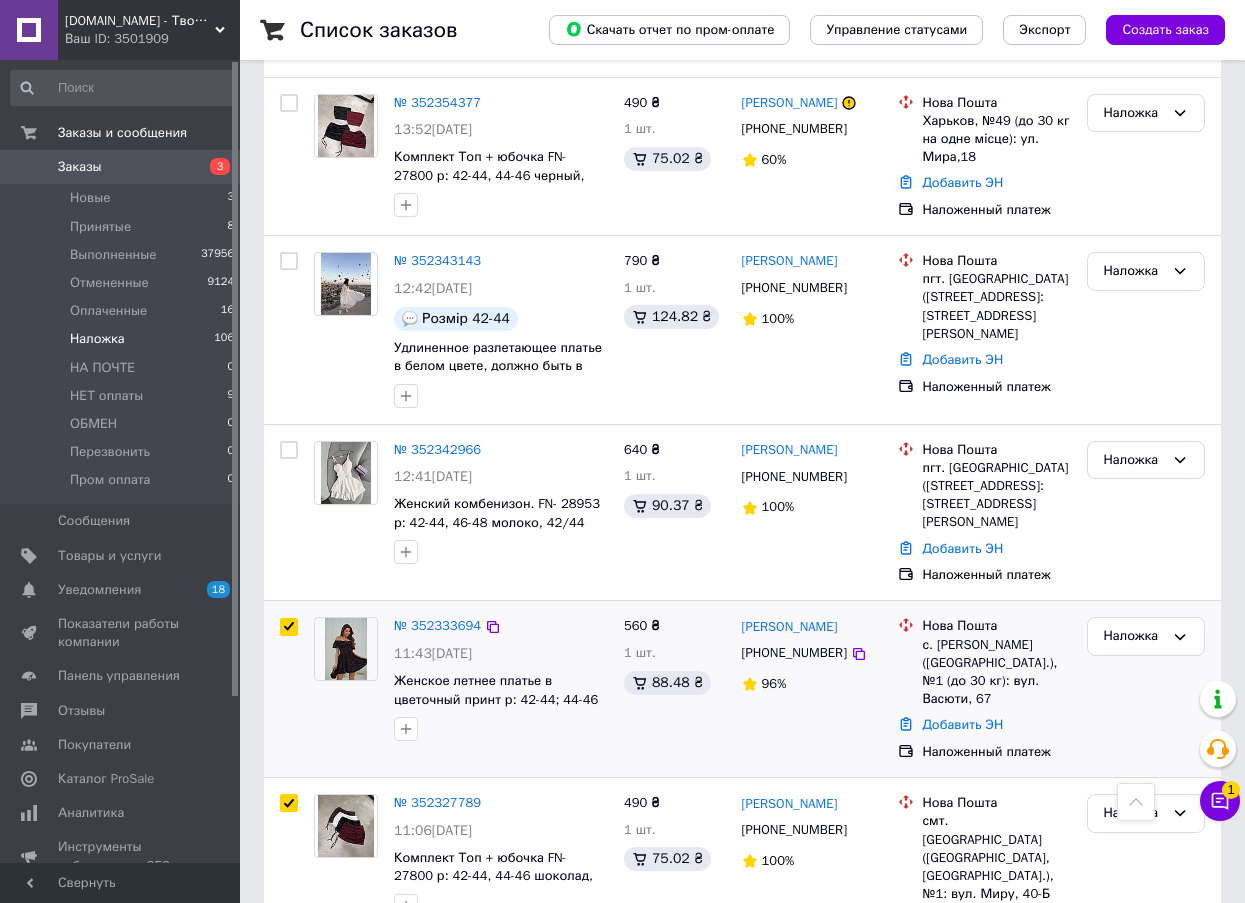 click at bounding box center (289, 627) 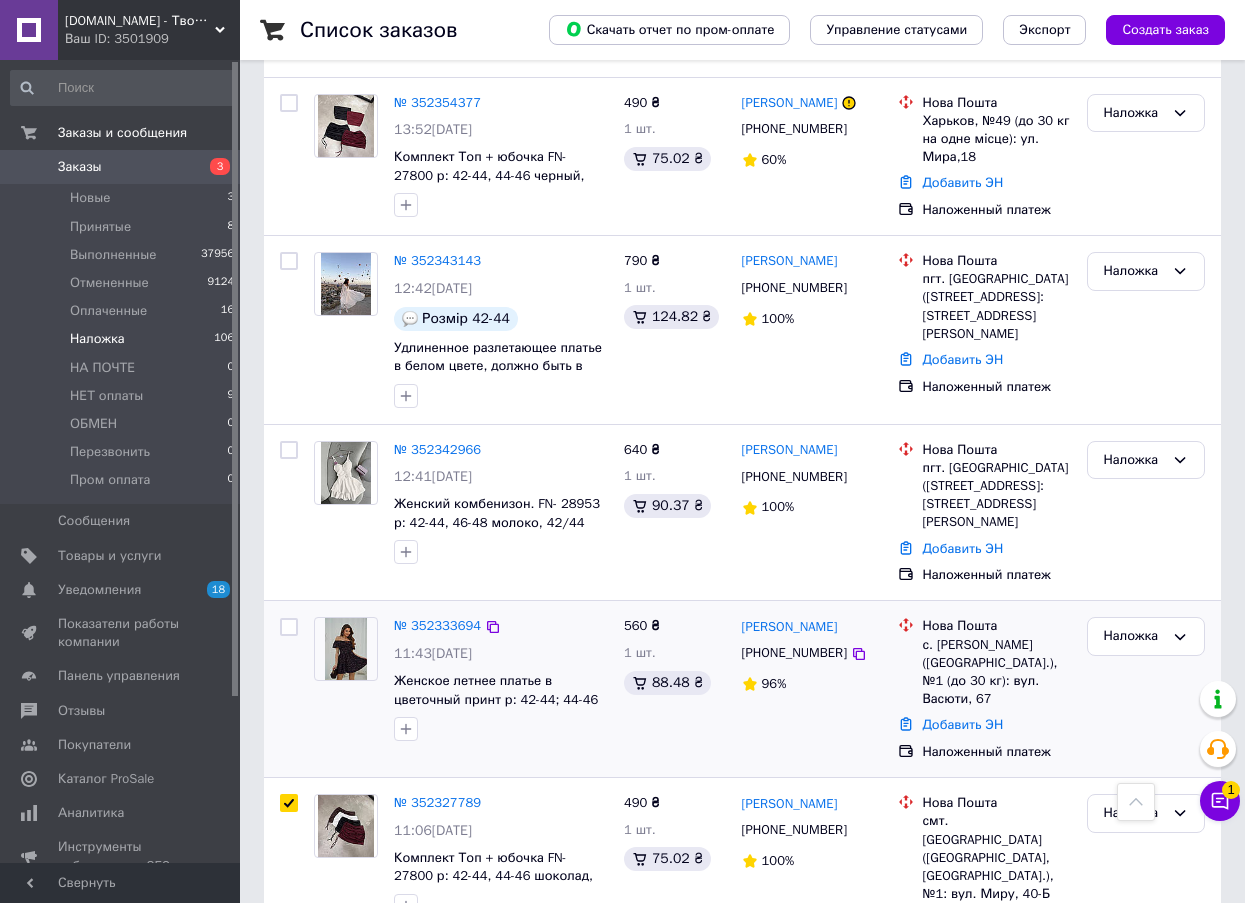 type 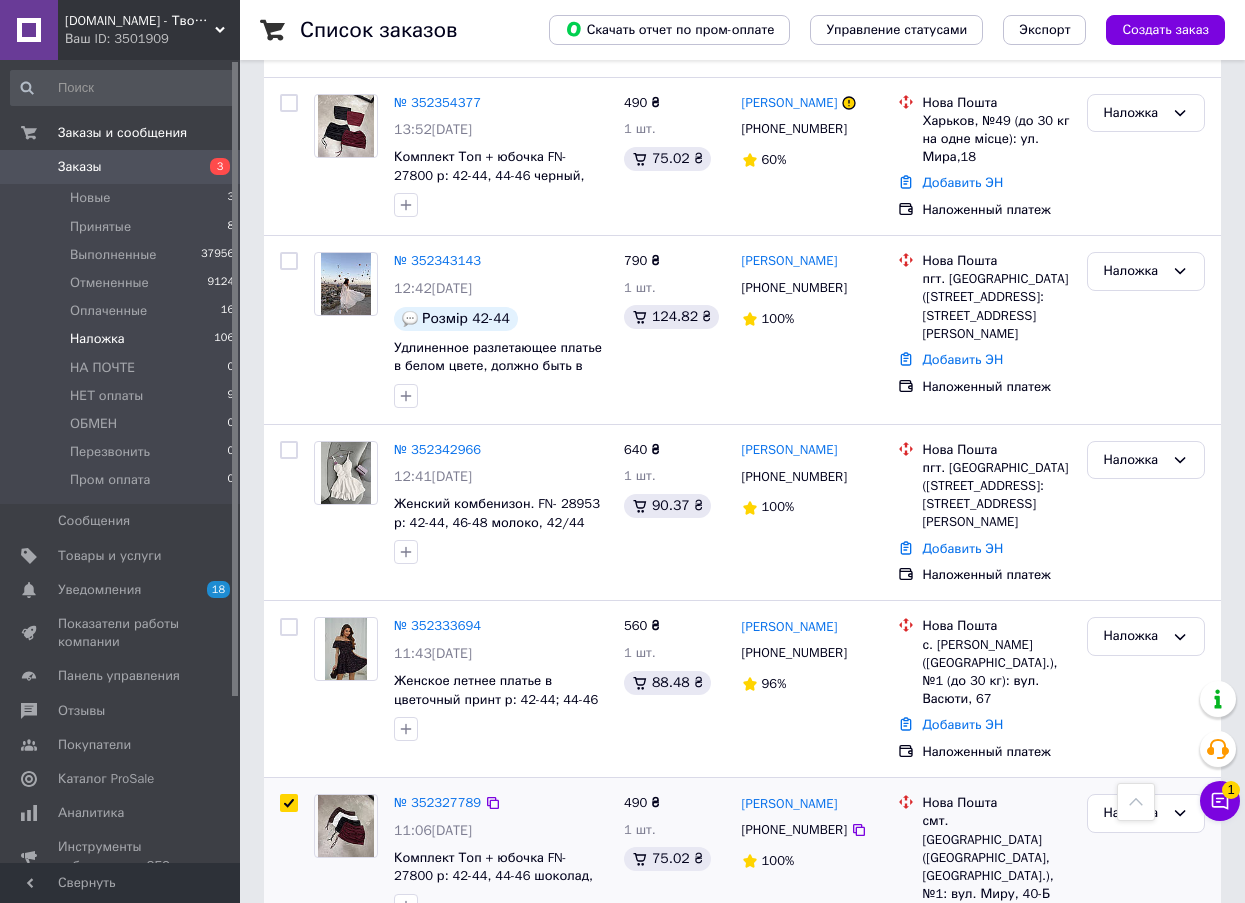click at bounding box center (289, 803) 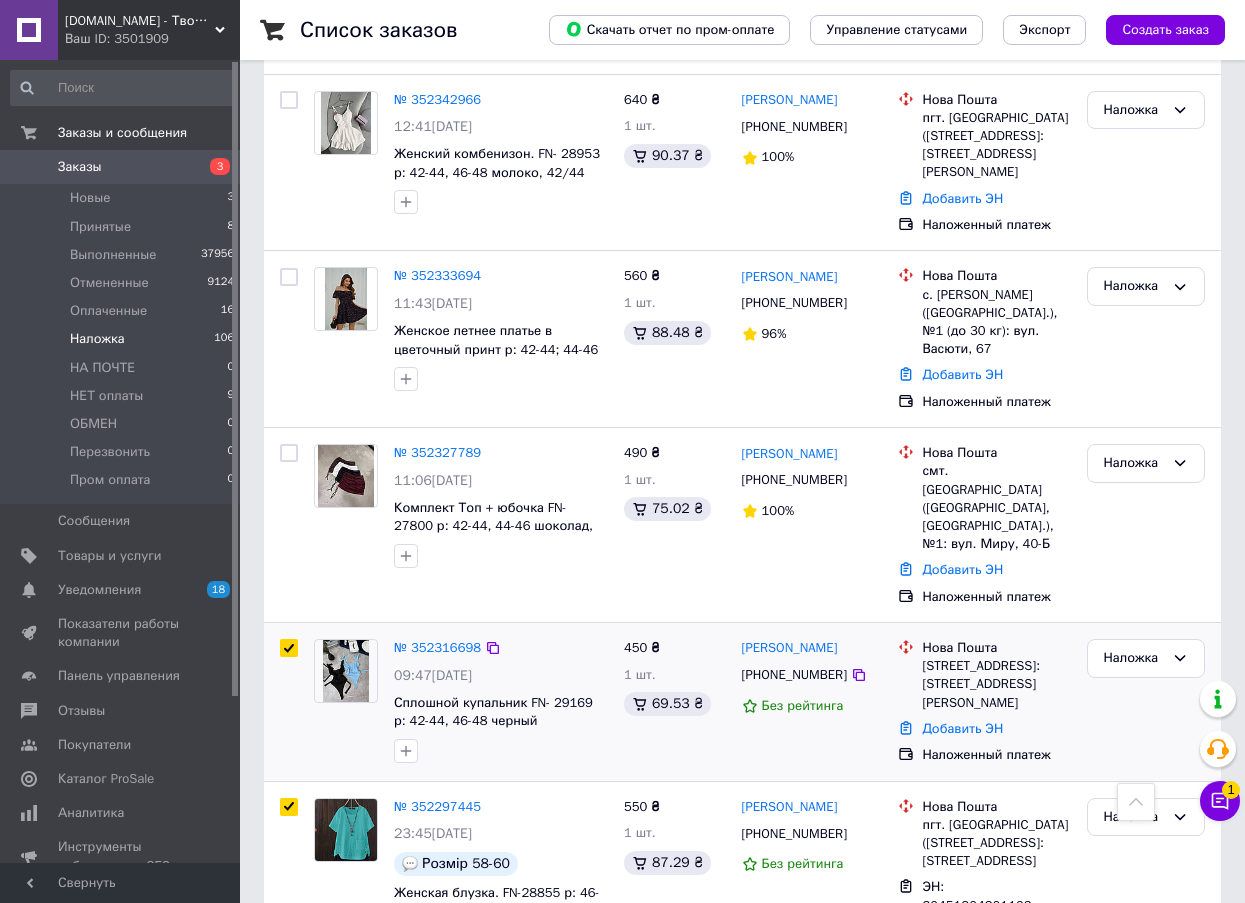 scroll, scrollTop: 3200, scrollLeft: 0, axis: vertical 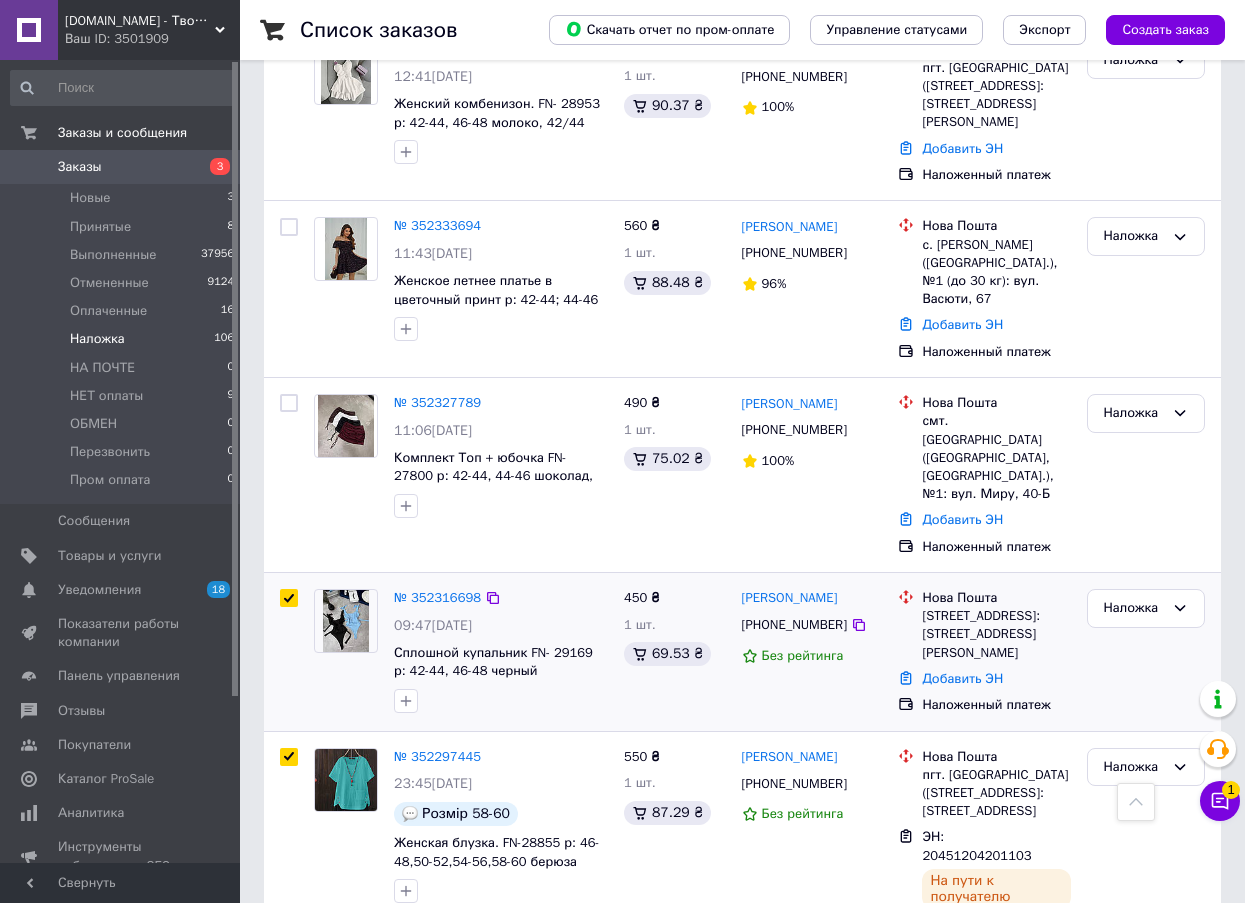 click at bounding box center (289, 598) 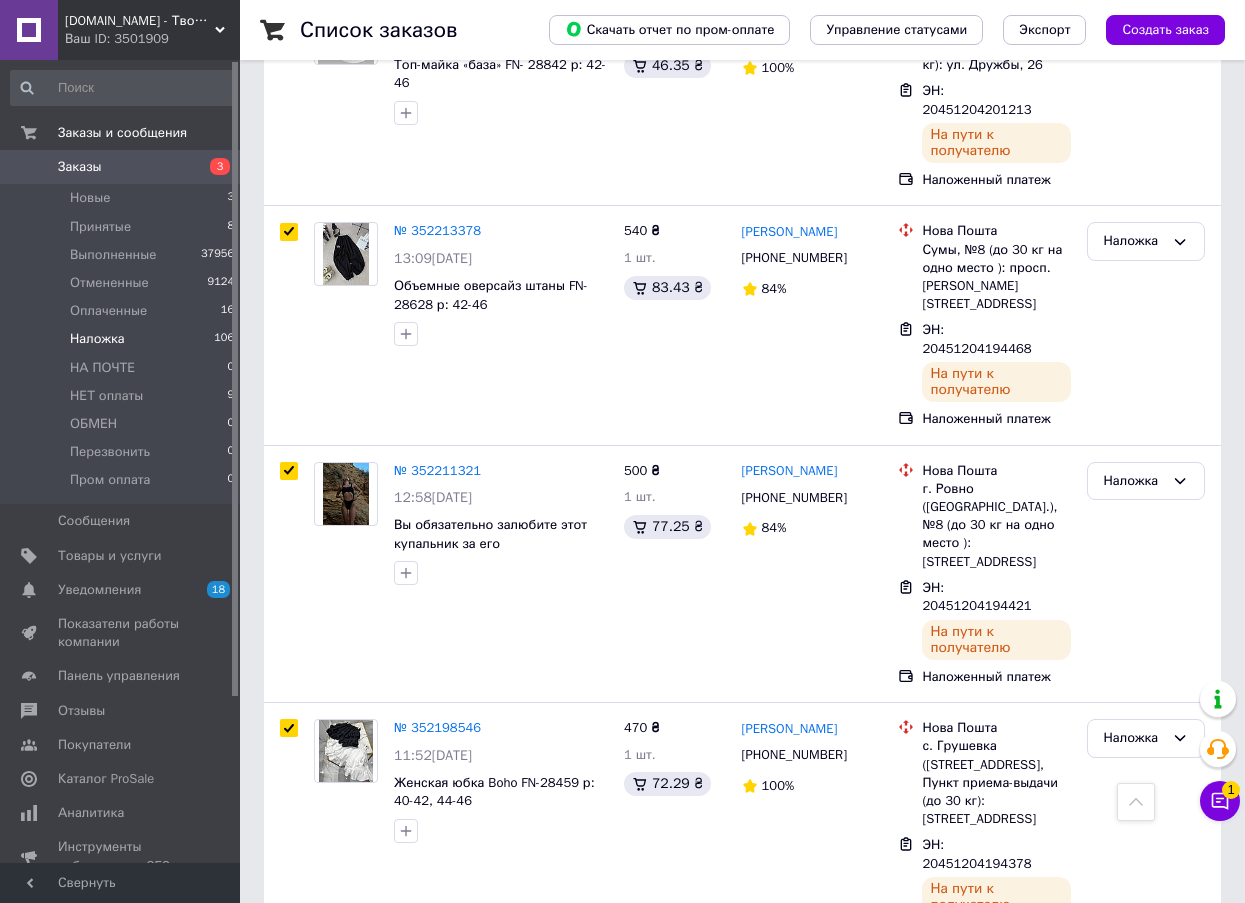 scroll, scrollTop: 9700, scrollLeft: 0, axis: vertical 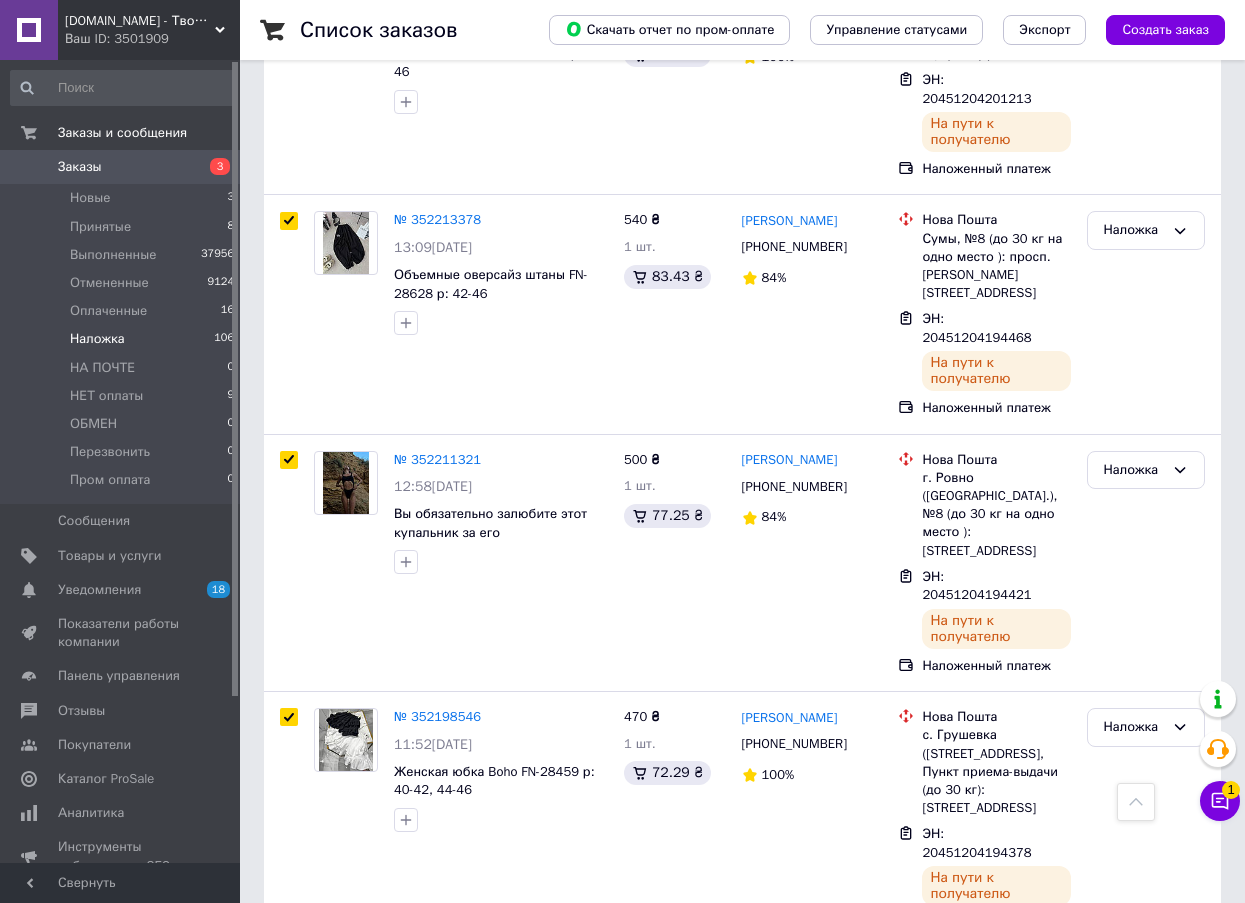 click at bounding box center (289, 1196) 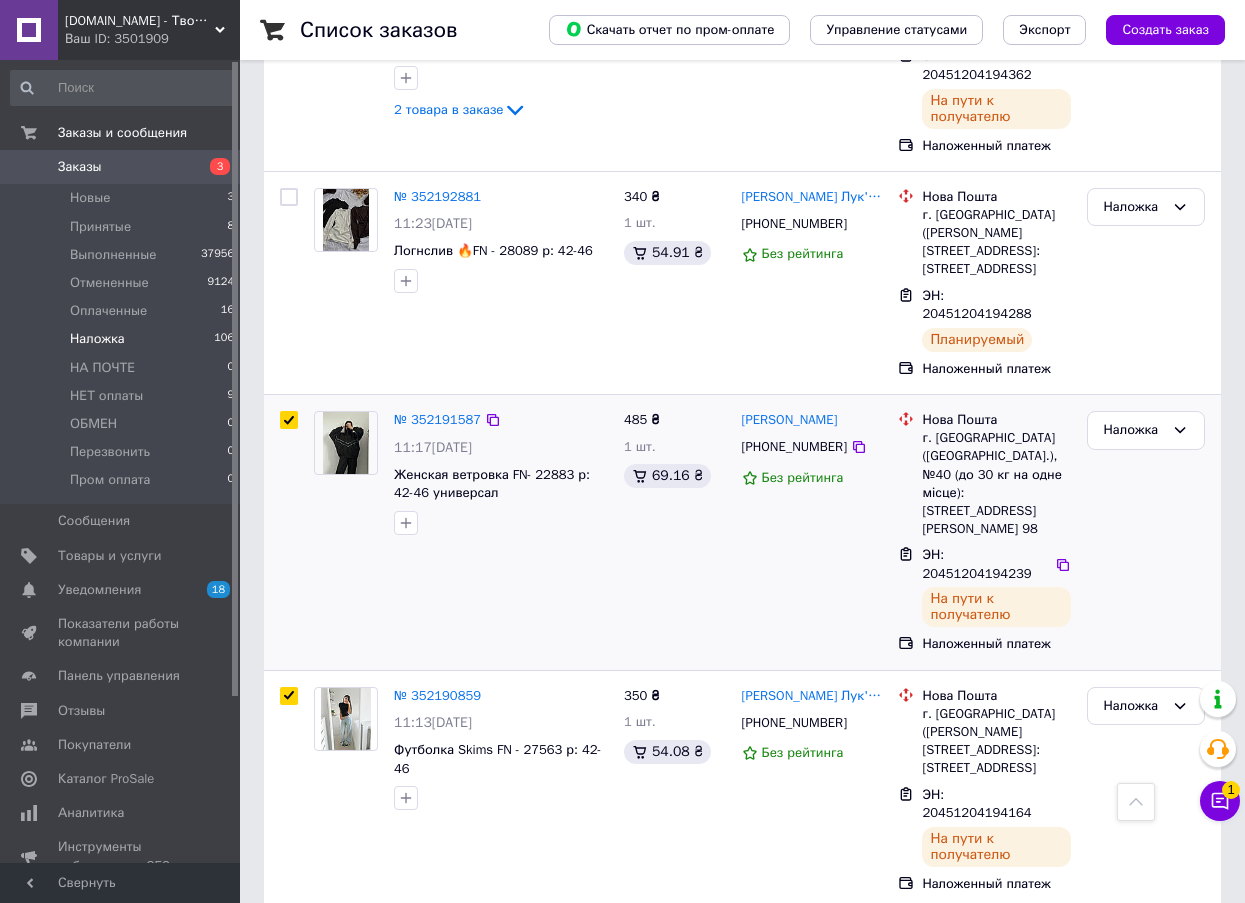 scroll, scrollTop: 10700, scrollLeft: 0, axis: vertical 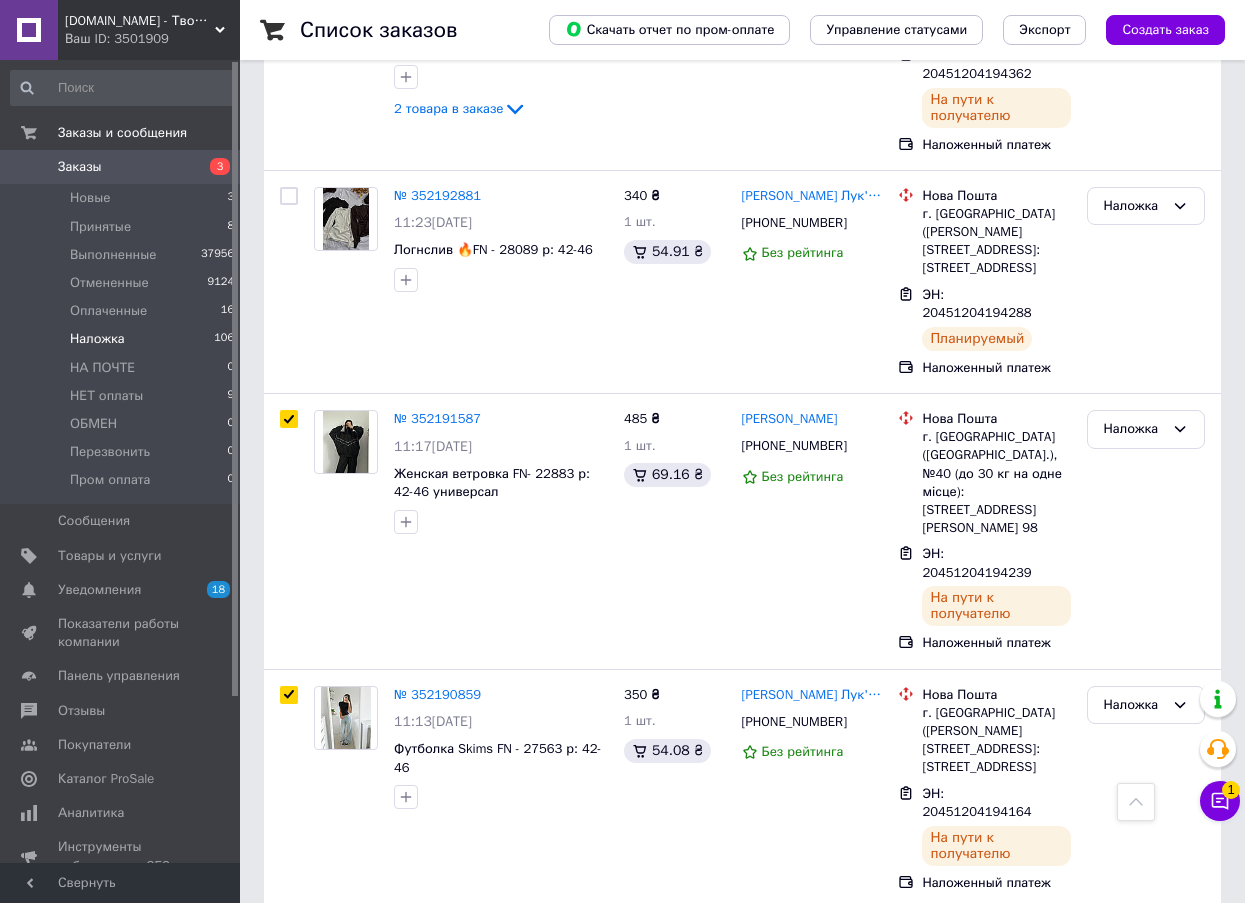 click at bounding box center (289, 934) 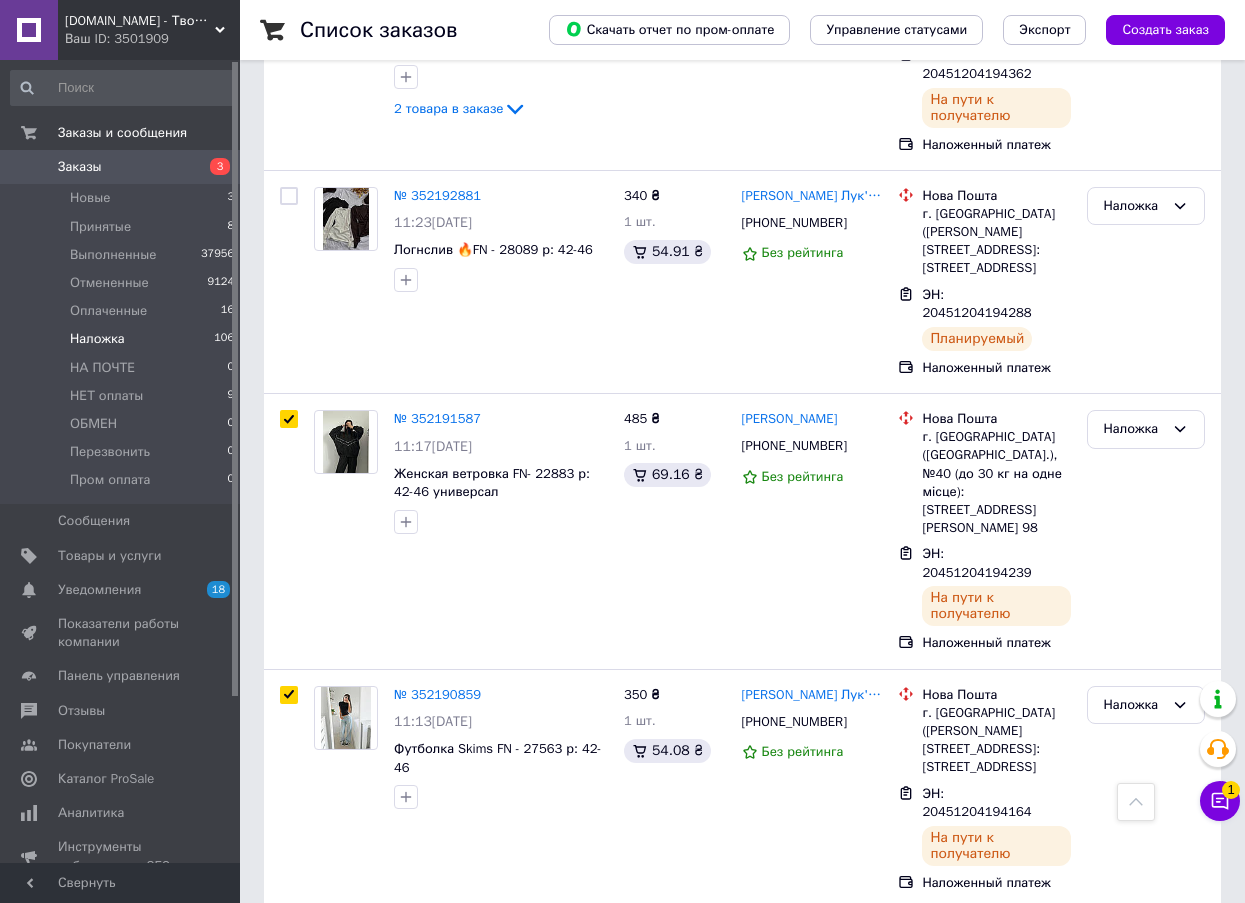 click on "№ 352186524" at bounding box center [437, 933] 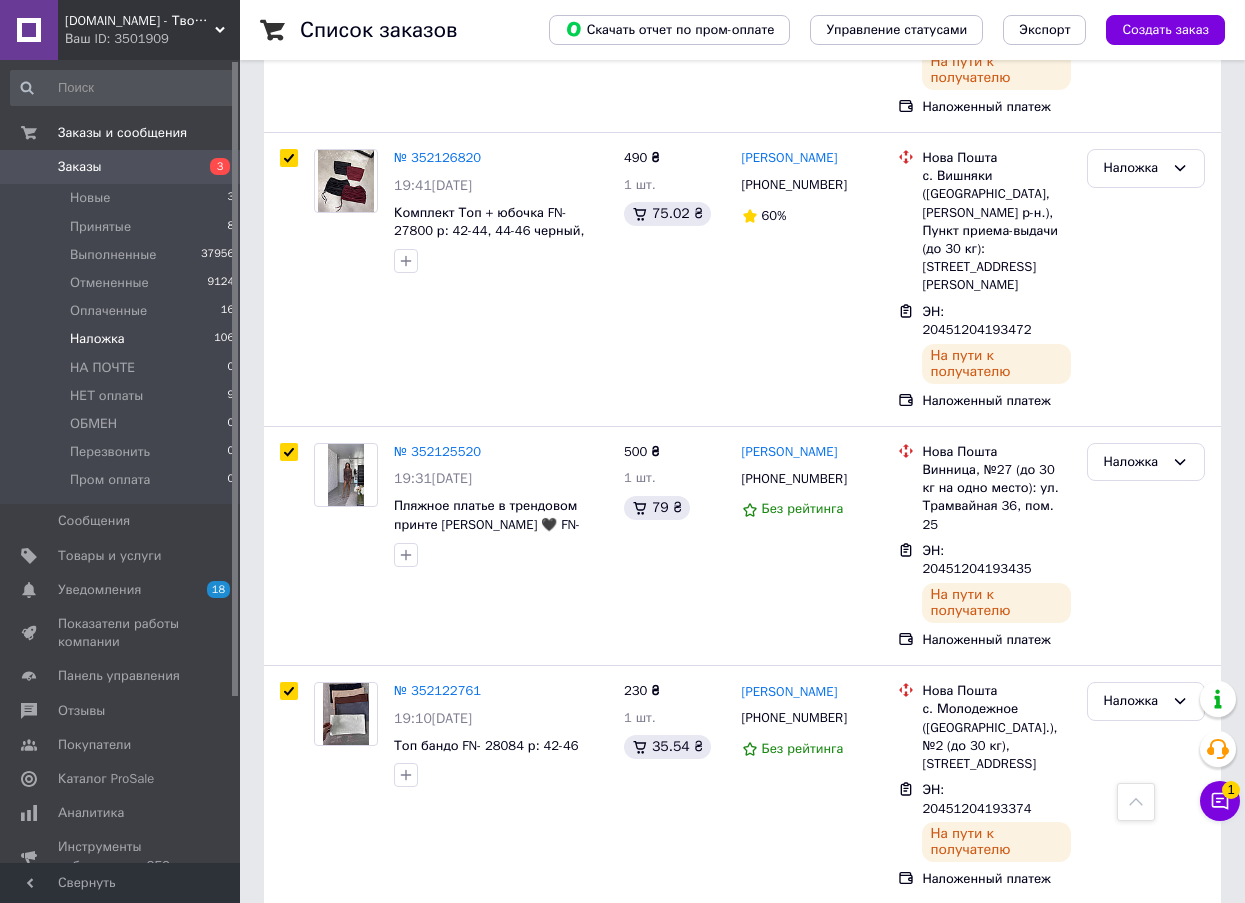 scroll, scrollTop: 13400, scrollLeft: 0, axis: vertical 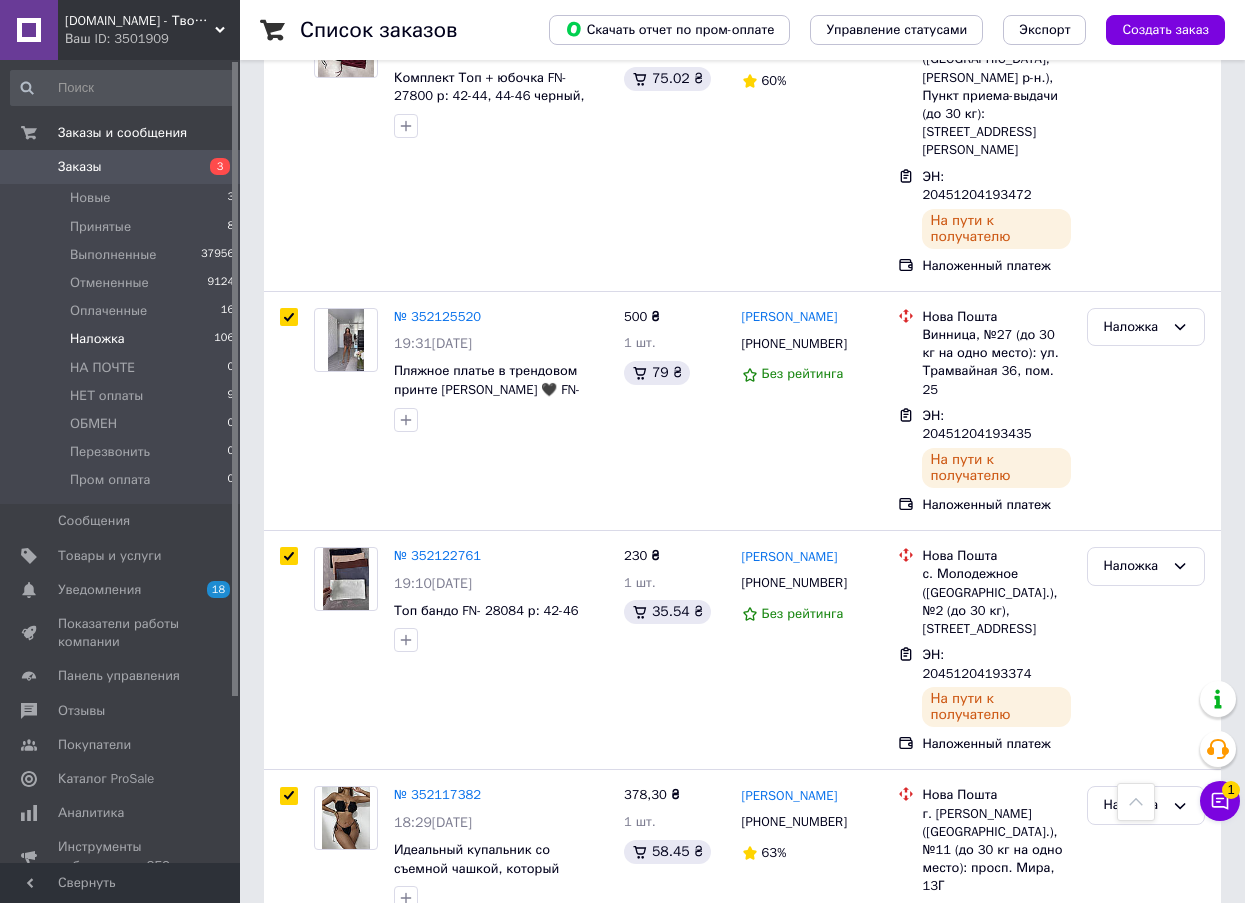 click at bounding box center (289, 1514) 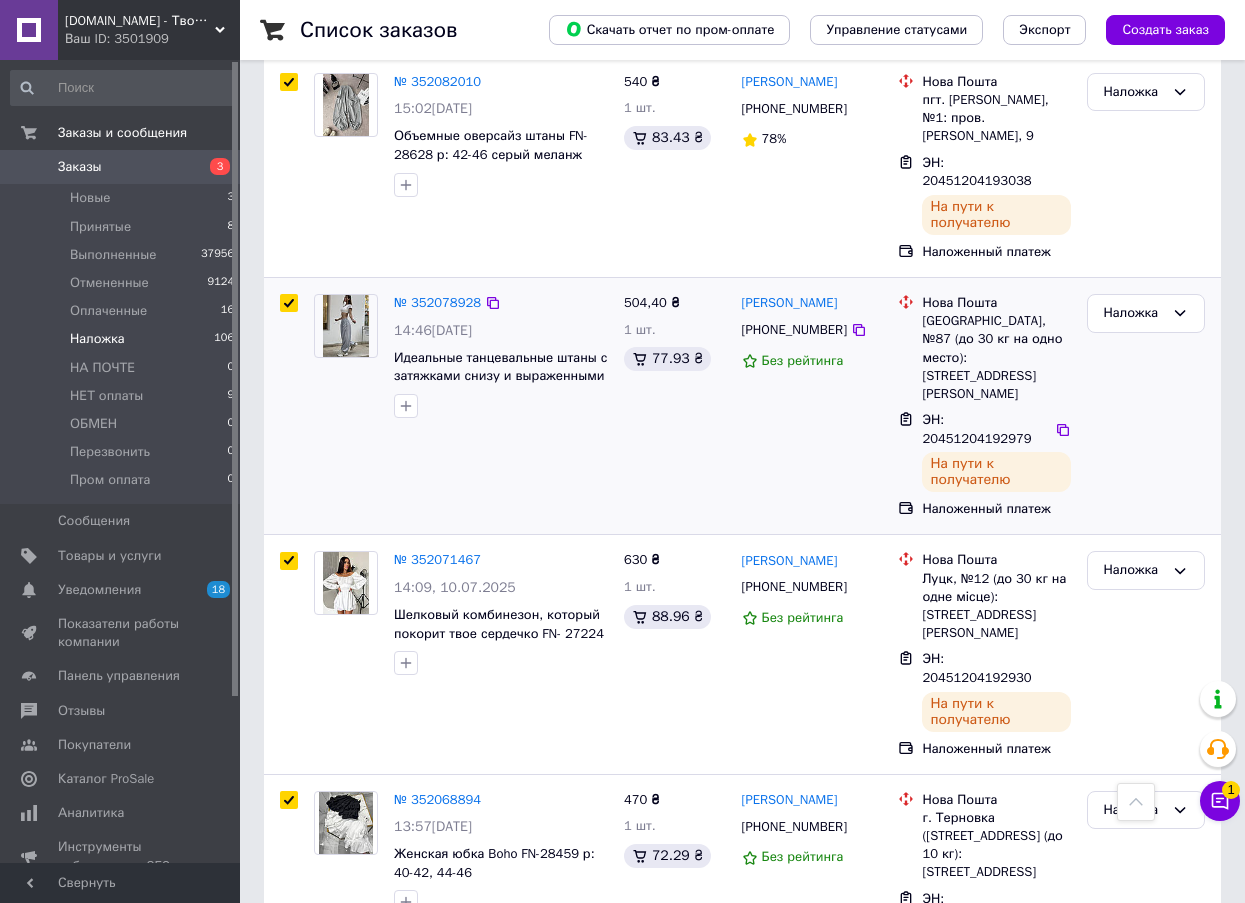 scroll, scrollTop: 15700, scrollLeft: 0, axis: vertical 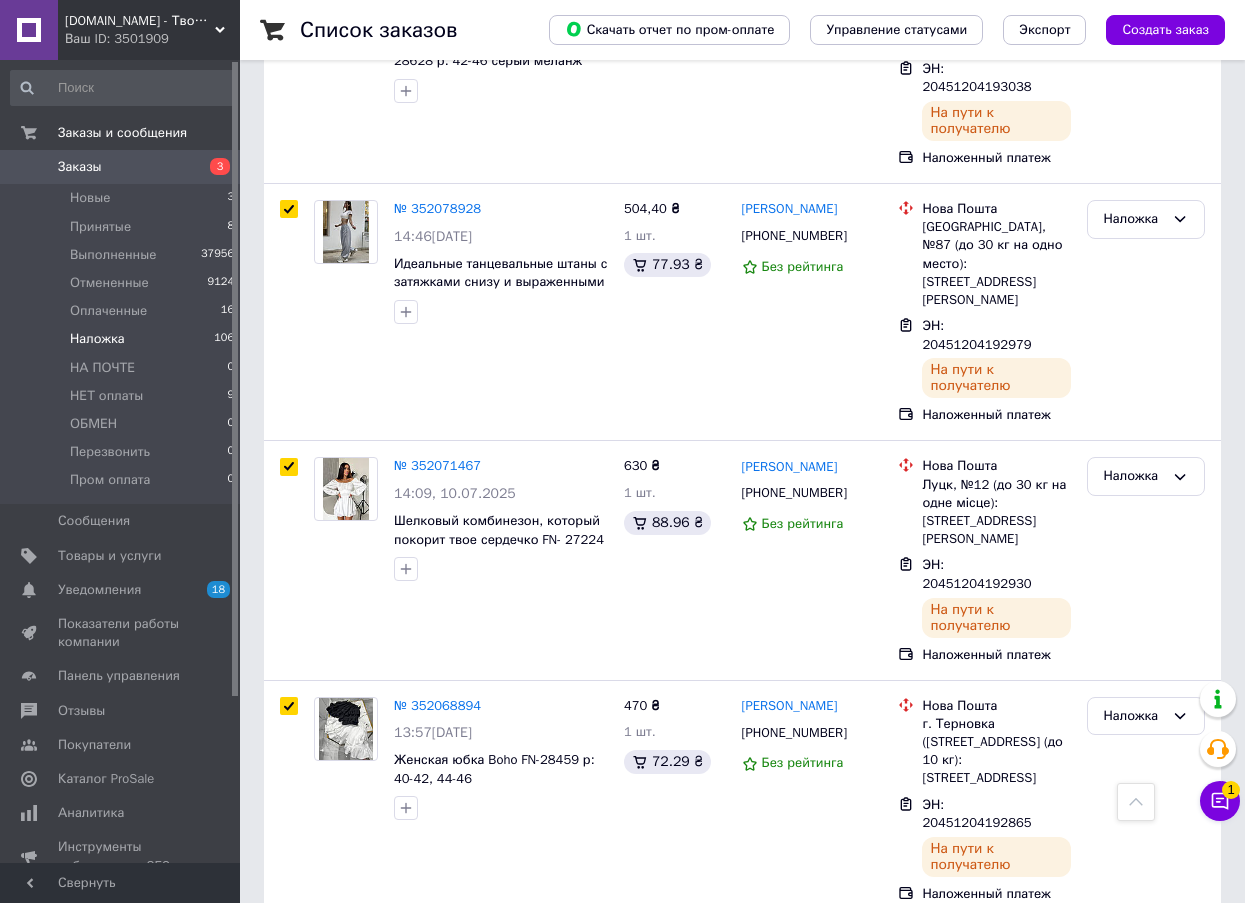 click at bounding box center (289, 1609) 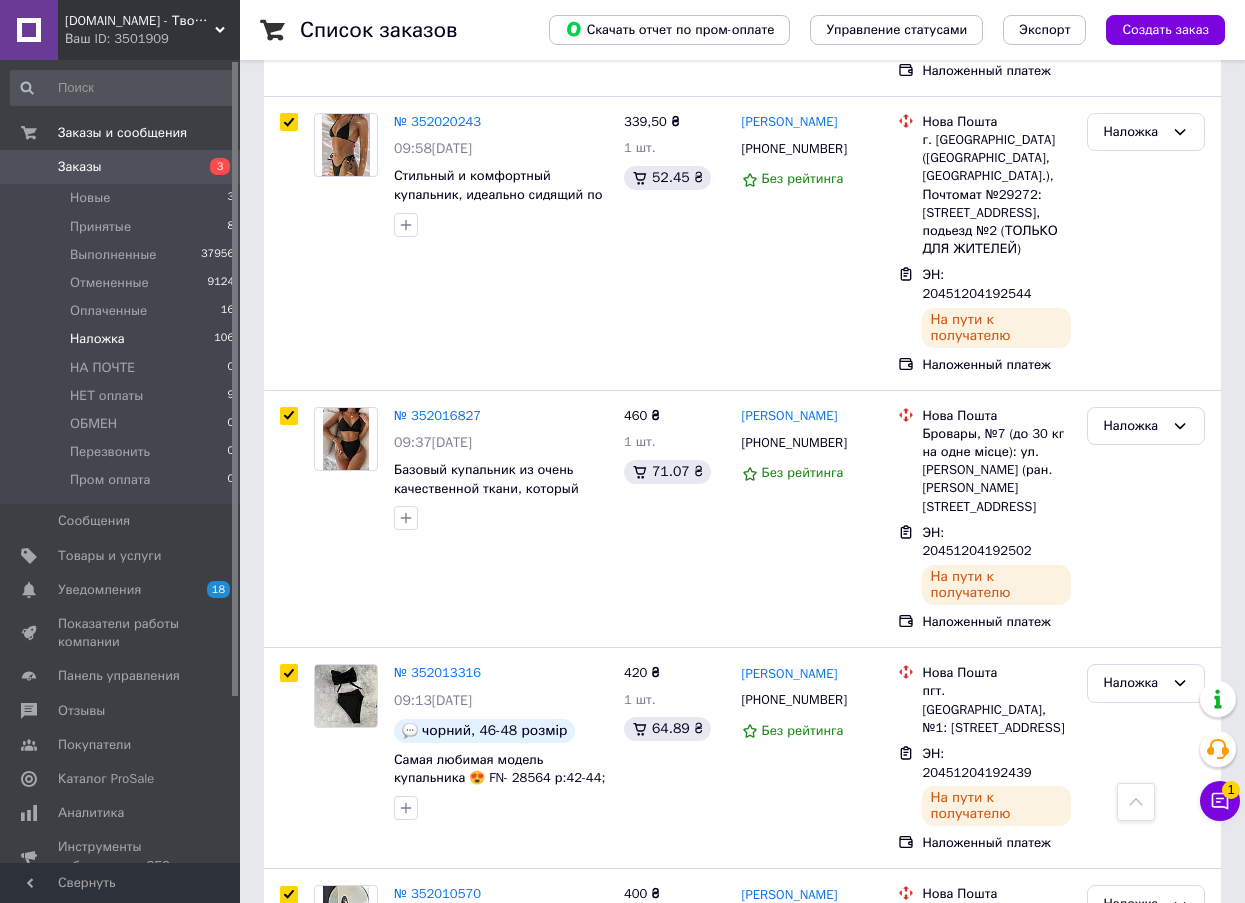 scroll, scrollTop: 17700, scrollLeft: 0, axis: vertical 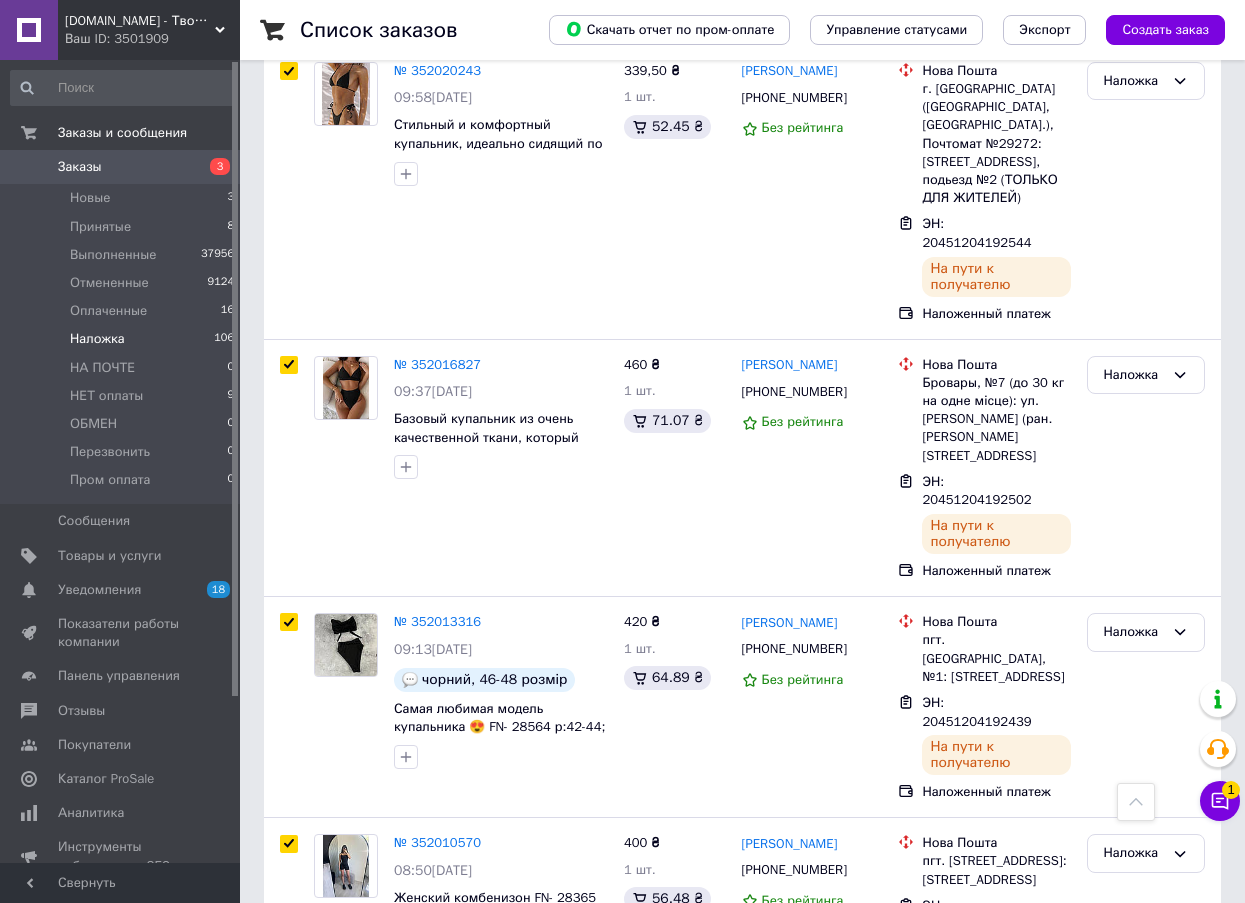 click at bounding box center (289, 1728) 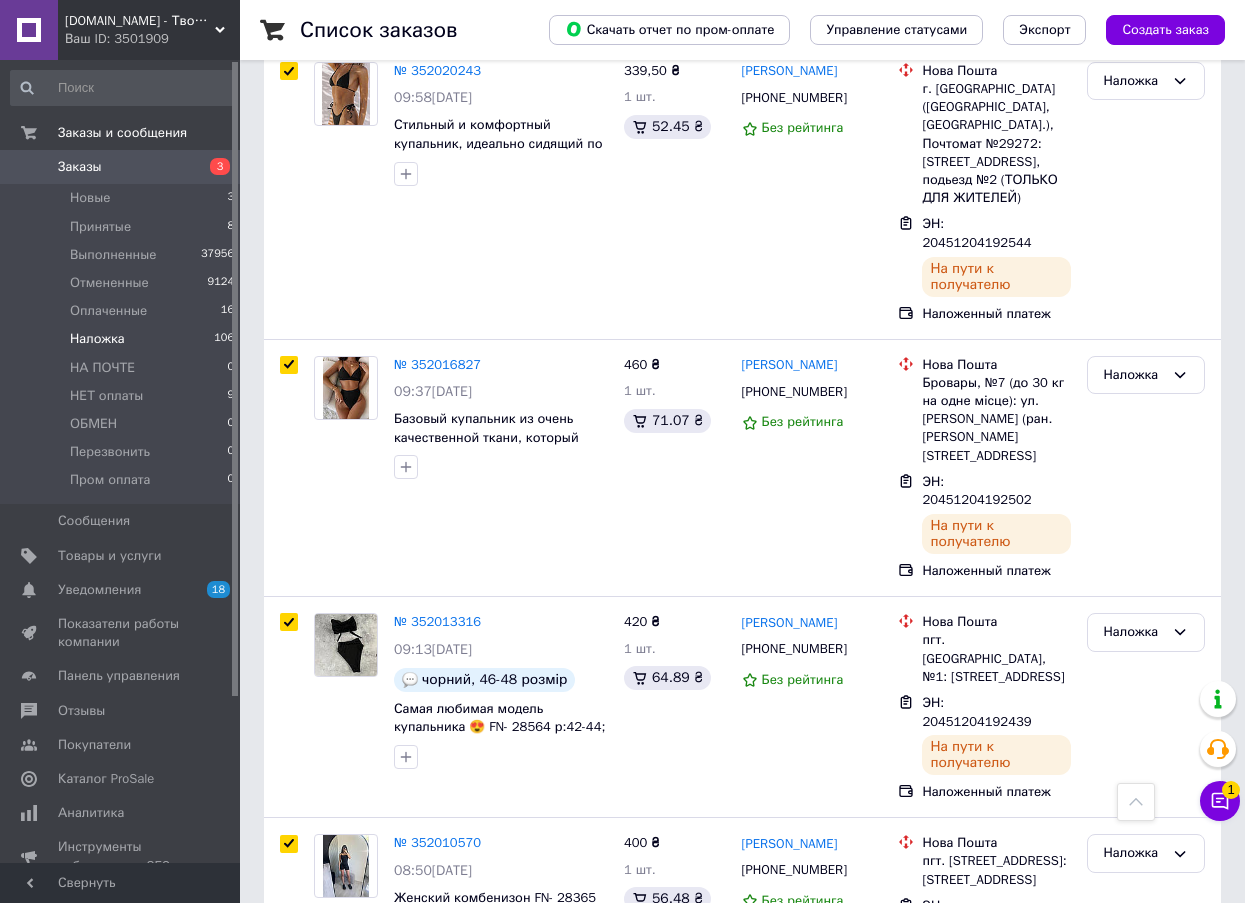click on "№ 351994207" at bounding box center [437, 1727] 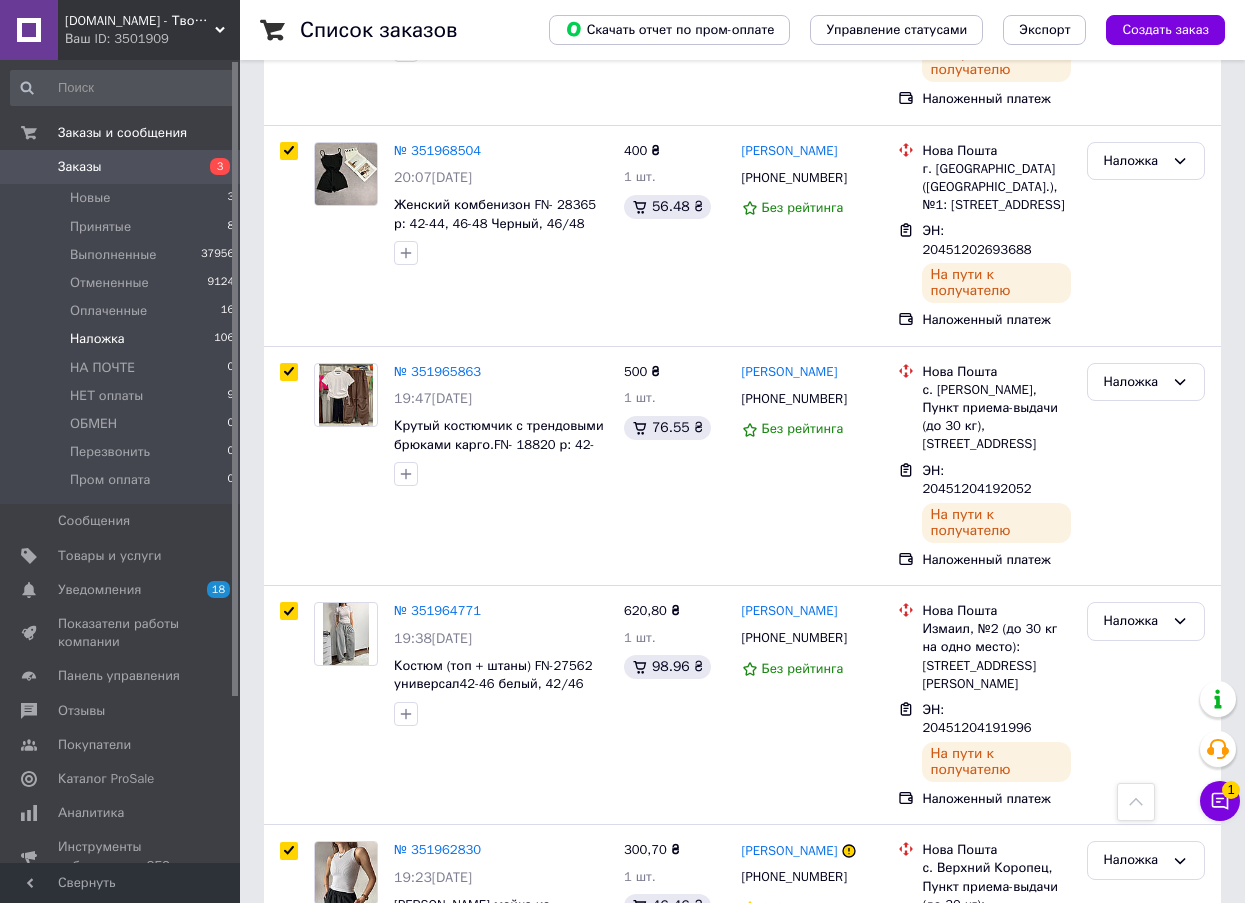 scroll, scrollTop: 20259, scrollLeft: 0, axis: vertical 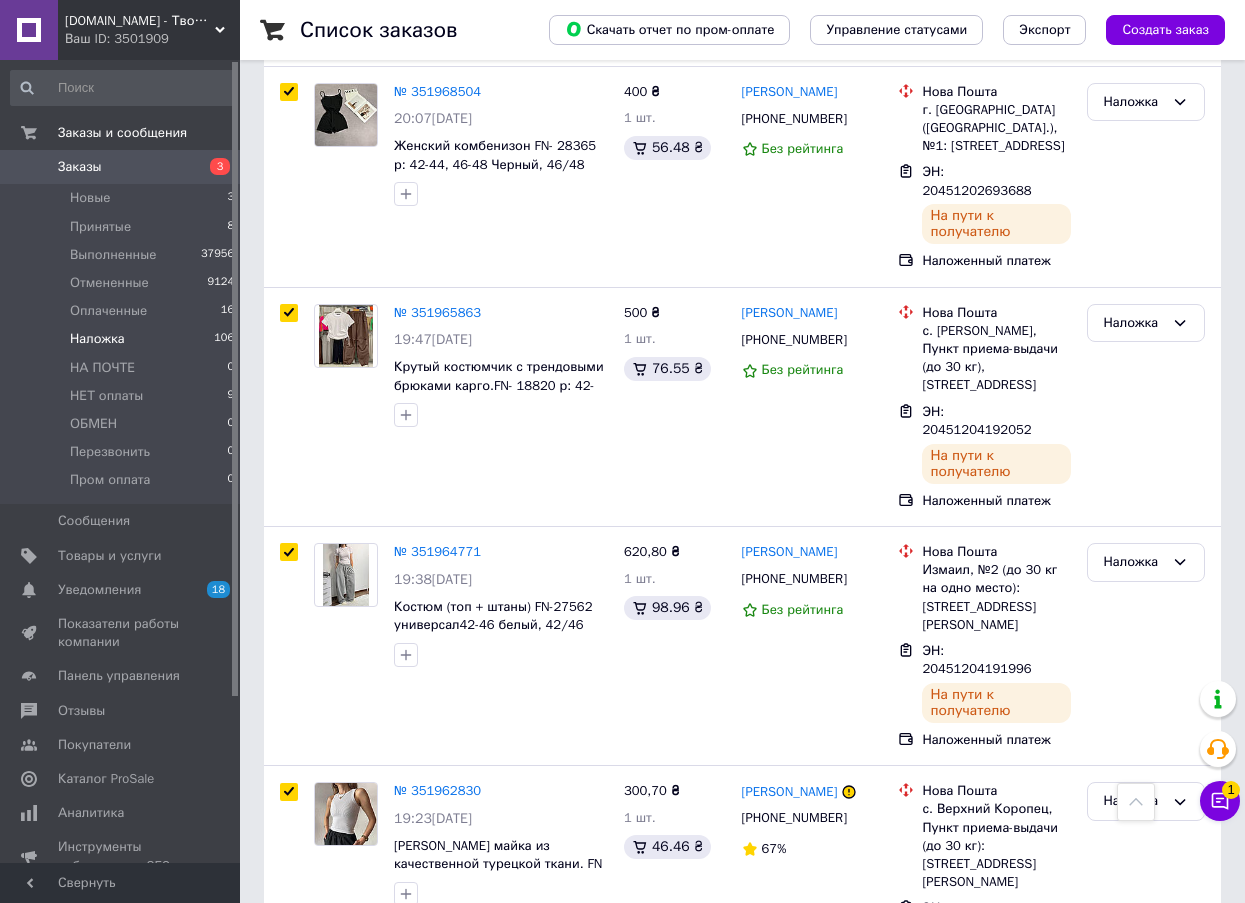click at bounding box center [1136, 802] 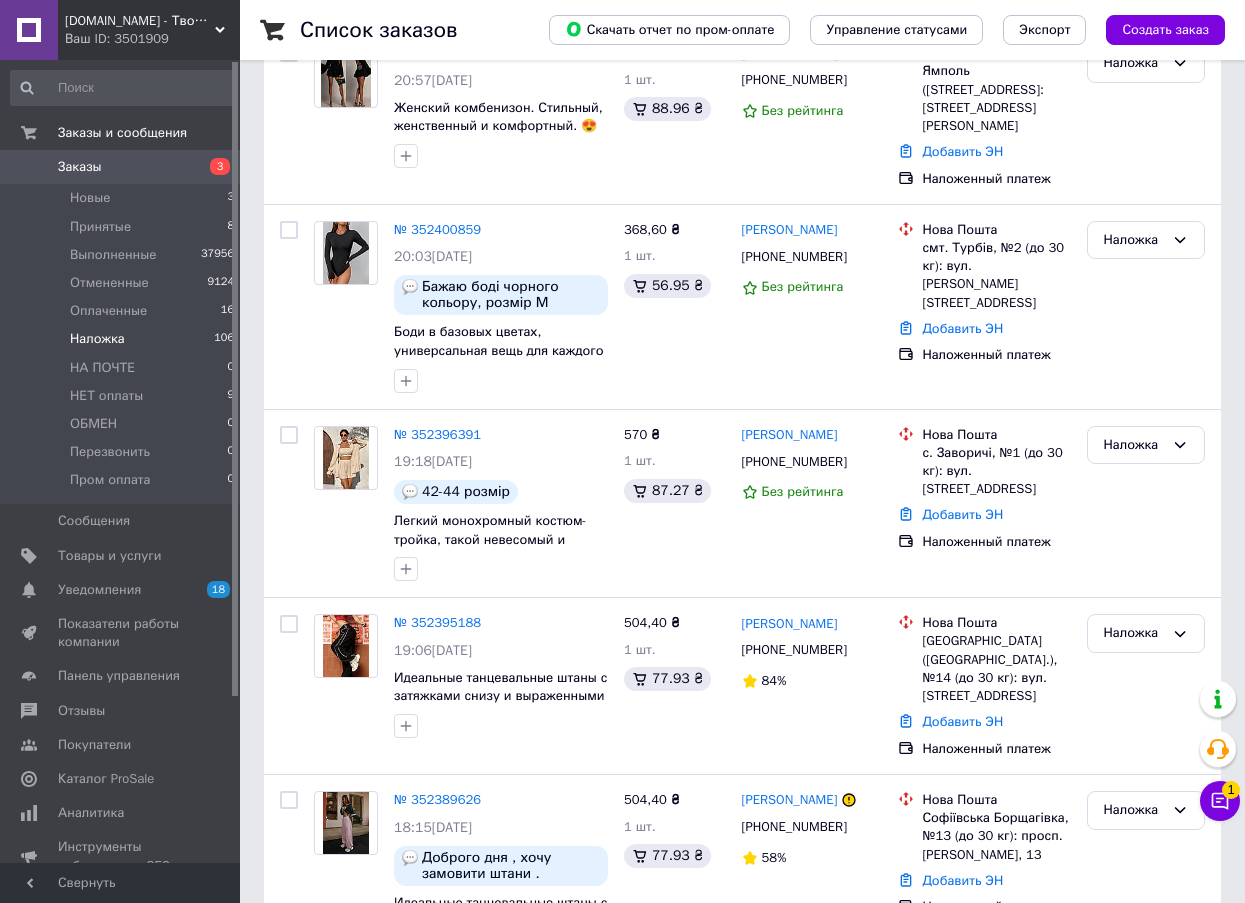 scroll, scrollTop: 0, scrollLeft: 0, axis: both 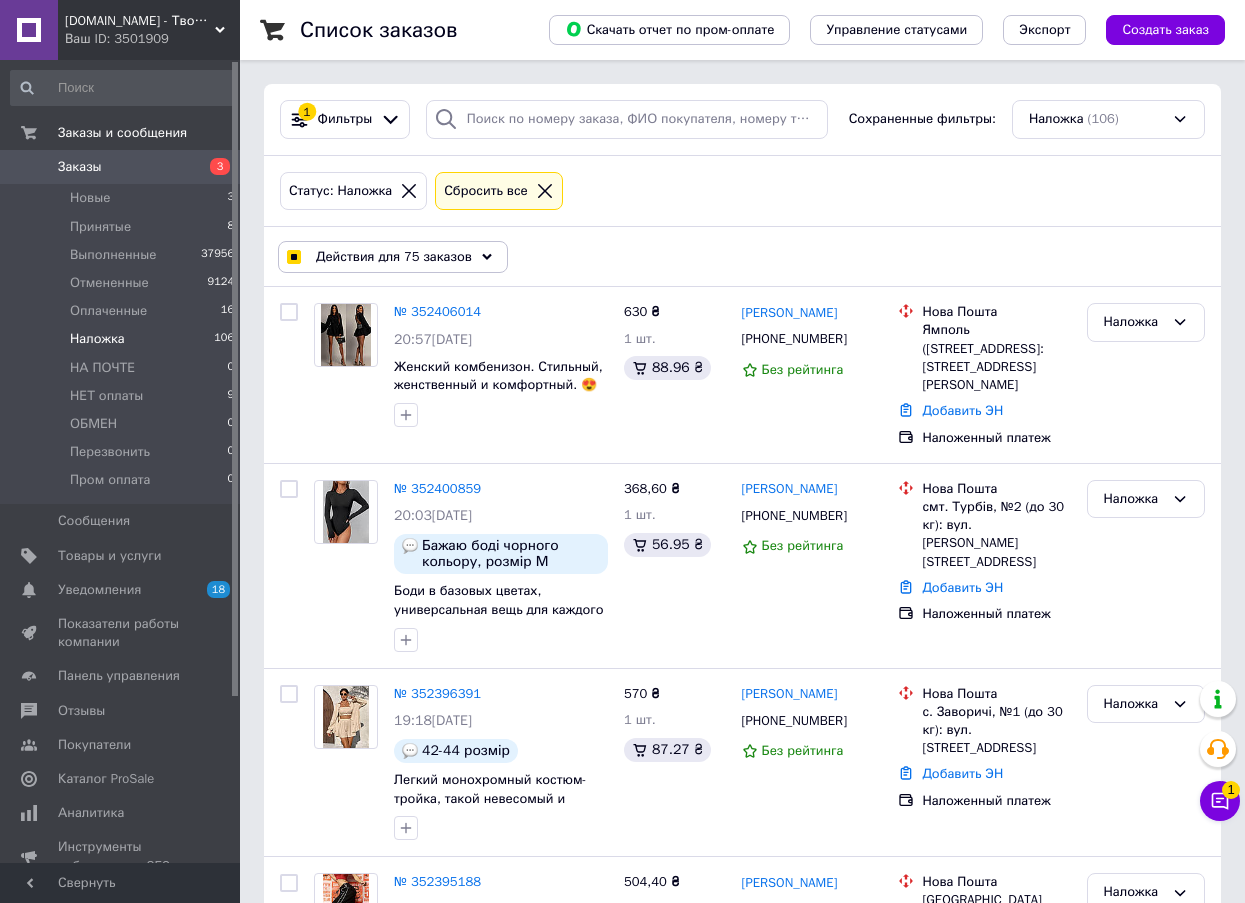 click on "Действия для 75 заказов" at bounding box center (394, 257) 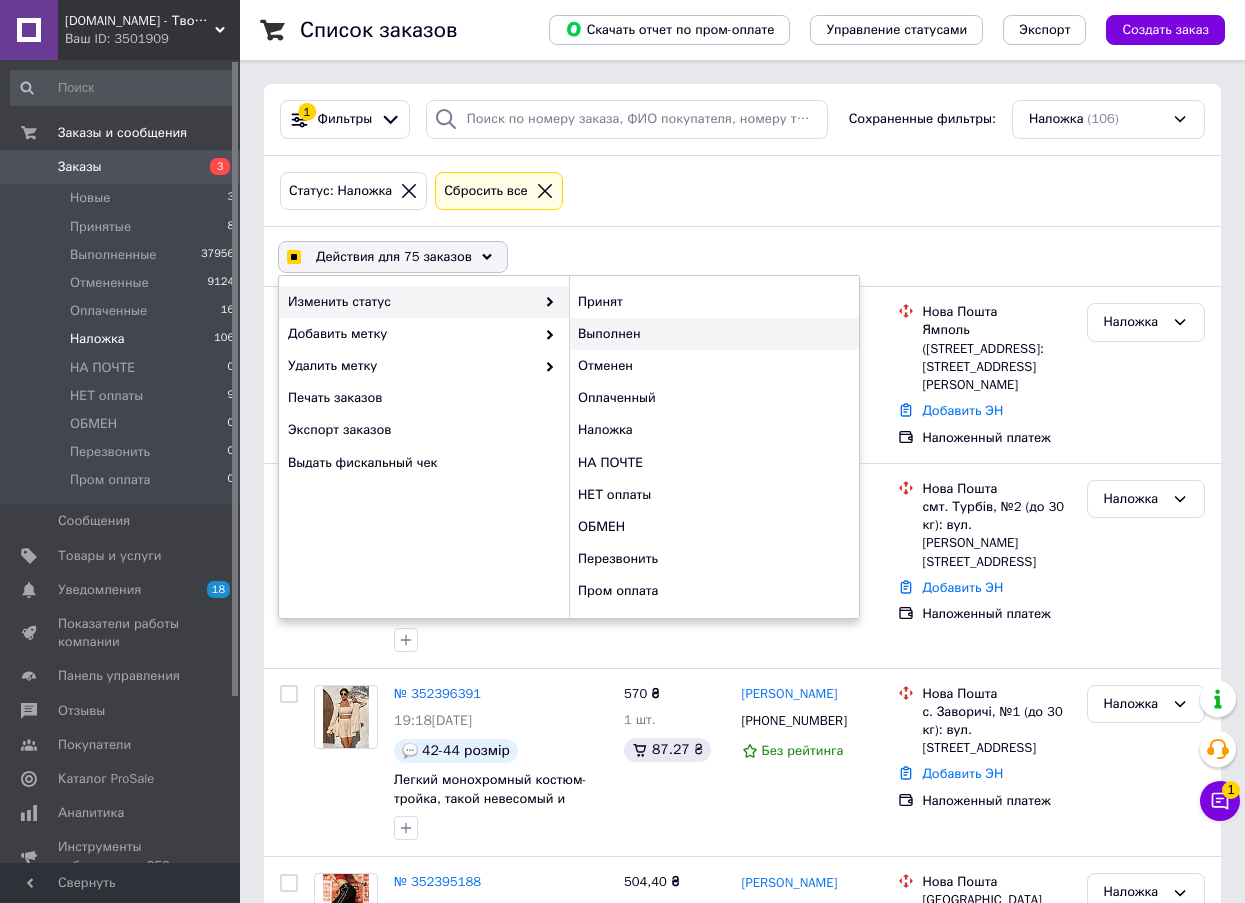 click on "Выполнен" at bounding box center (714, 334) 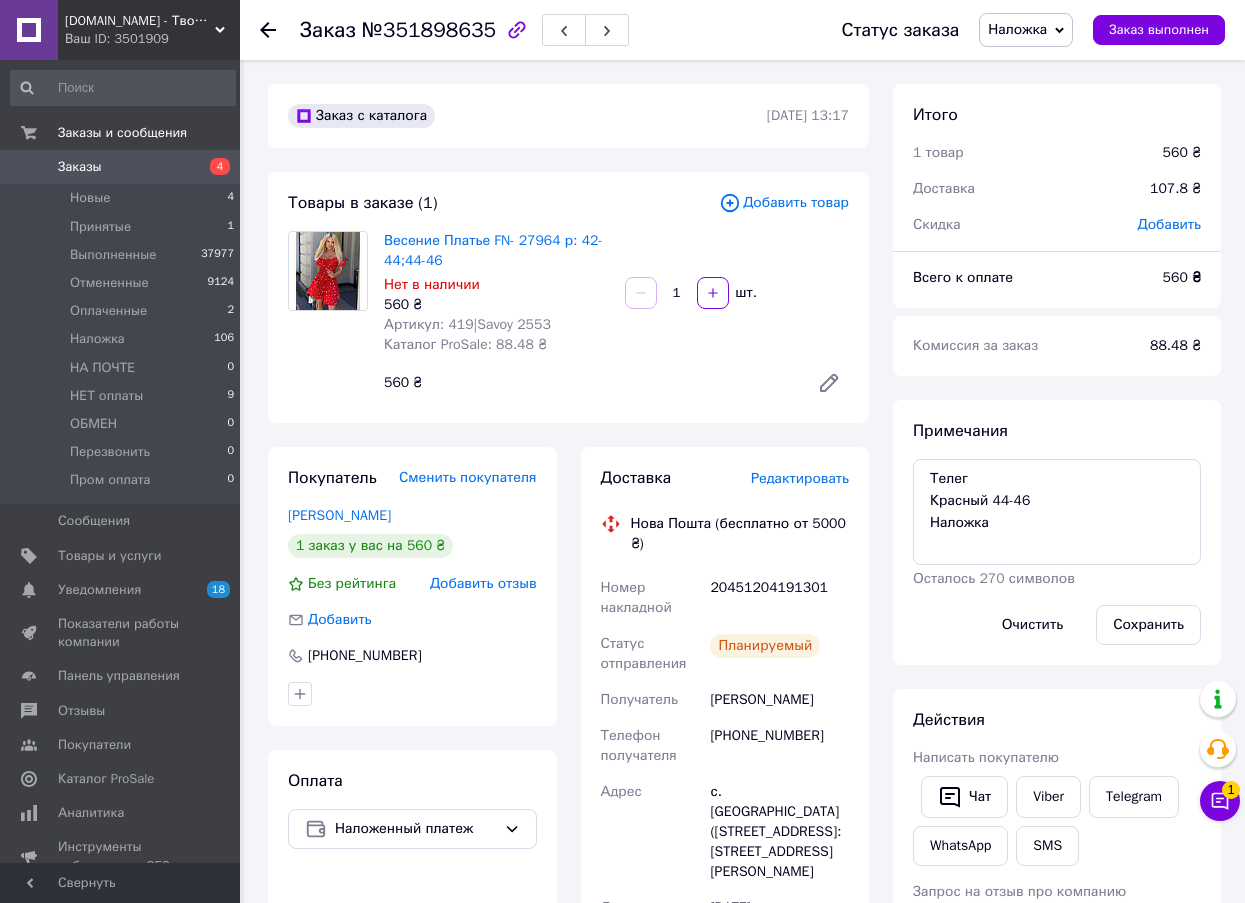 scroll, scrollTop: 0, scrollLeft: 0, axis: both 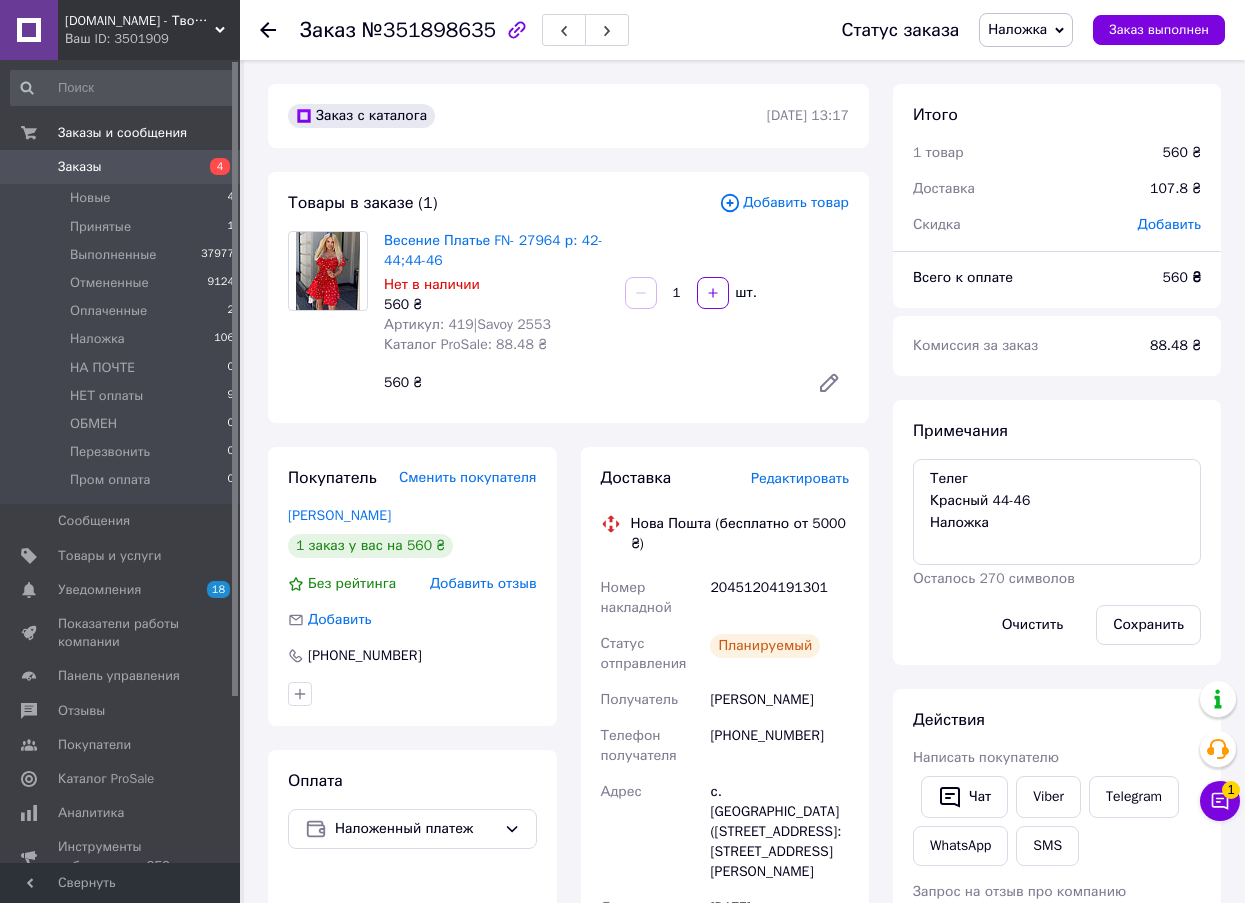 click on "Наложка" at bounding box center (1017, 29) 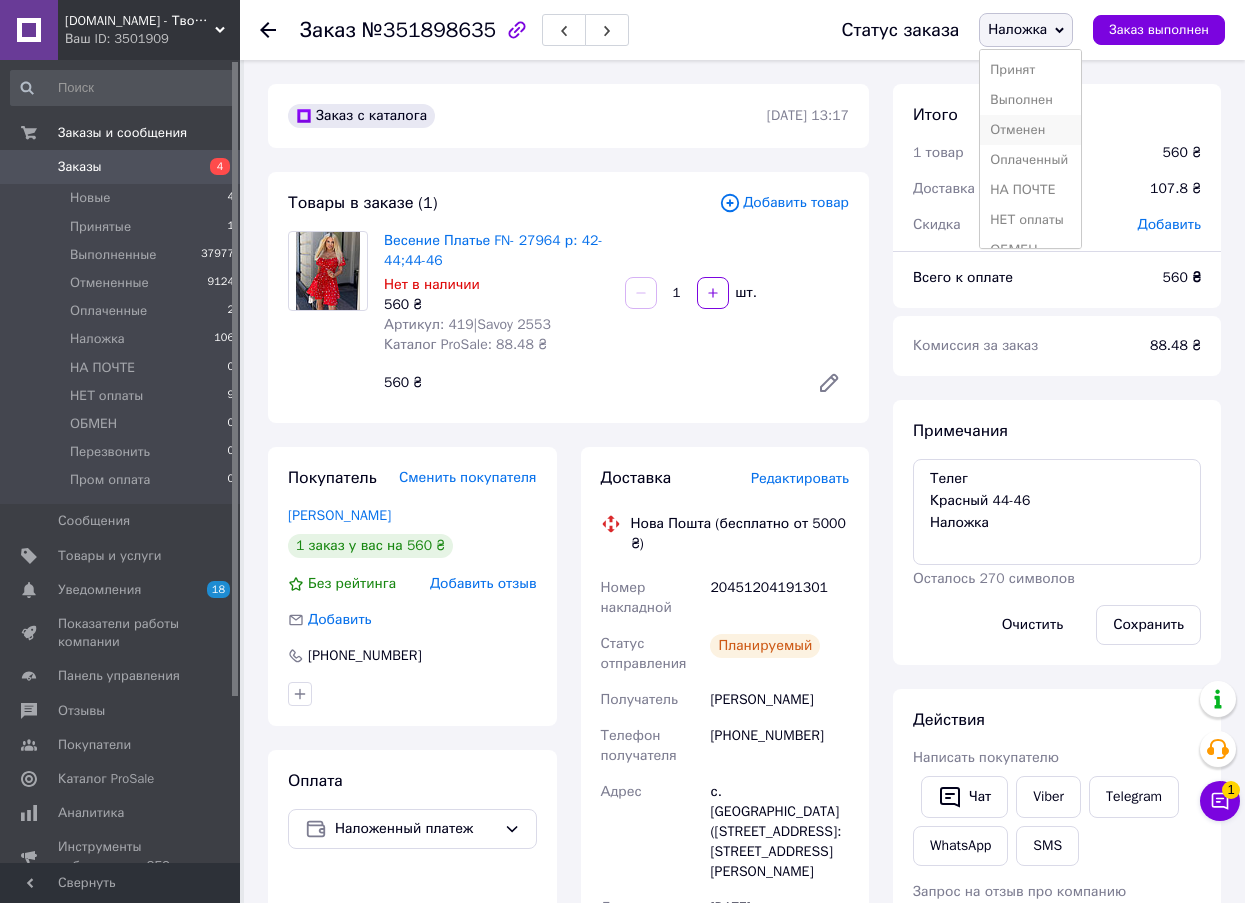 click on "Отменен" at bounding box center (1030, 130) 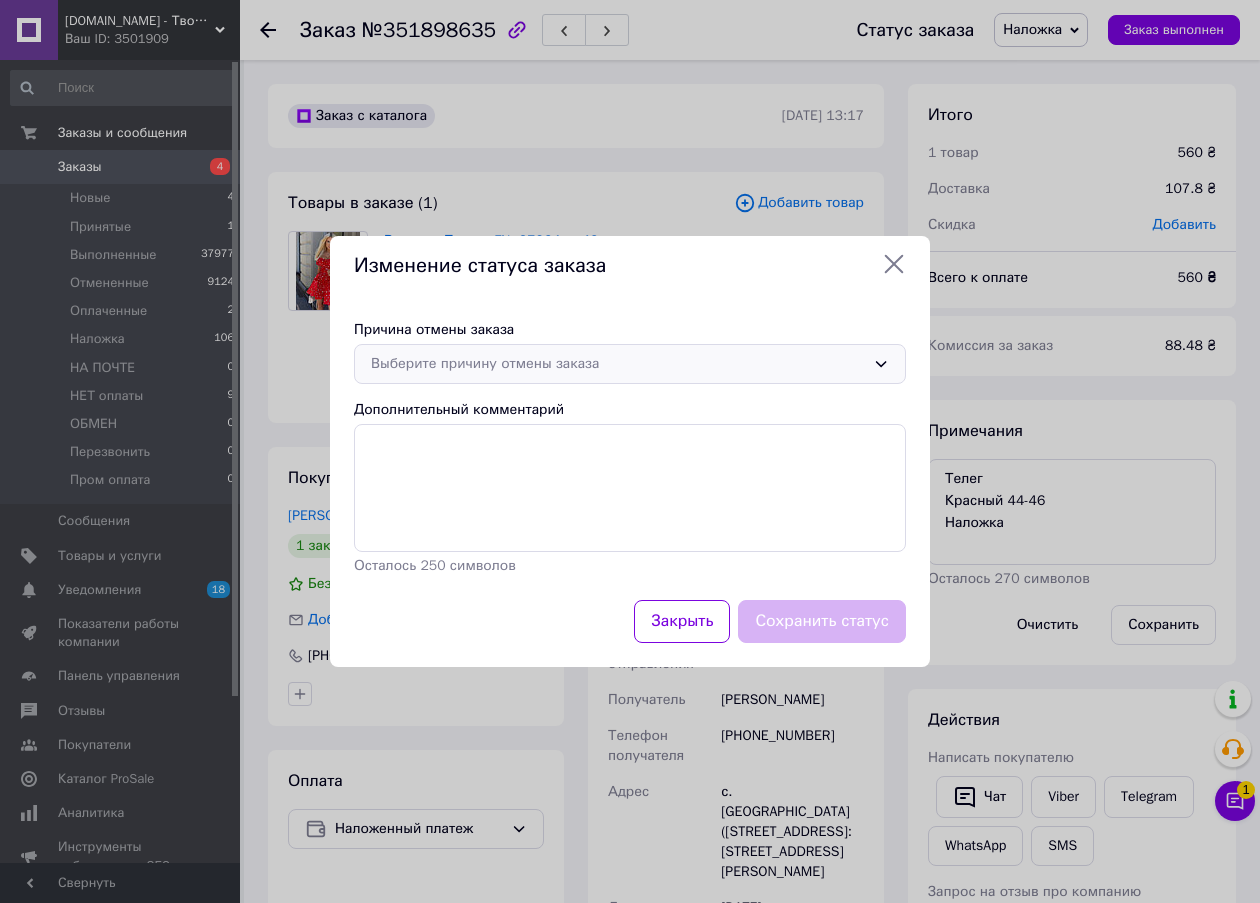 click on "Выберите причину отмены заказа" at bounding box center [618, 364] 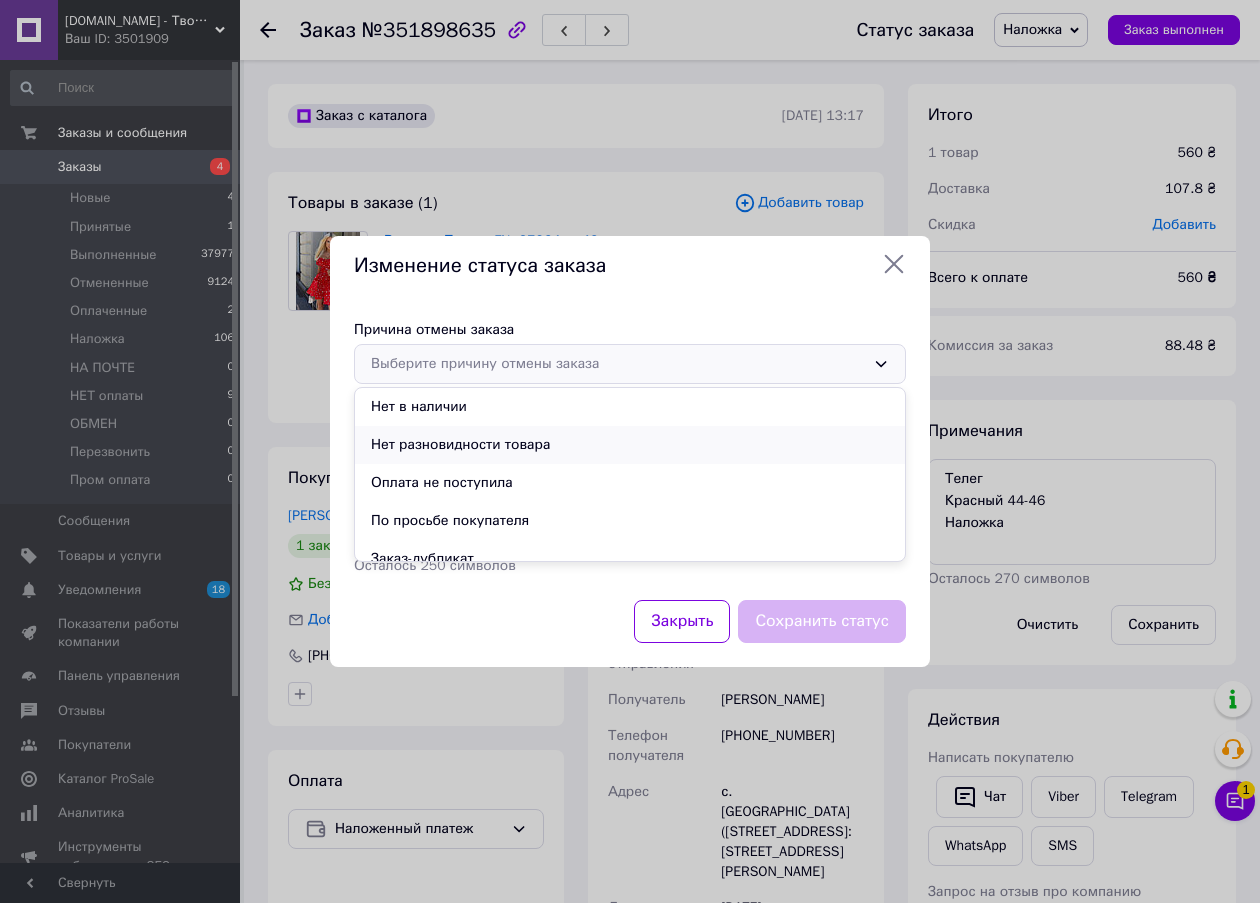 click on "Нет разновидности товара" at bounding box center [630, 445] 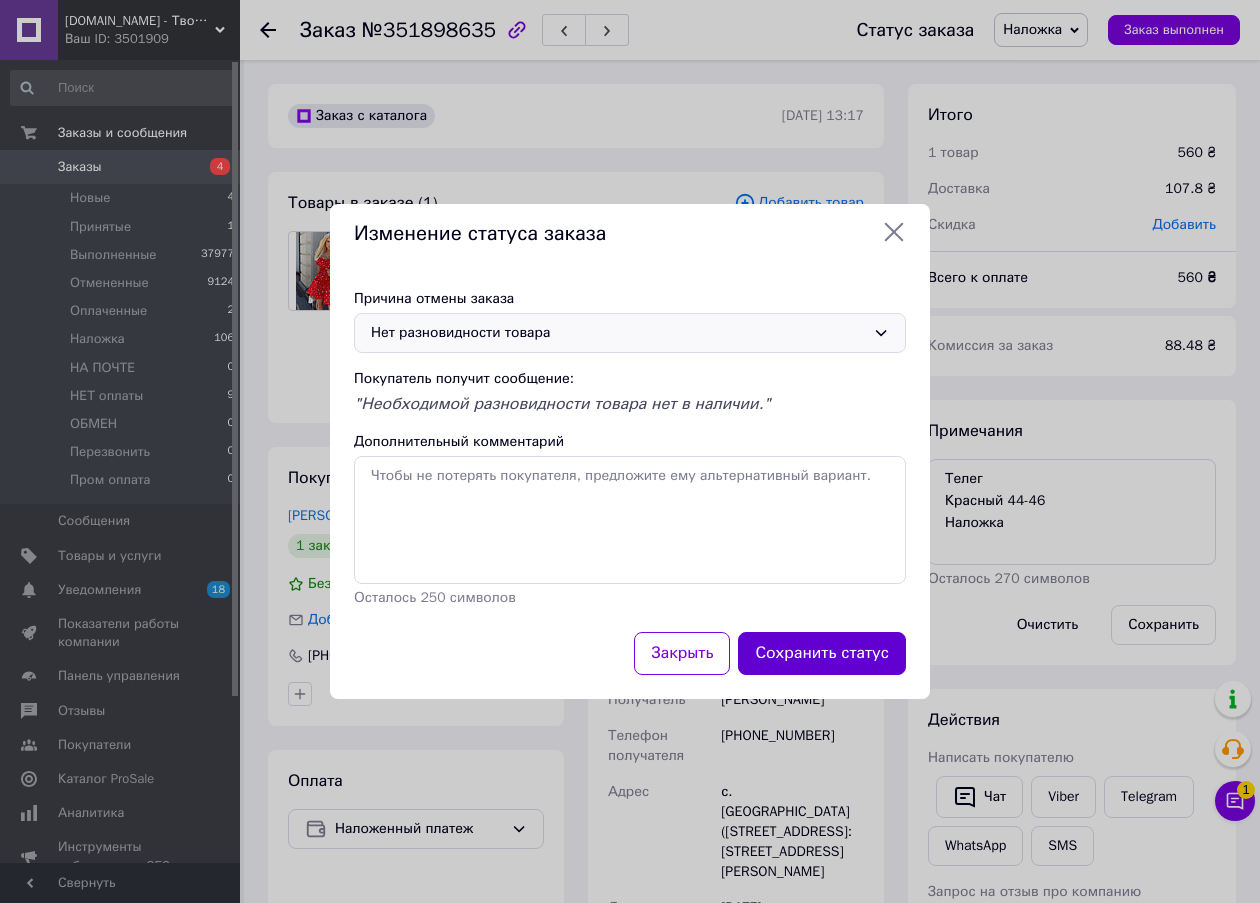click on "Сохранить статус" at bounding box center [822, 653] 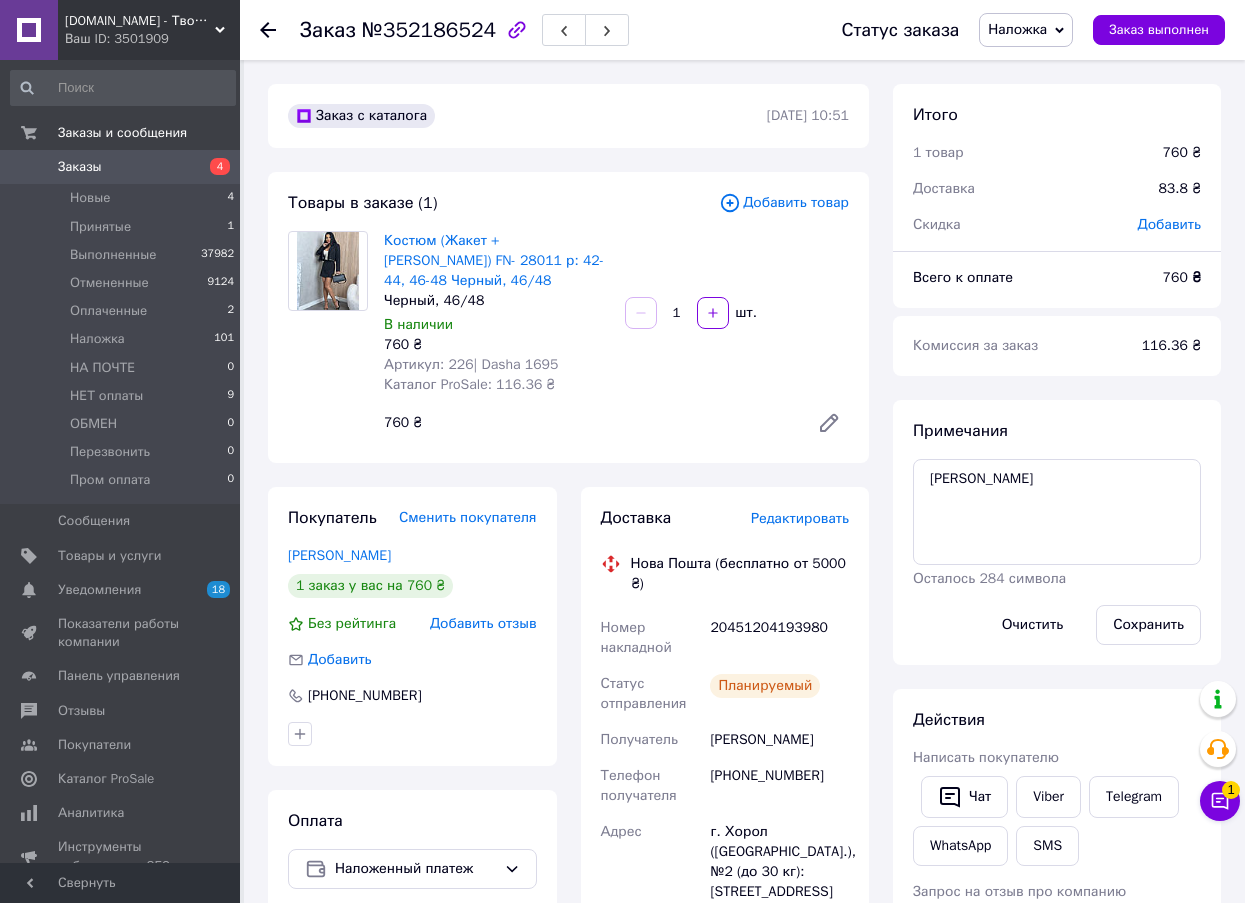 scroll, scrollTop: 0, scrollLeft: 0, axis: both 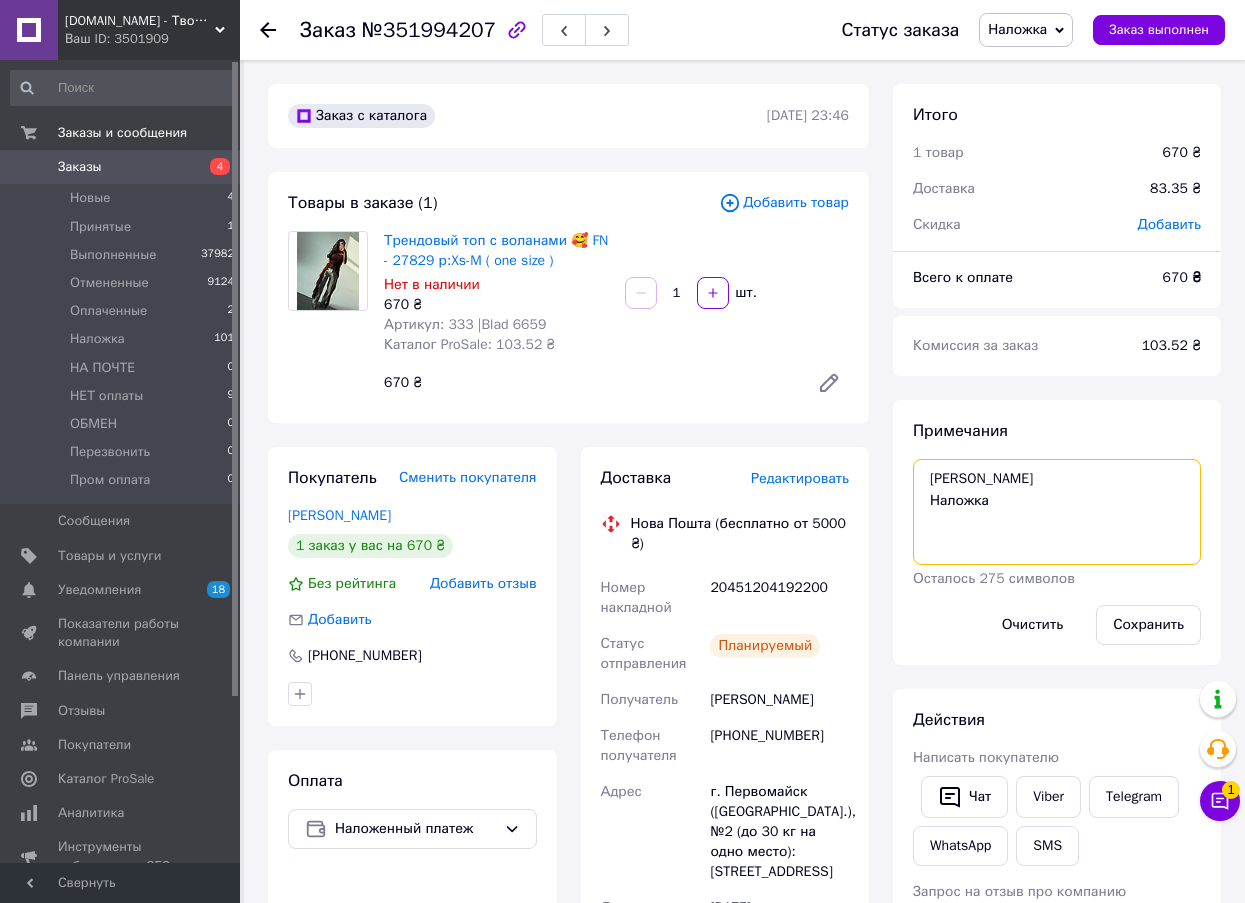 drag, startPoint x: 954, startPoint y: 511, endPoint x: 924, endPoint y: 511, distance: 30 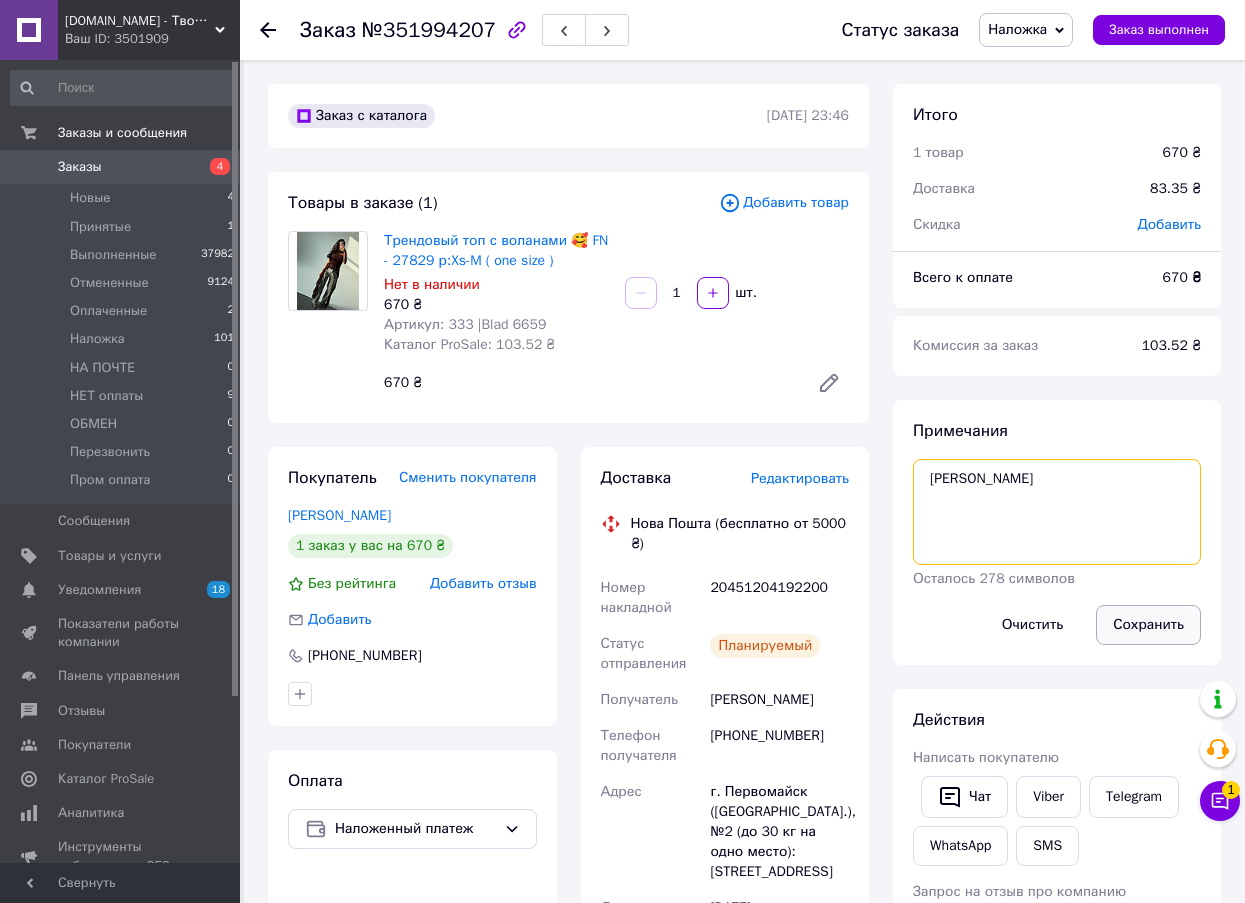 type on "Вайбер
Белій
Наложка" 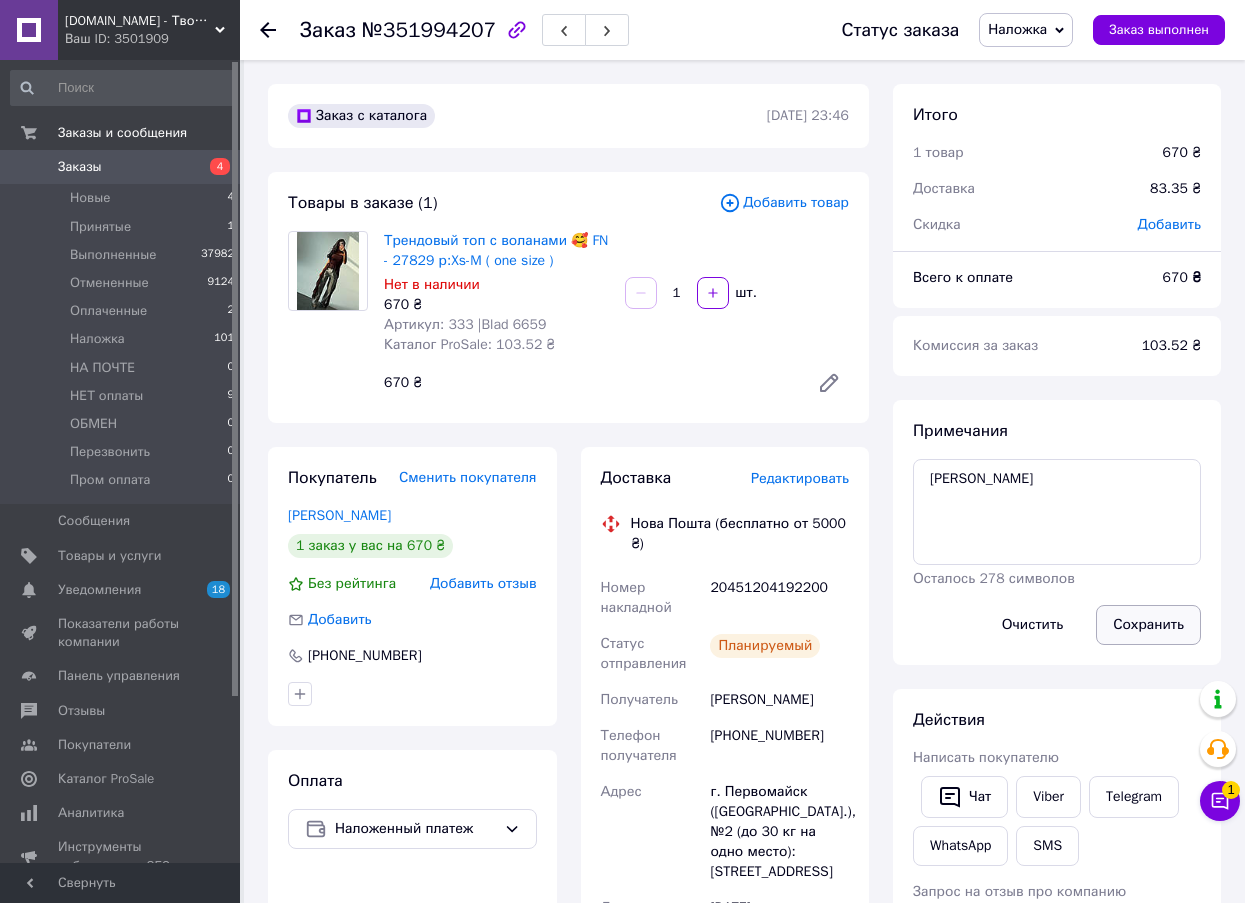 click on "Сохранить" at bounding box center [1148, 625] 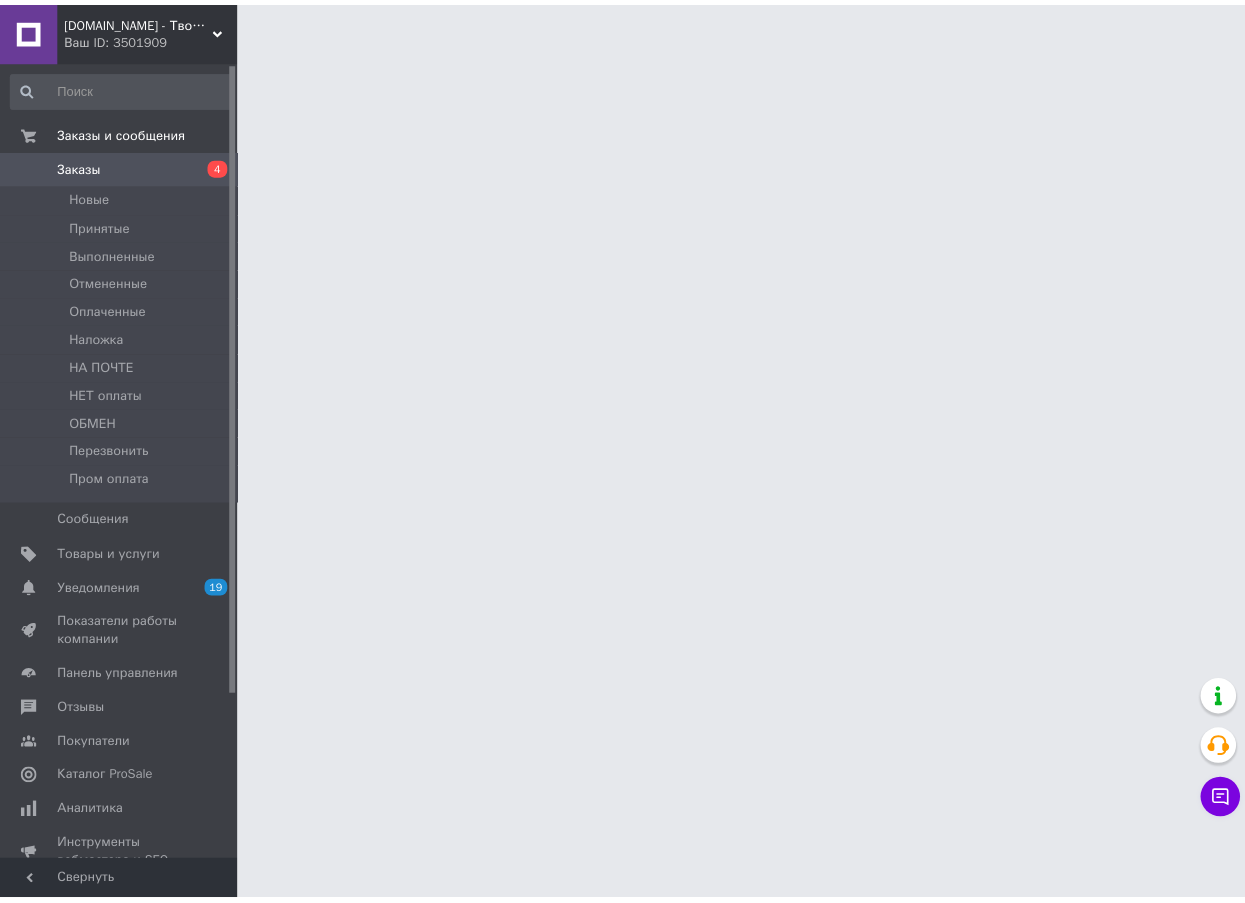 scroll, scrollTop: 0, scrollLeft: 0, axis: both 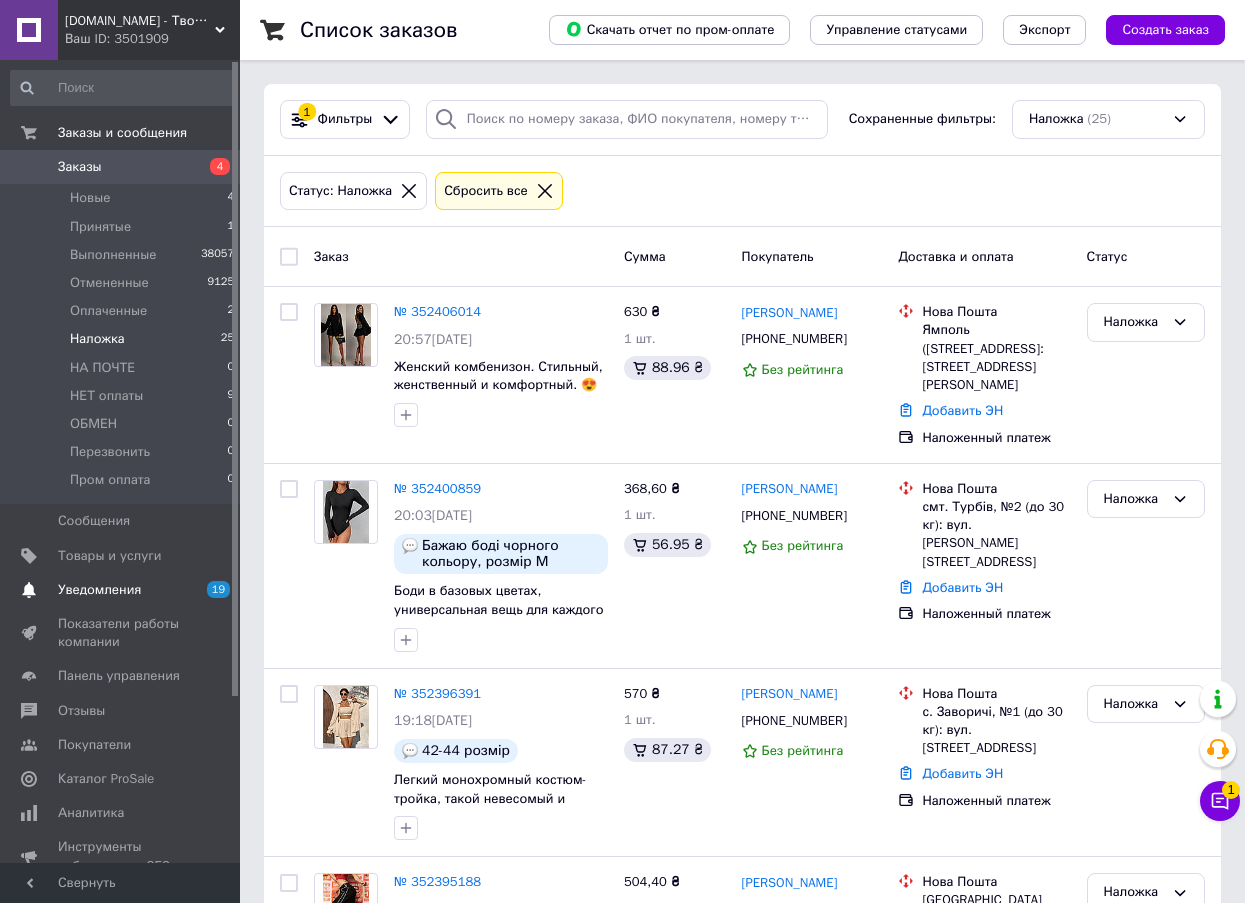 click on "Уведомления" at bounding box center [99, 590] 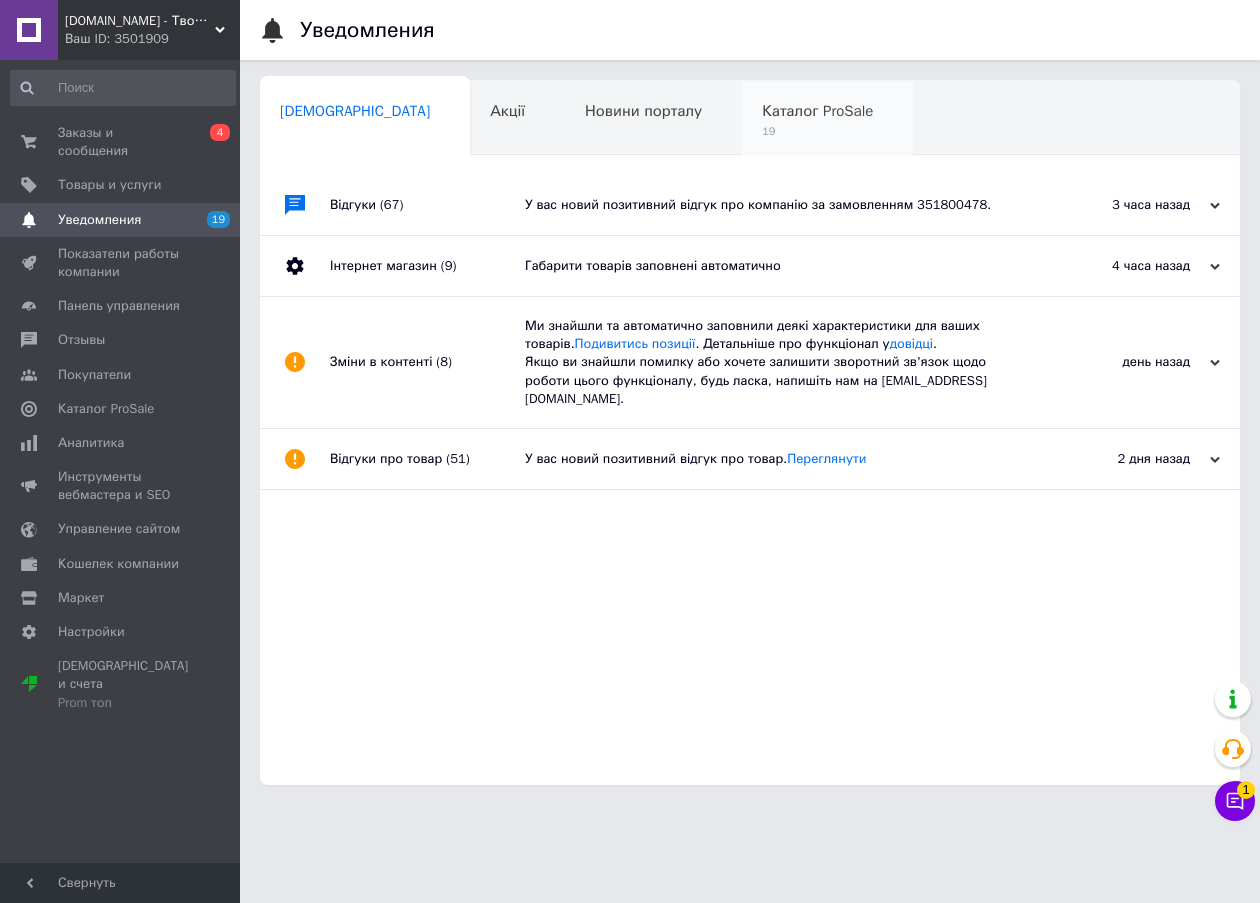 click on "19" at bounding box center [817, 131] 